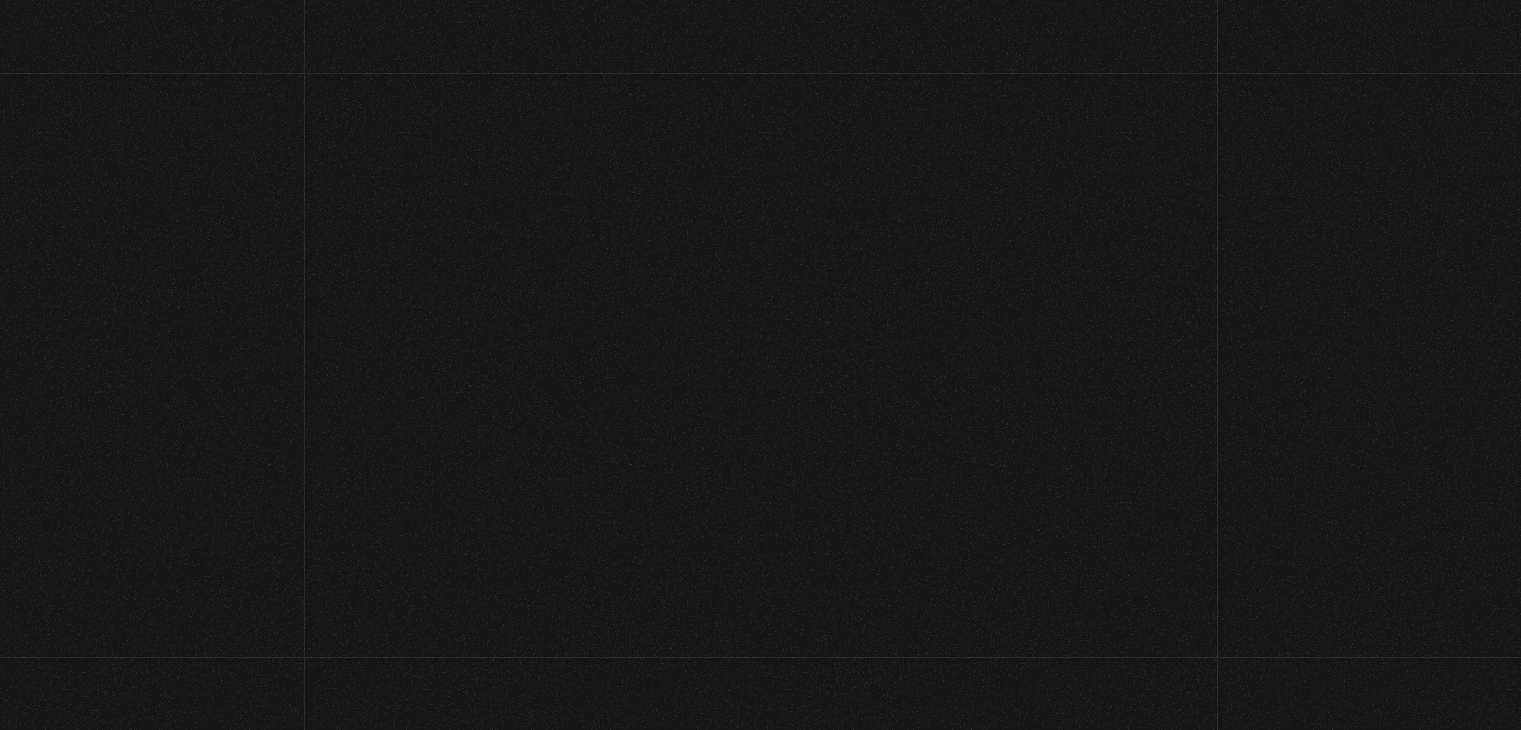 scroll, scrollTop: 0, scrollLeft: 0, axis: both 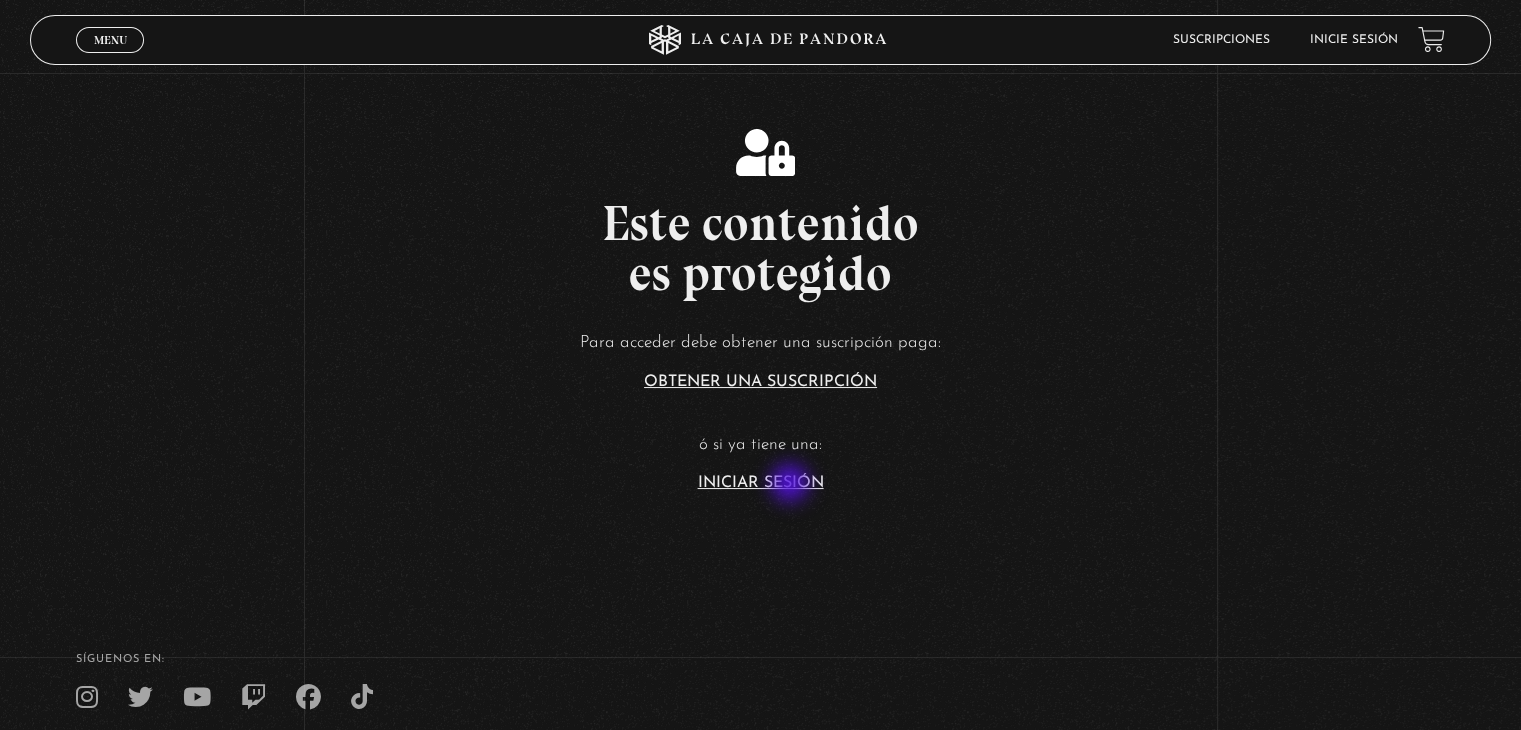 click on "Iniciar Sesión" at bounding box center [761, 483] 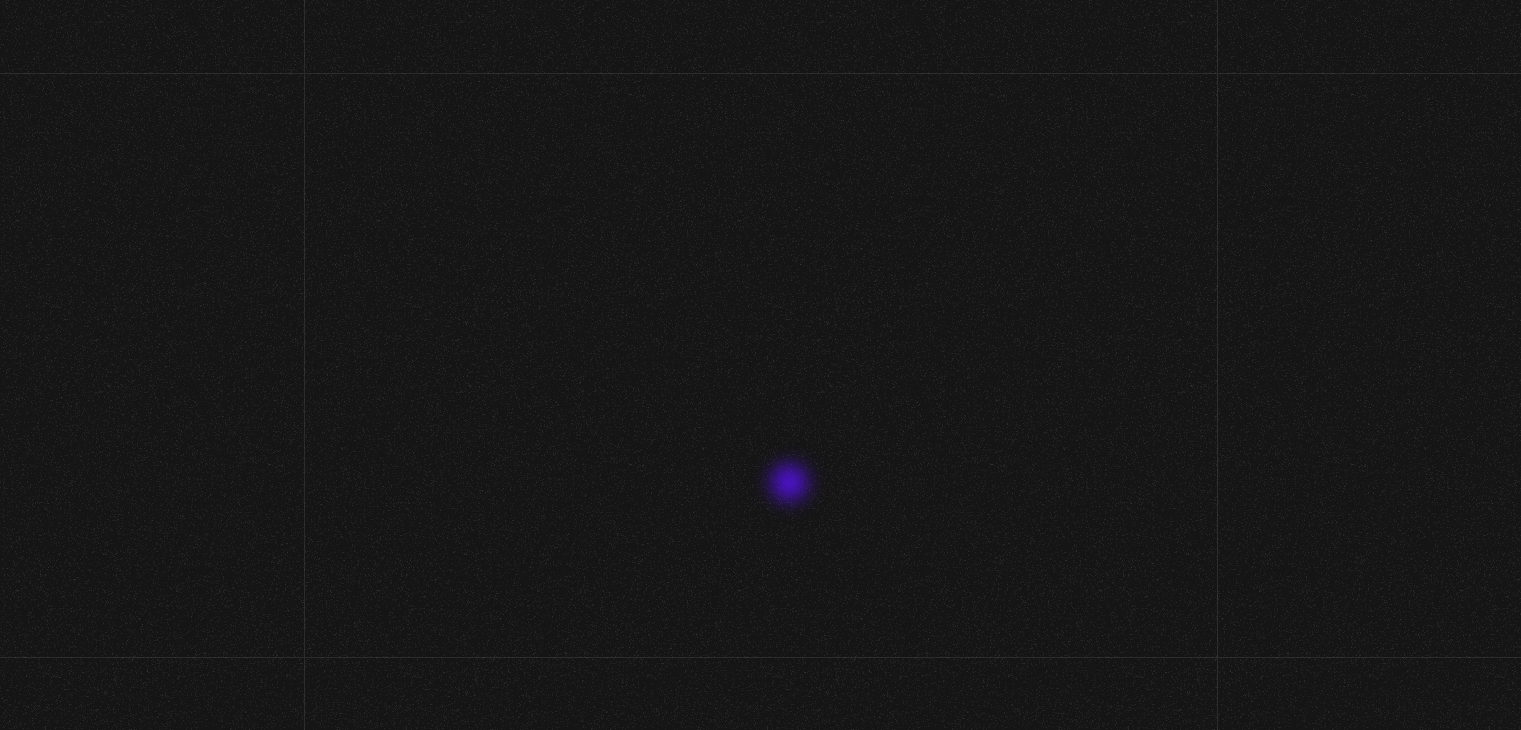 scroll, scrollTop: 0, scrollLeft: 0, axis: both 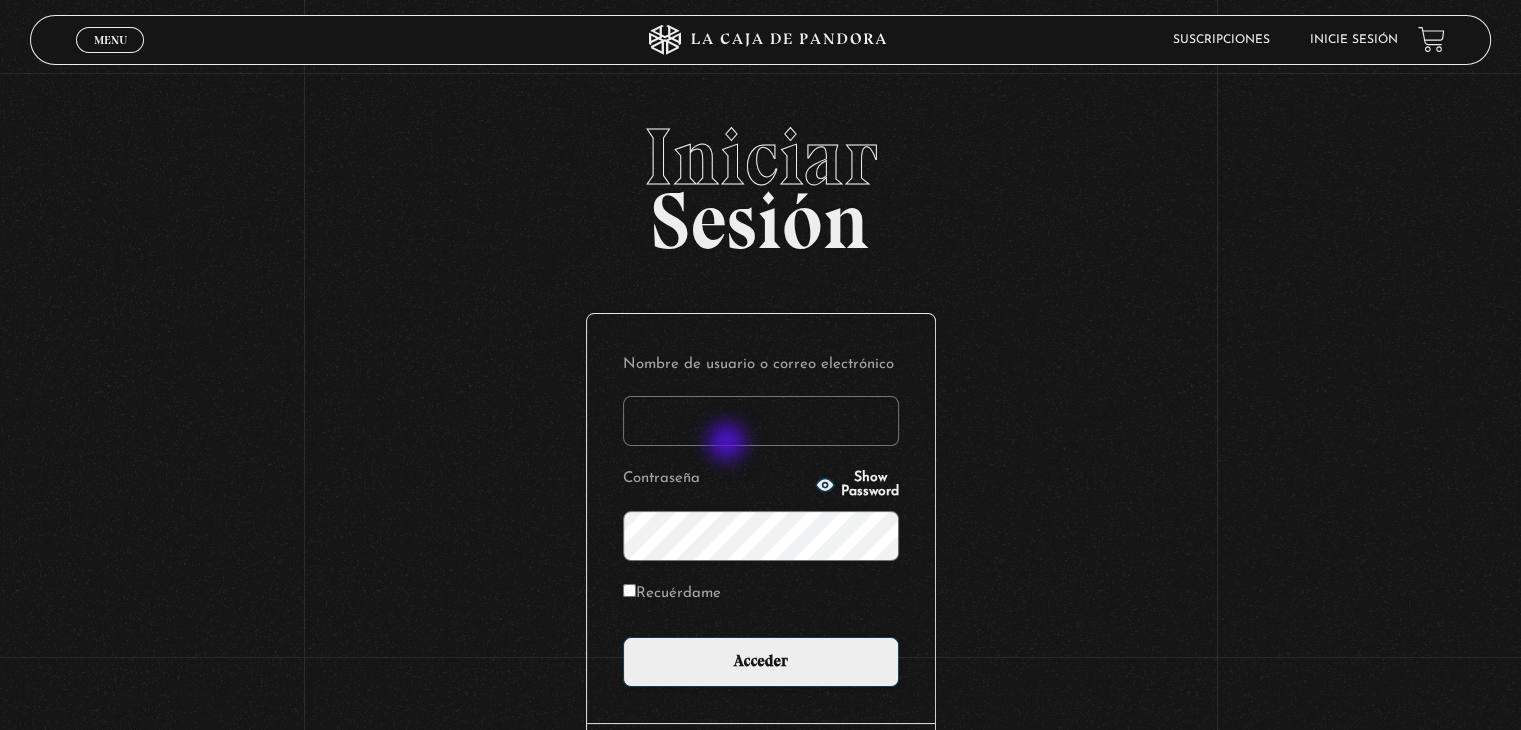 type on "[USERNAME]@[DOMAIN]" 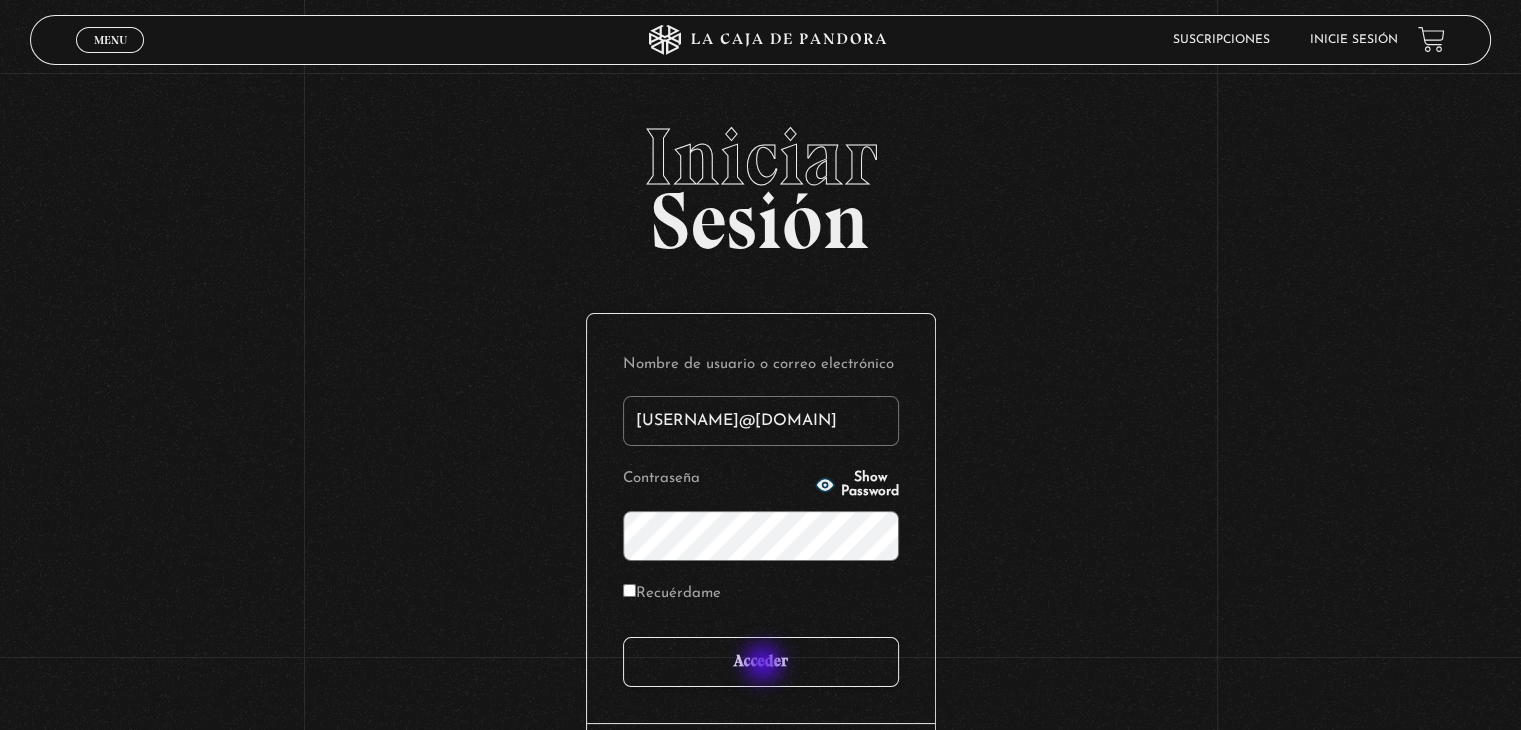 click on "Acceder" at bounding box center (761, 662) 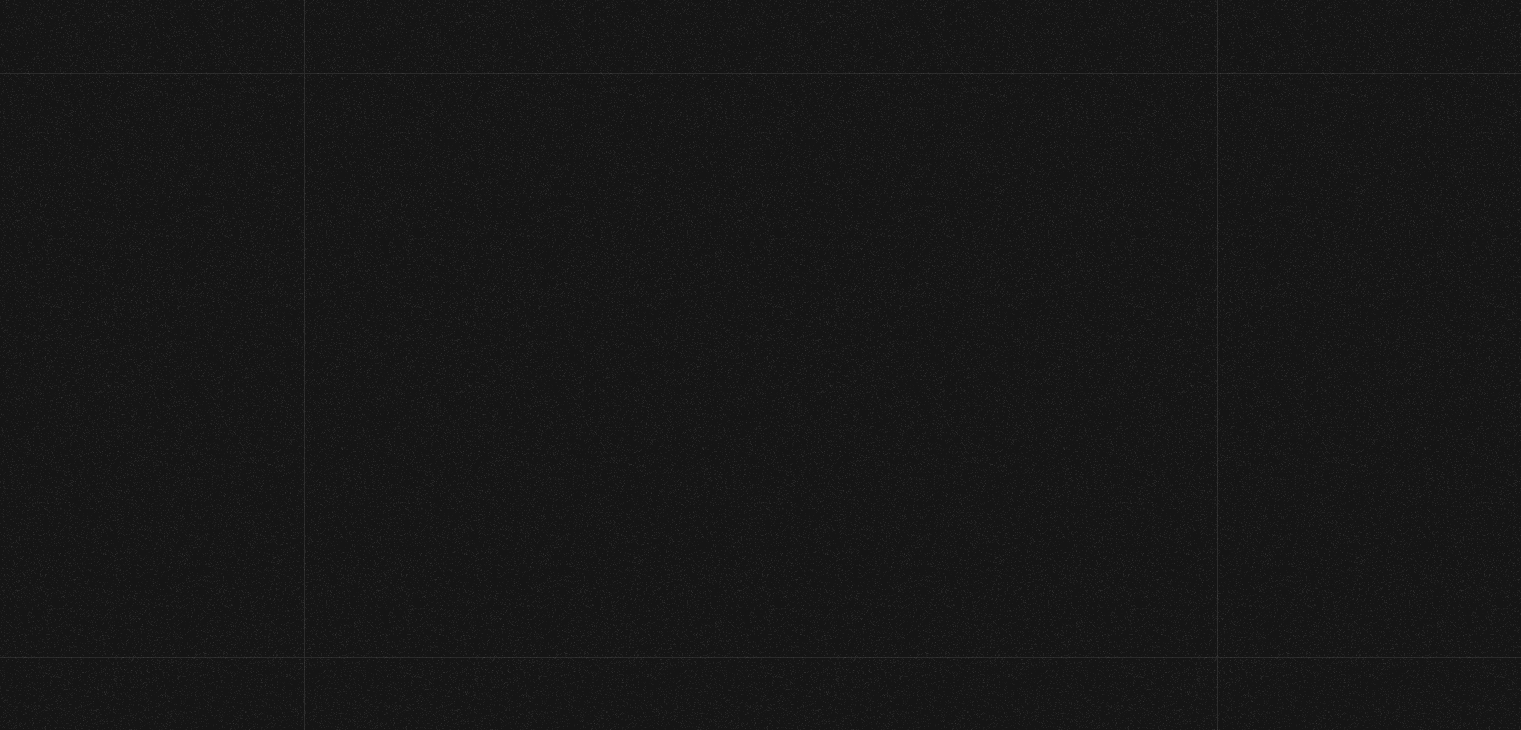 scroll, scrollTop: 0, scrollLeft: 0, axis: both 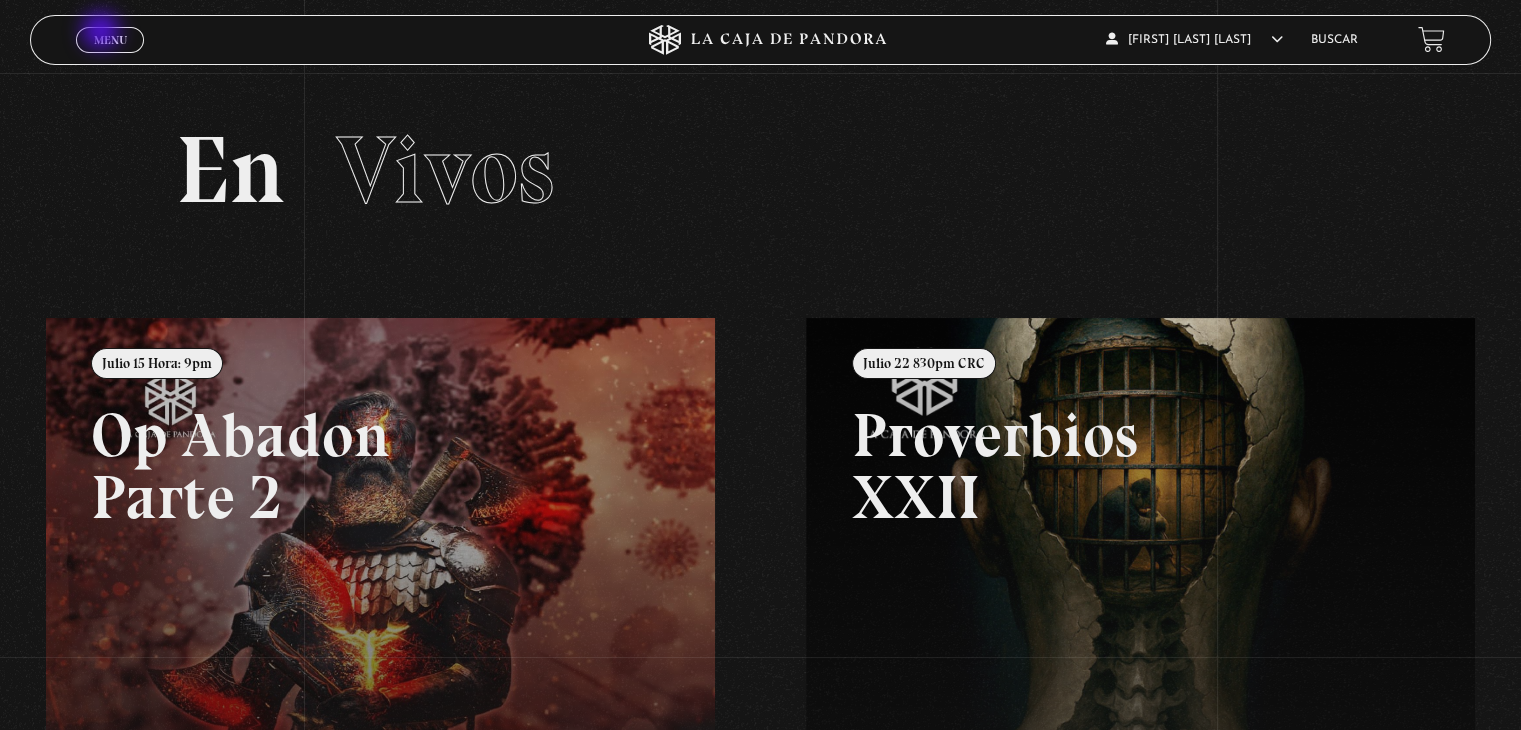 click on "Menu" at bounding box center (110, 40) 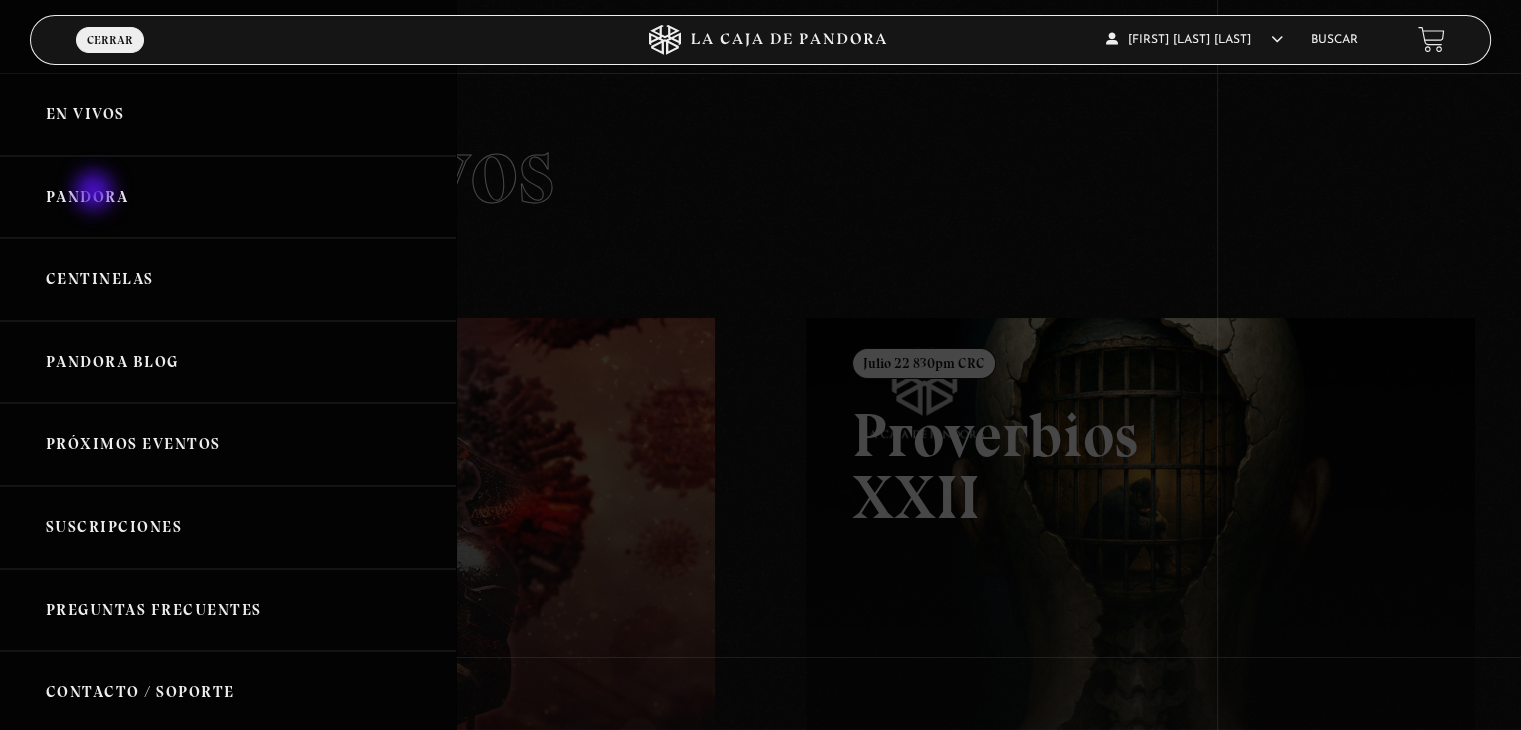 click on "Pandora" at bounding box center [228, 197] 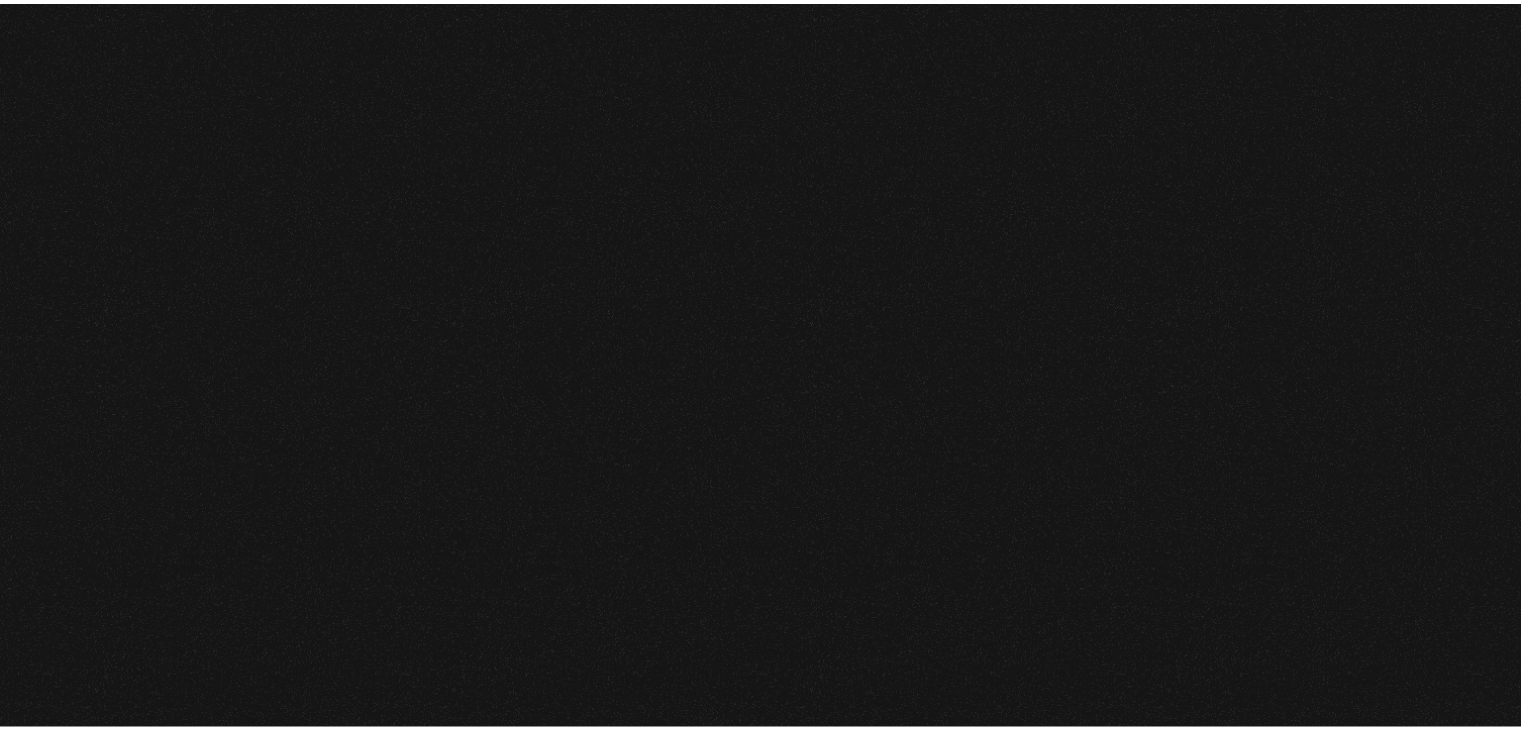 scroll, scrollTop: 0, scrollLeft: 0, axis: both 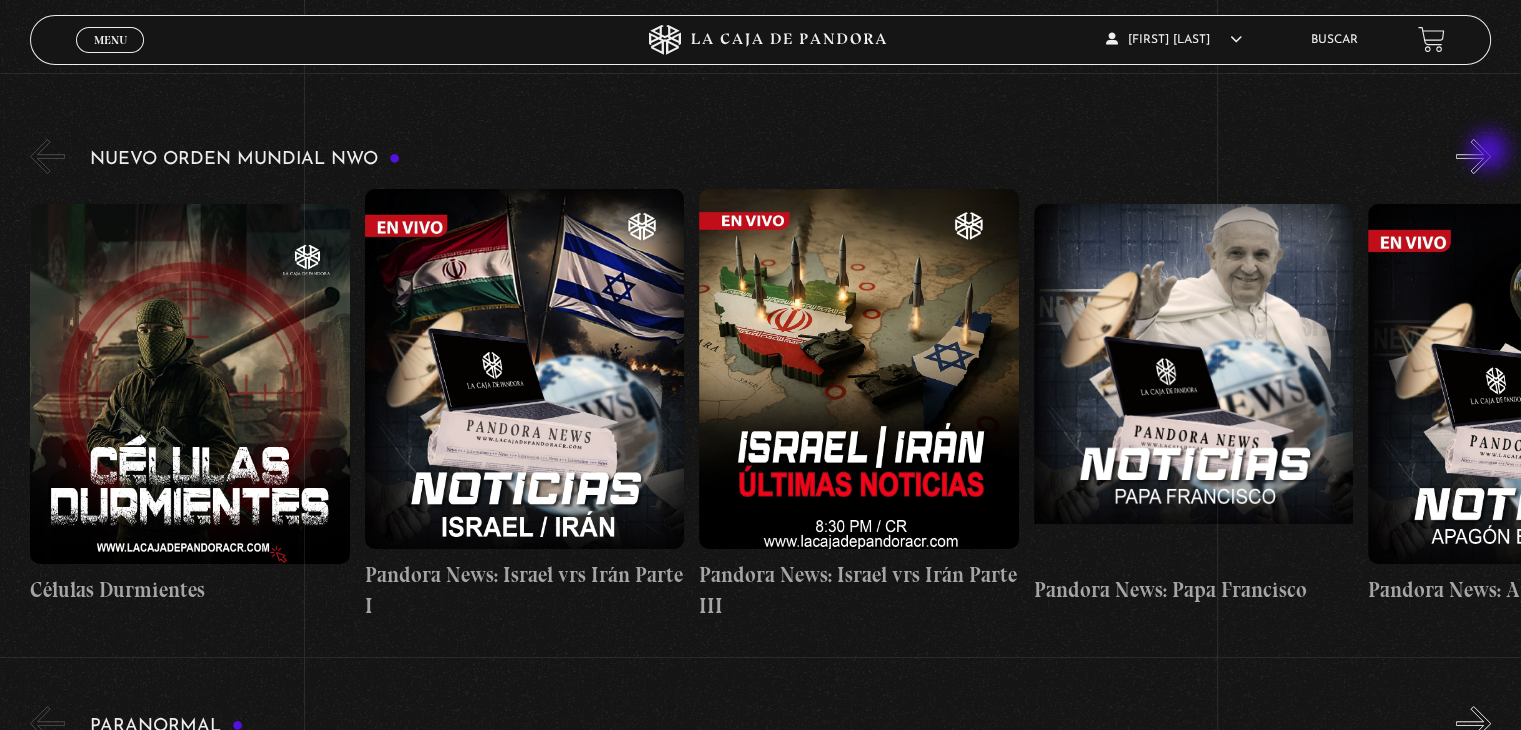 click on "»" at bounding box center (1473, 156) 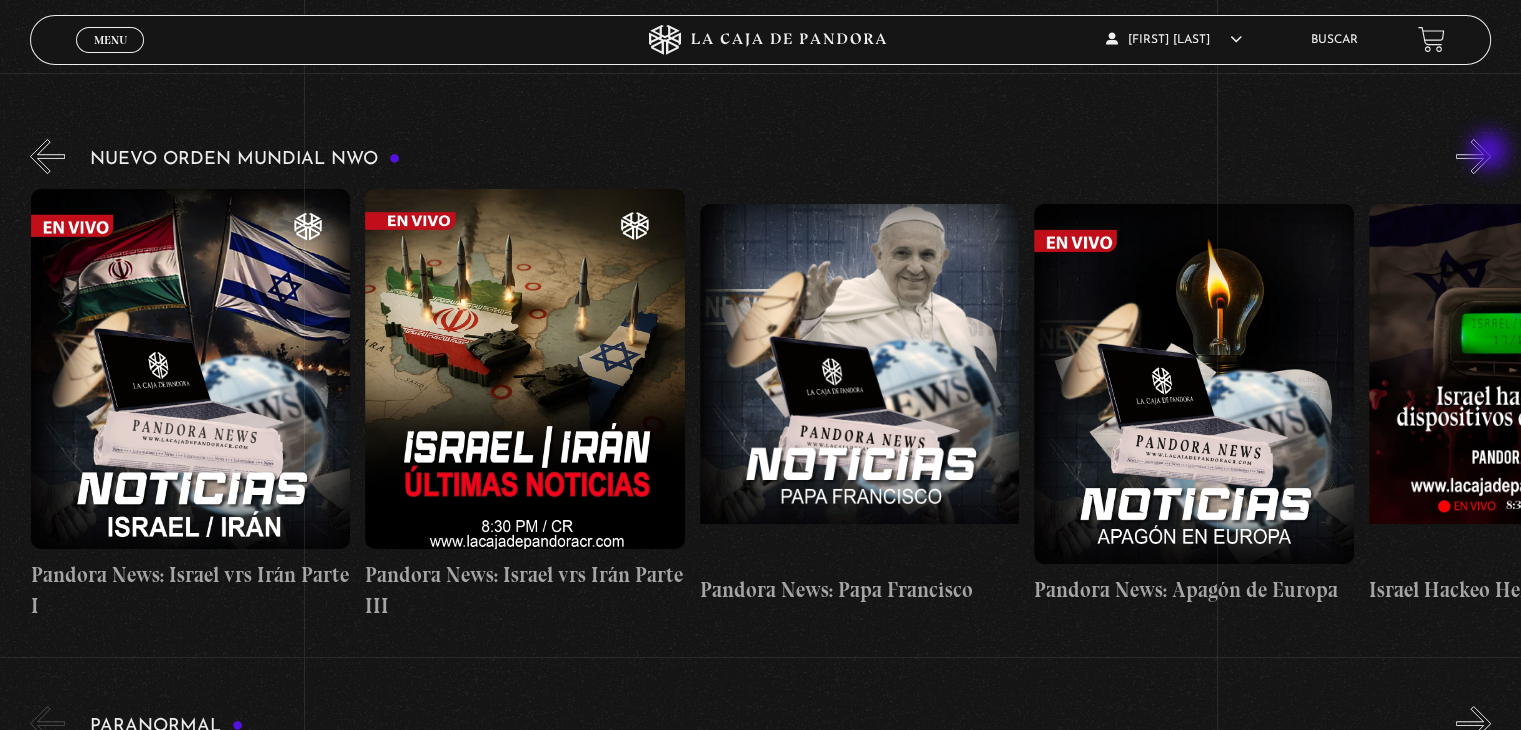 click on "»" at bounding box center [1473, 156] 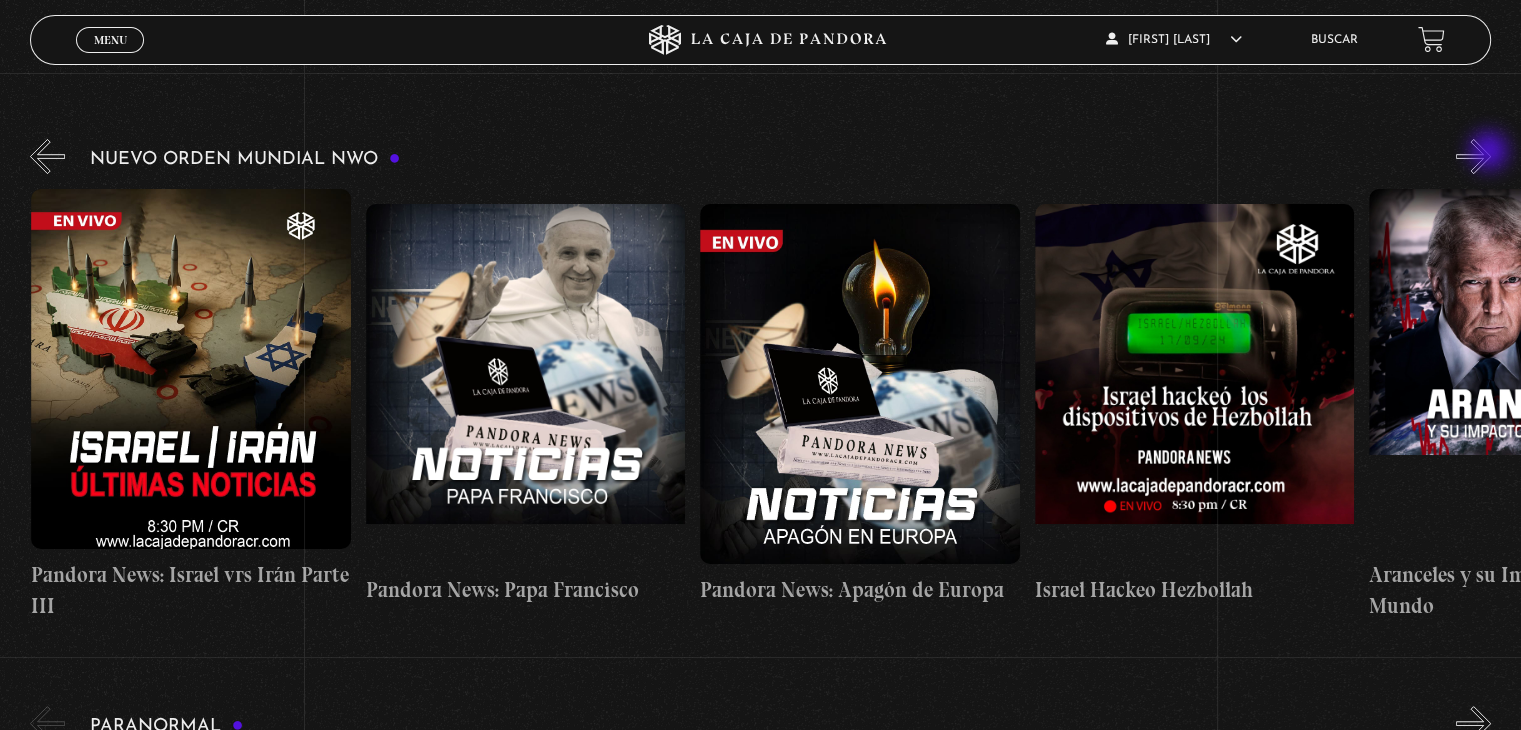 click on "»" at bounding box center [1473, 156] 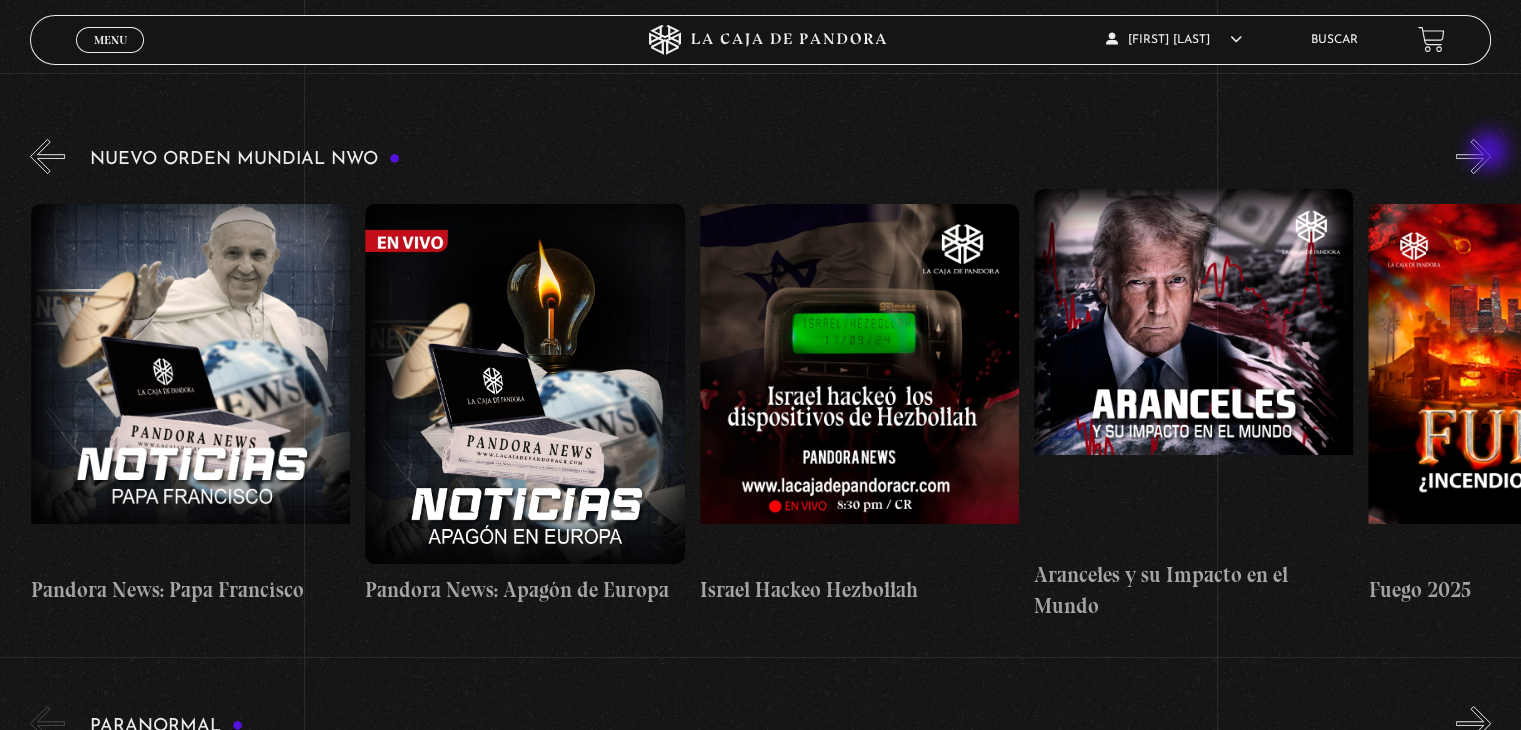 click on "»" at bounding box center [1473, 156] 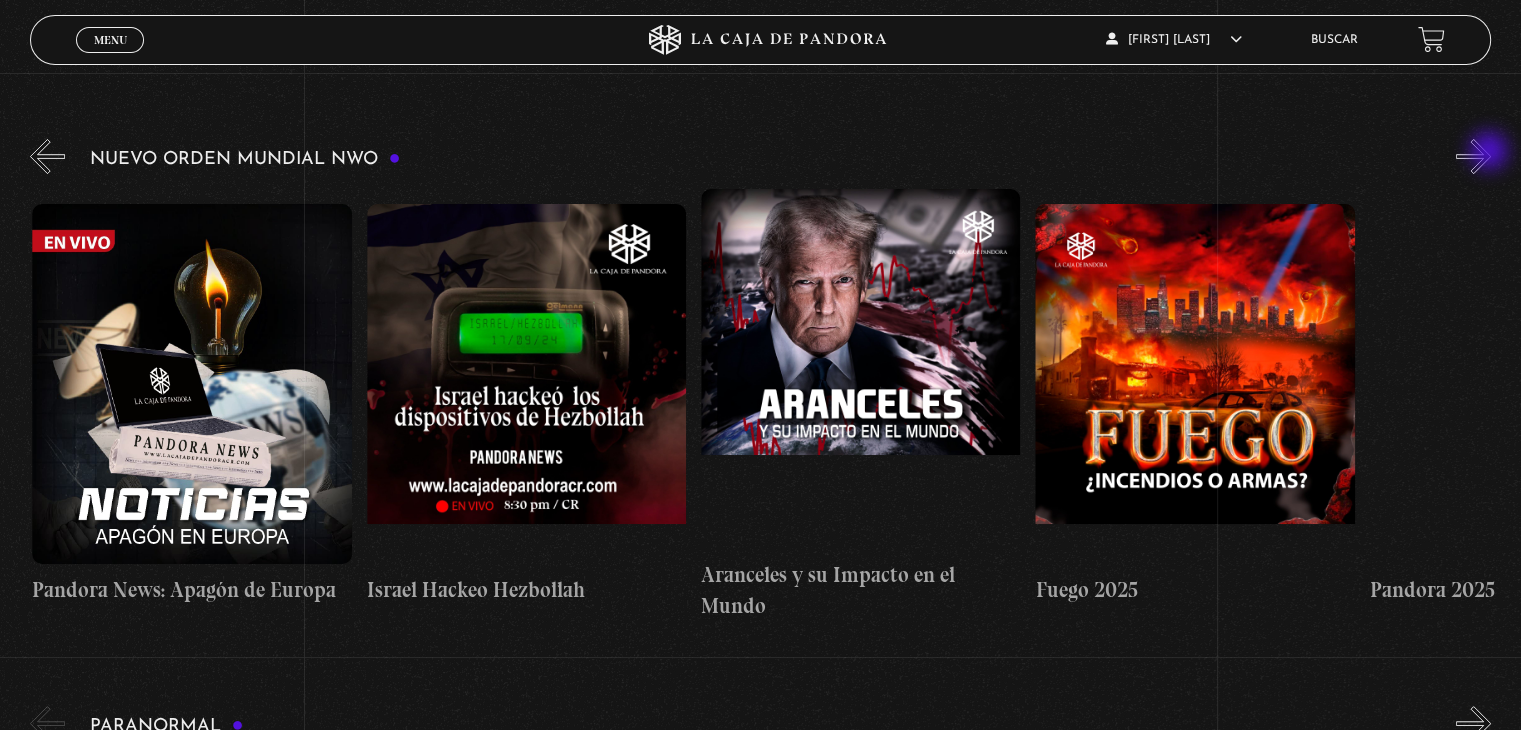 scroll, scrollTop: 0, scrollLeft: 1337, axis: horizontal 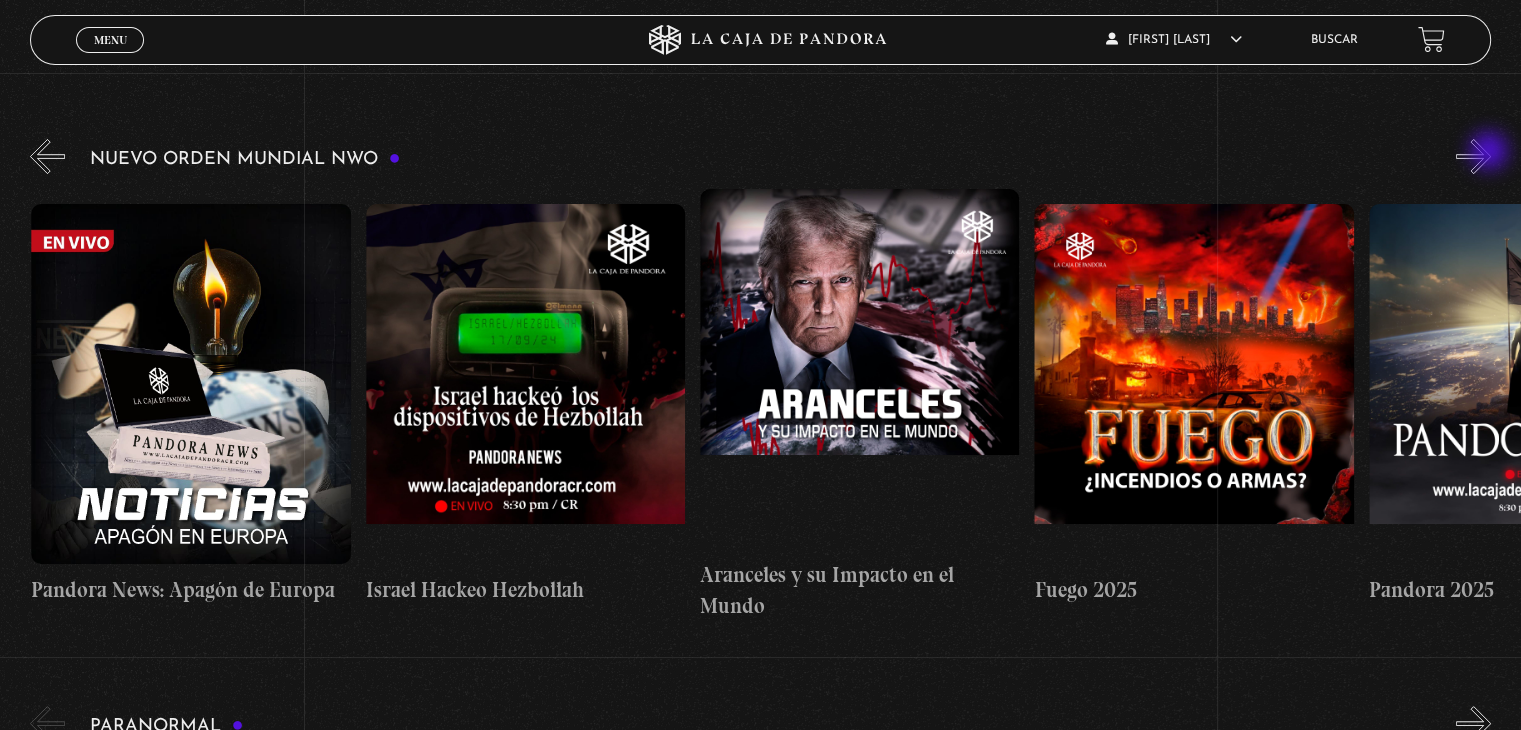click on "»" at bounding box center [1473, 156] 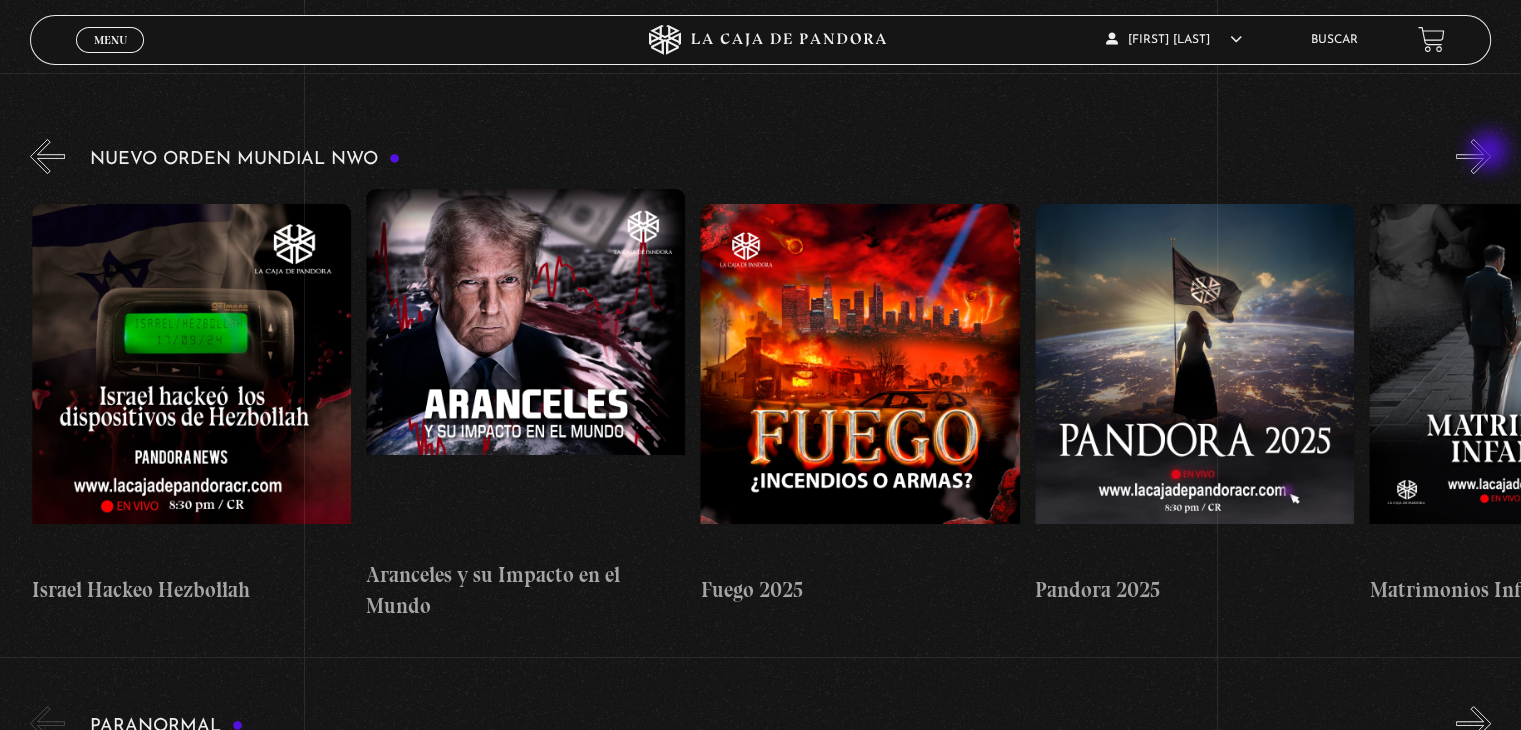 scroll, scrollTop: 0, scrollLeft: 1672, axis: horizontal 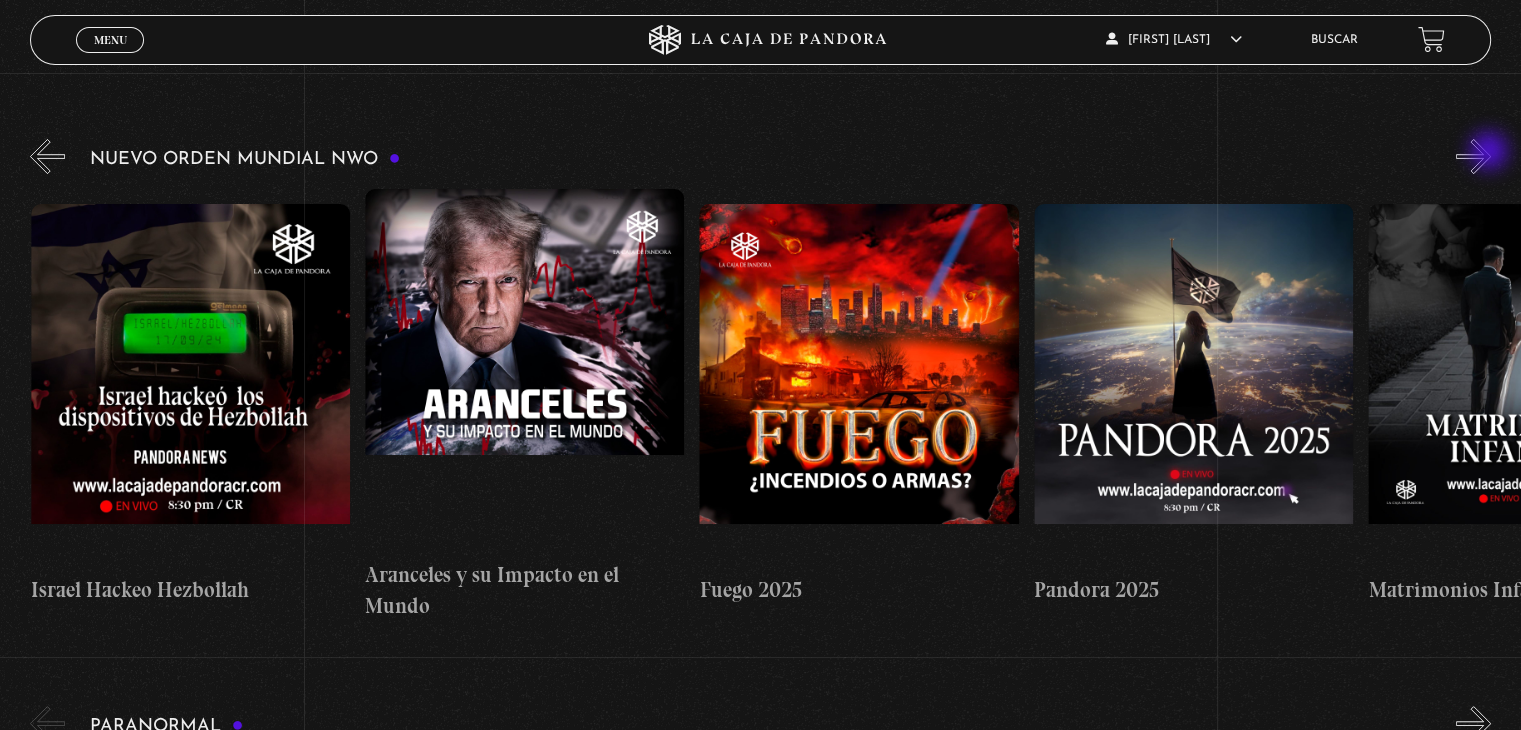 click on "»" at bounding box center (1473, 156) 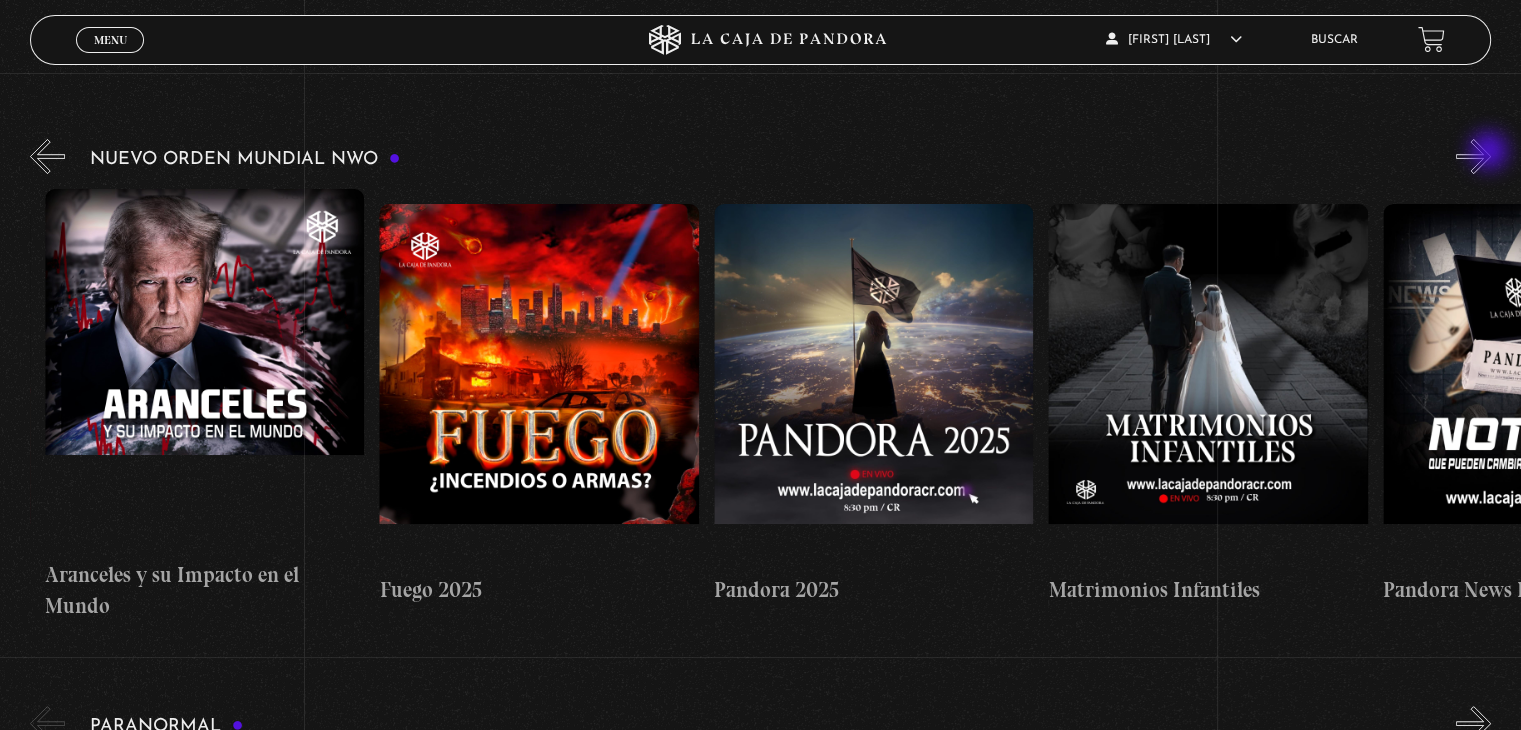 click on "»" at bounding box center (1473, 156) 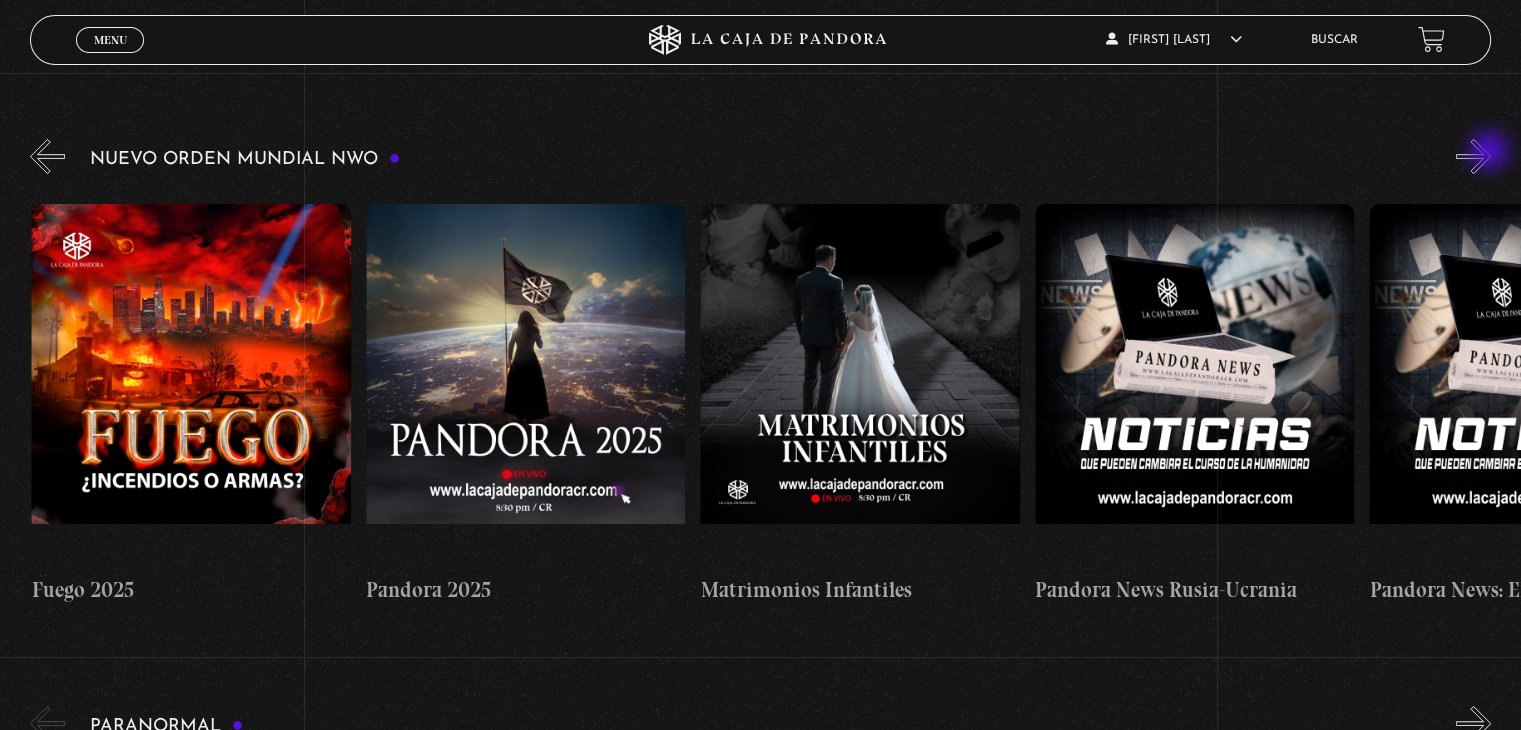 click on "»" at bounding box center (1473, 156) 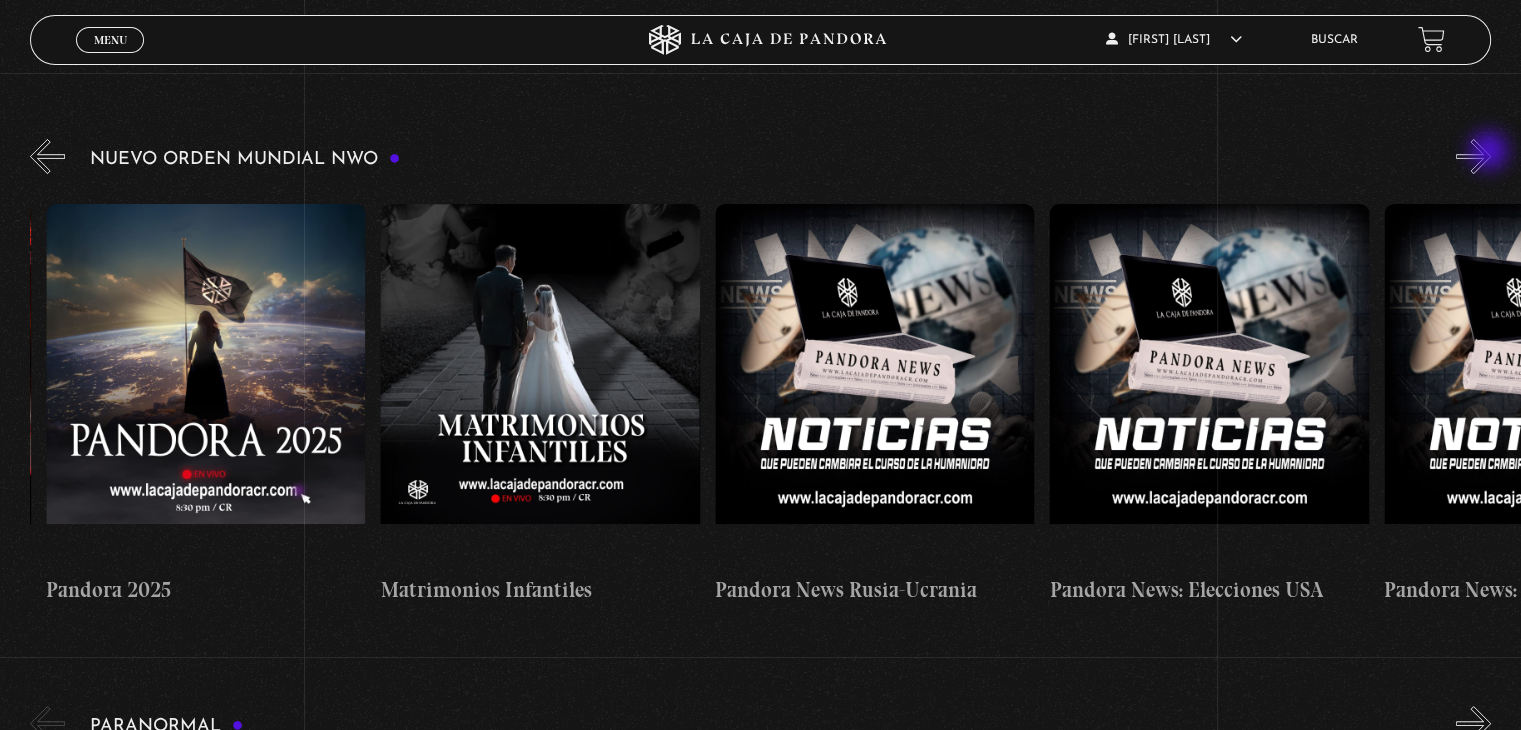 click on "»" at bounding box center (1473, 156) 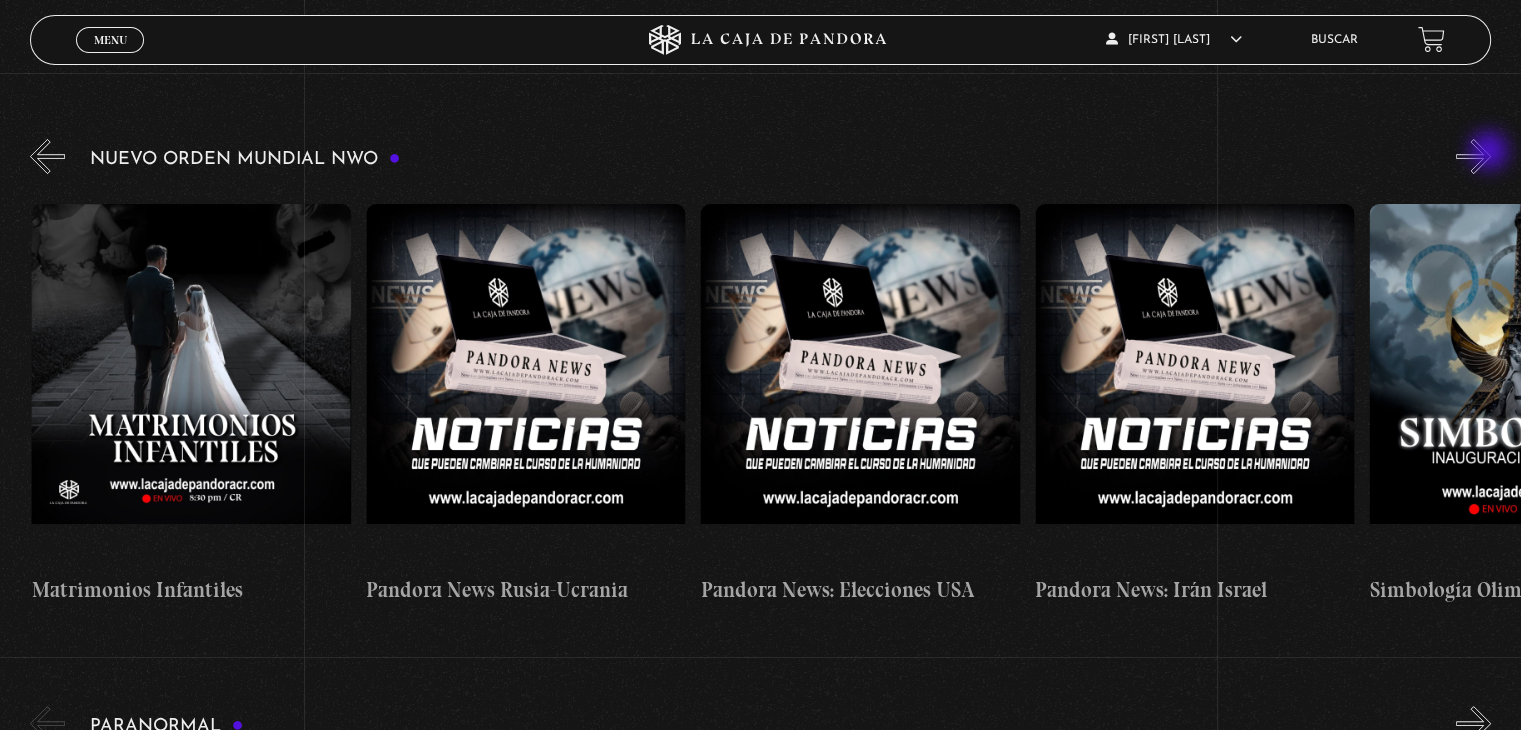 click on "»" at bounding box center (1473, 156) 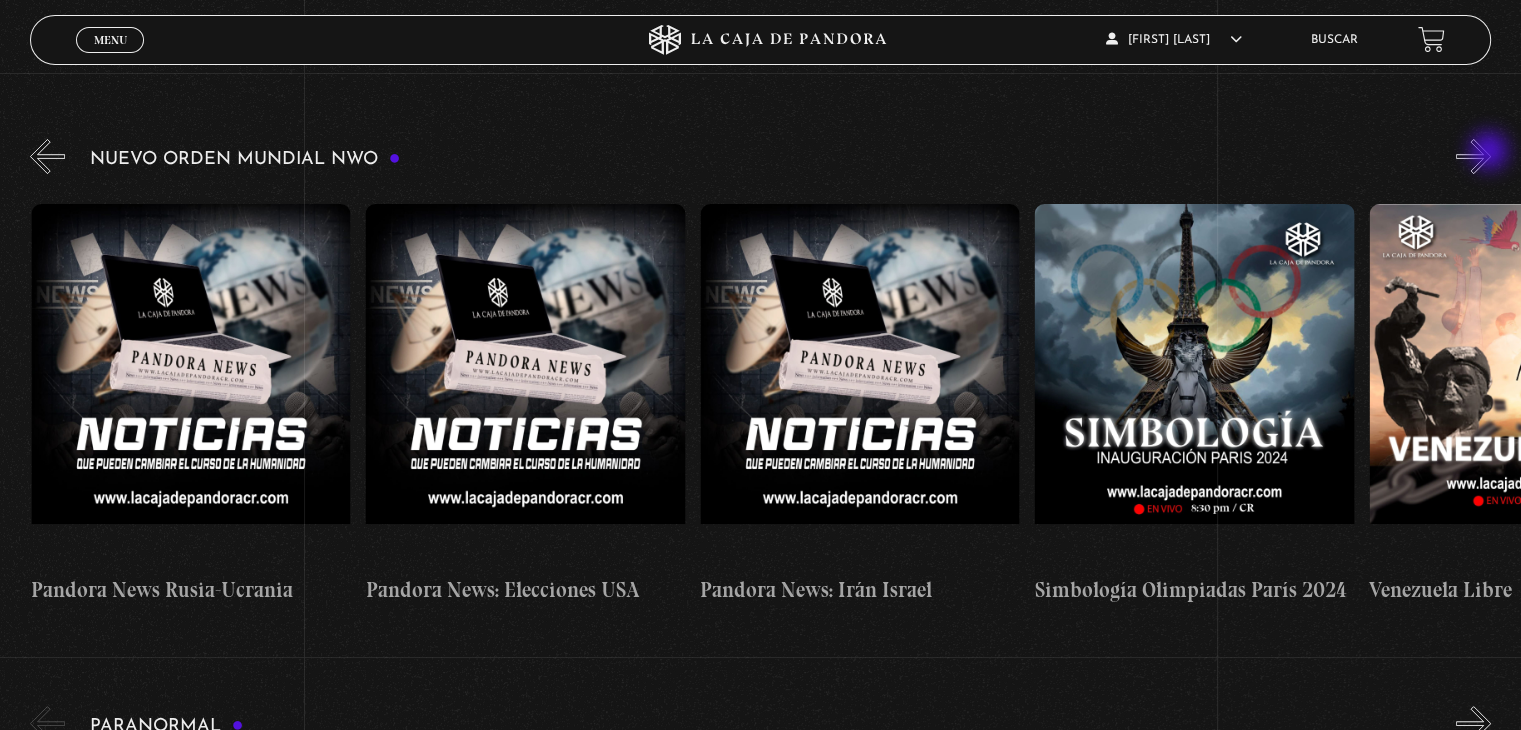 click on "»" at bounding box center [1473, 156] 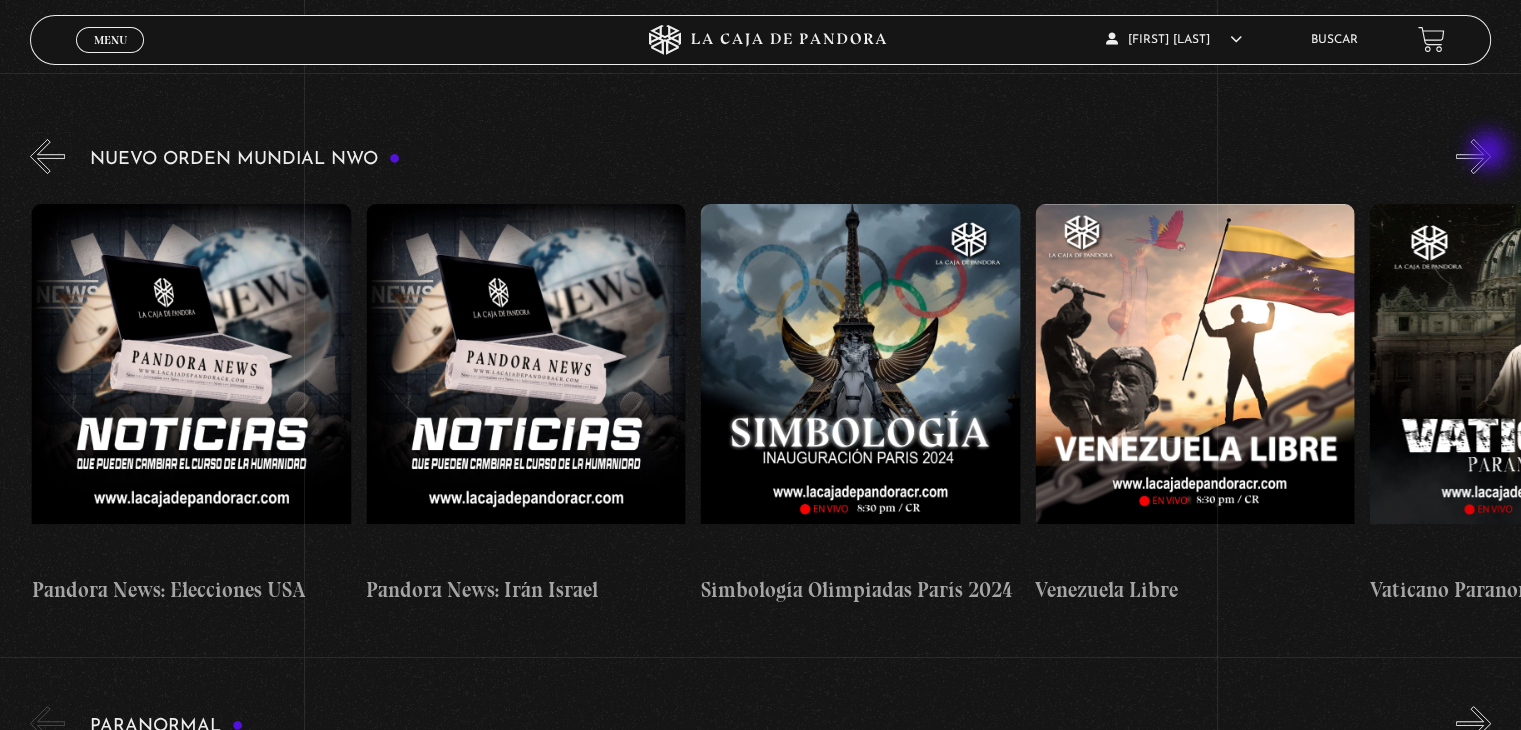click on "»" at bounding box center (1473, 156) 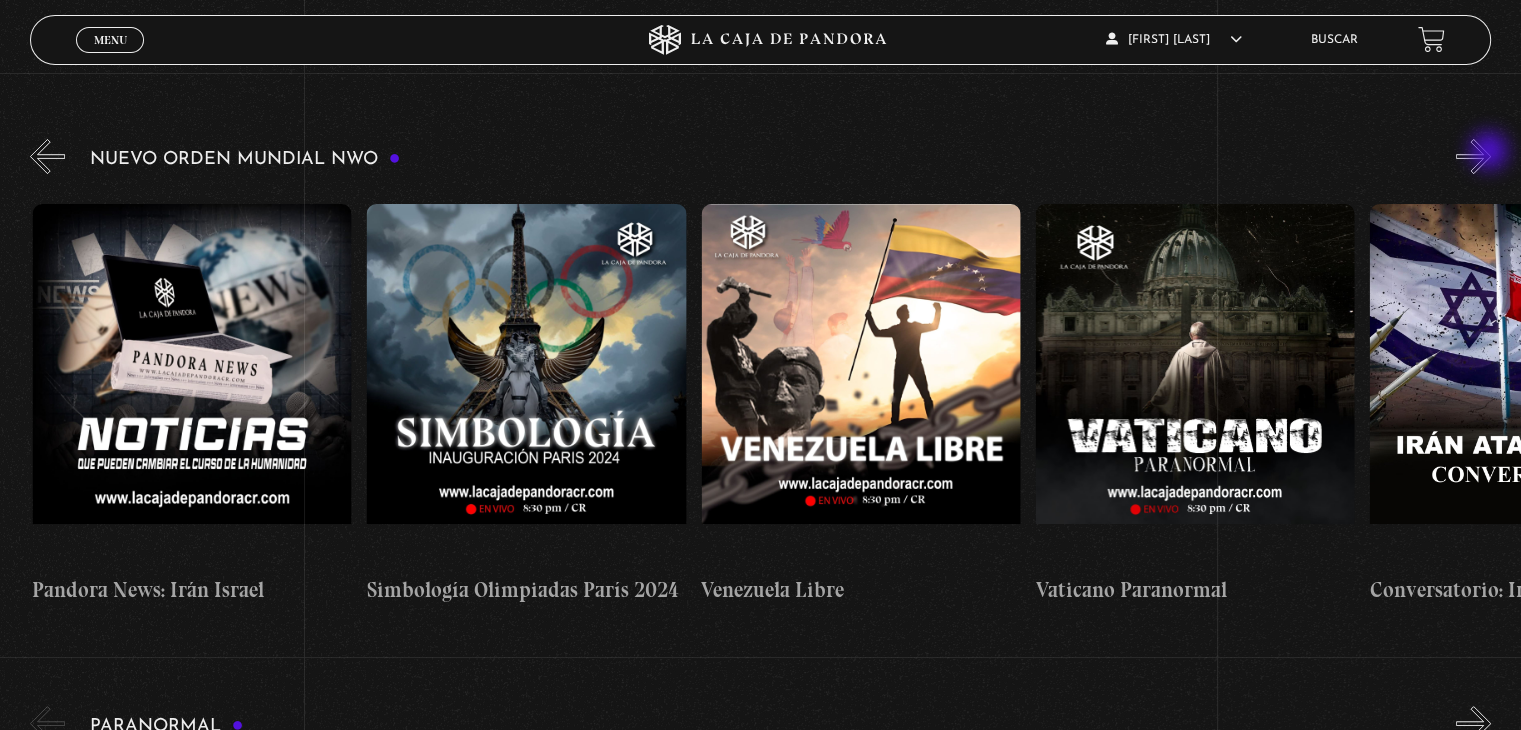 click on "»" at bounding box center (1473, 156) 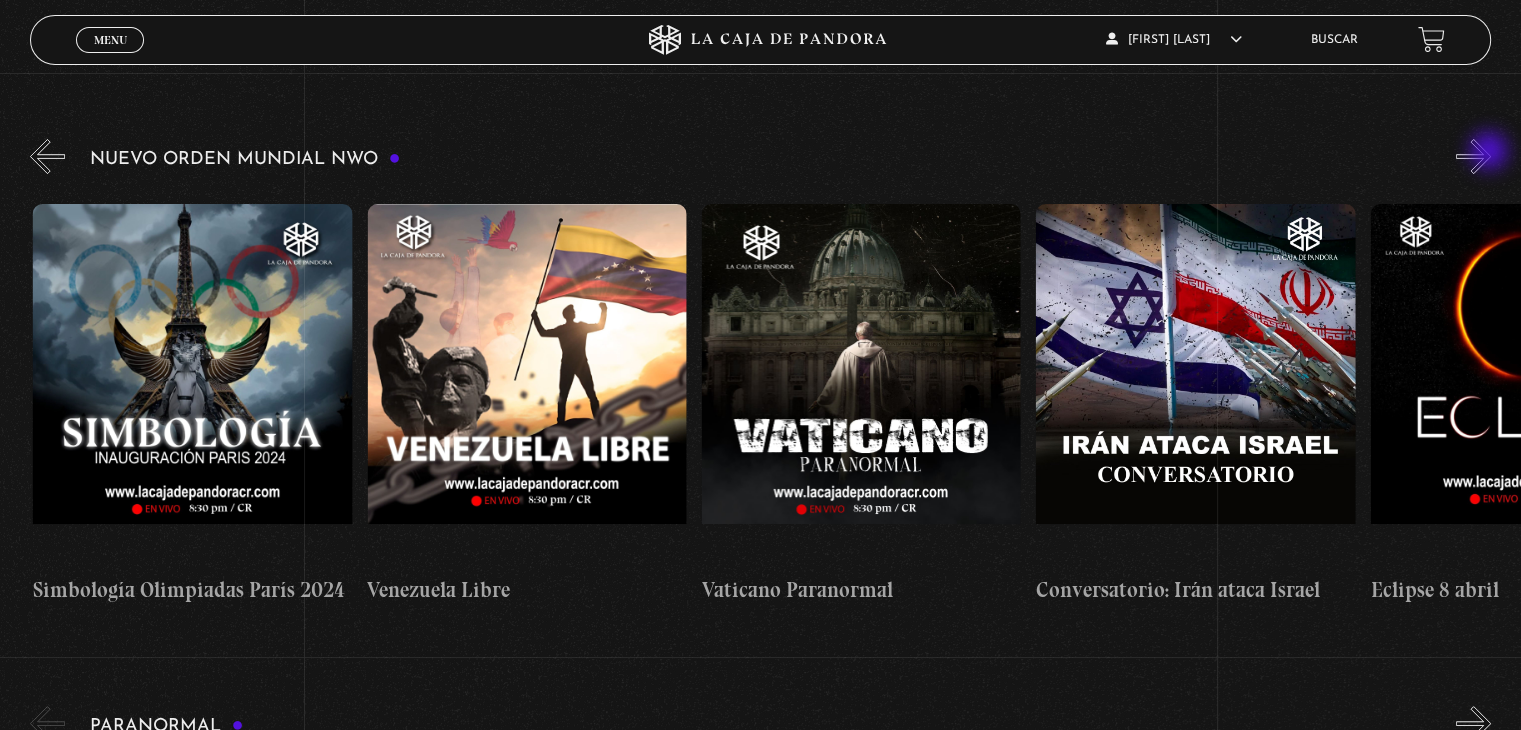 click on "»" at bounding box center [1473, 156] 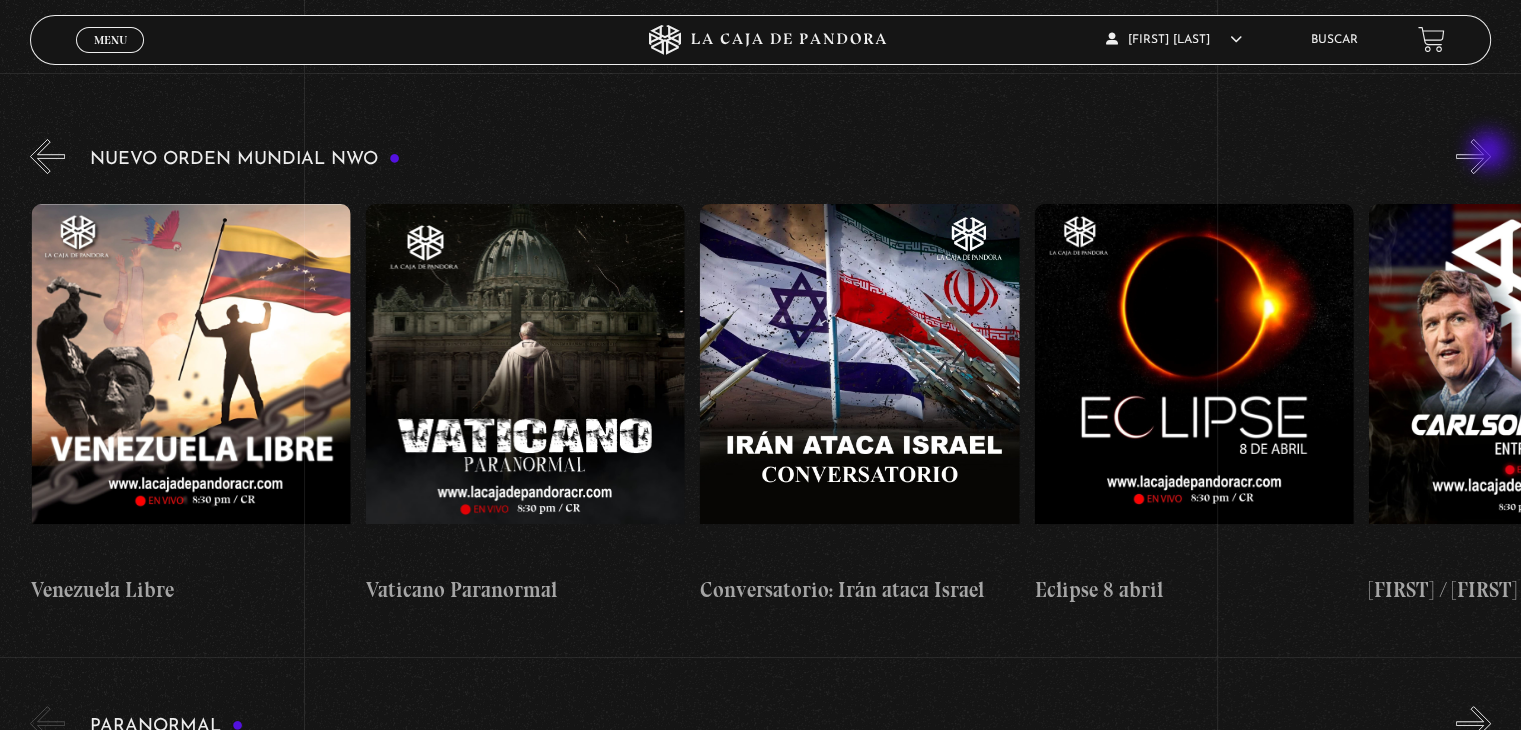 click on "»" at bounding box center [1473, 156] 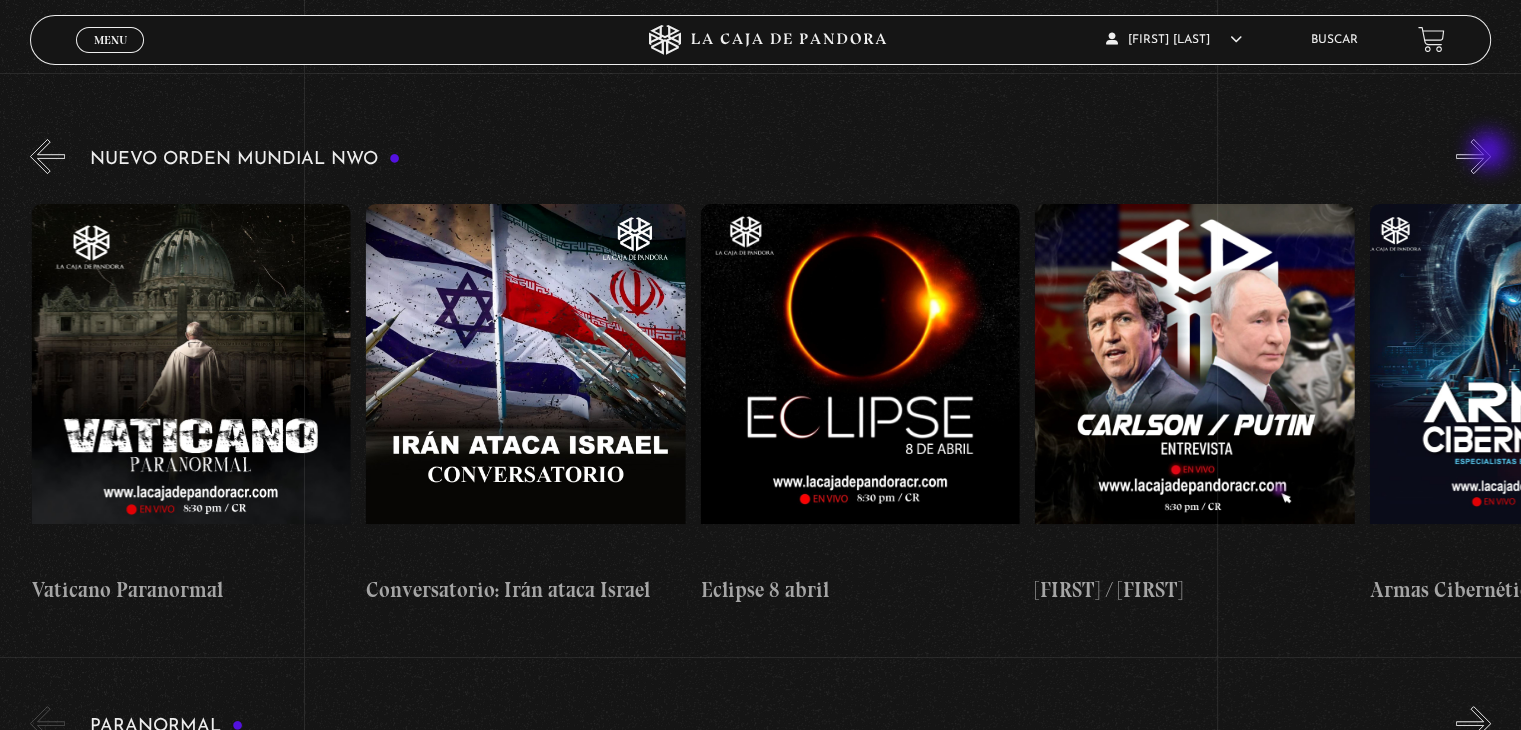 click on "»" at bounding box center [1473, 156] 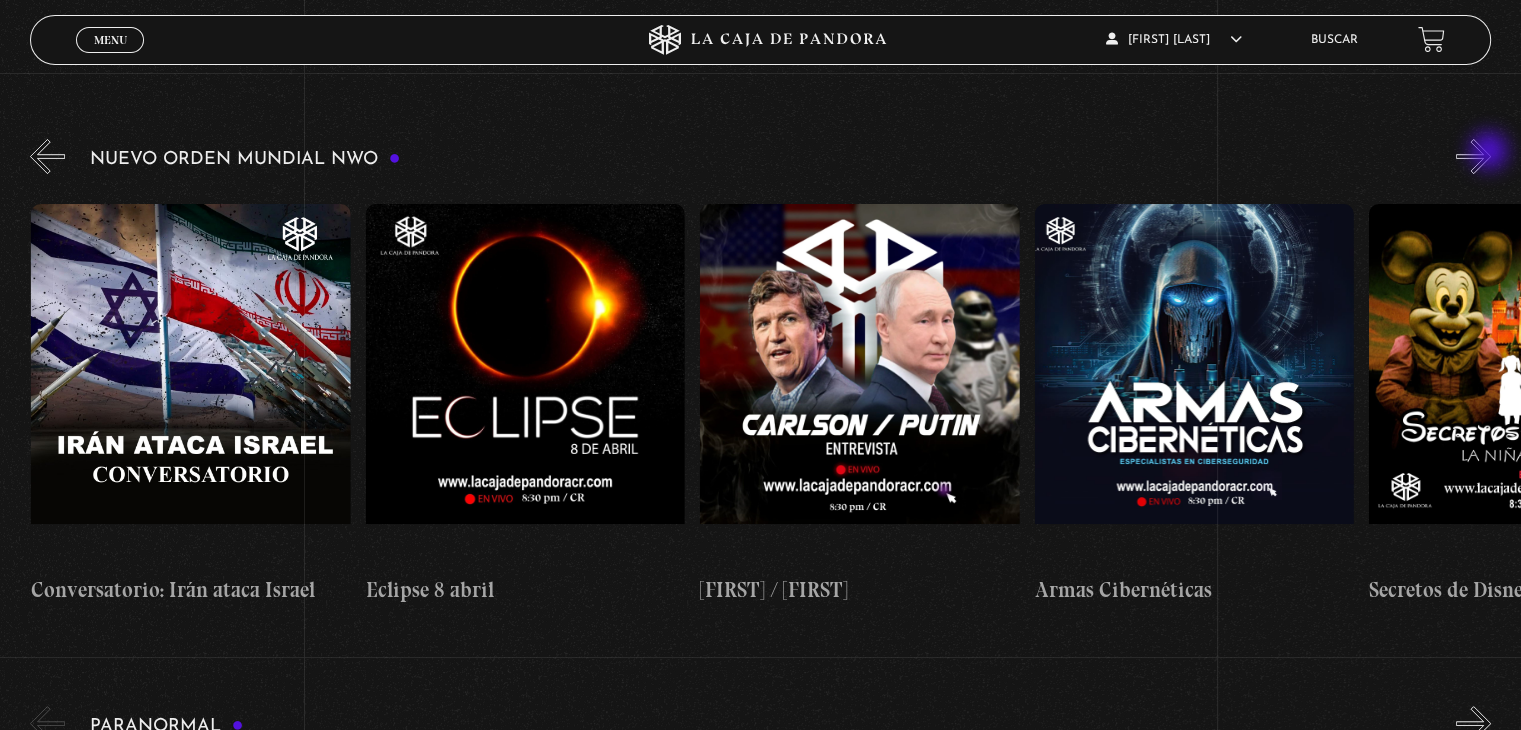 click on "»" at bounding box center [1473, 156] 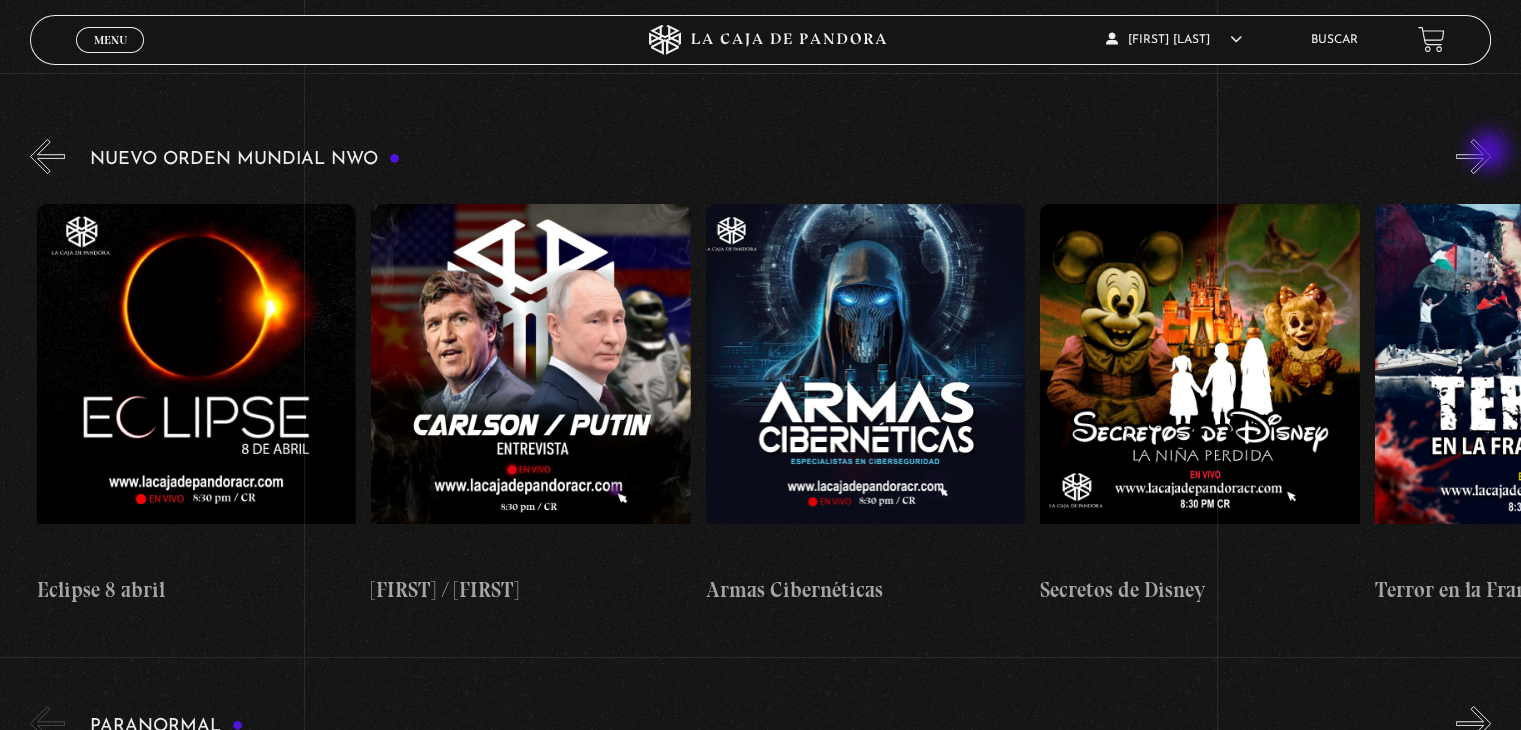 click on "»" at bounding box center [1473, 156] 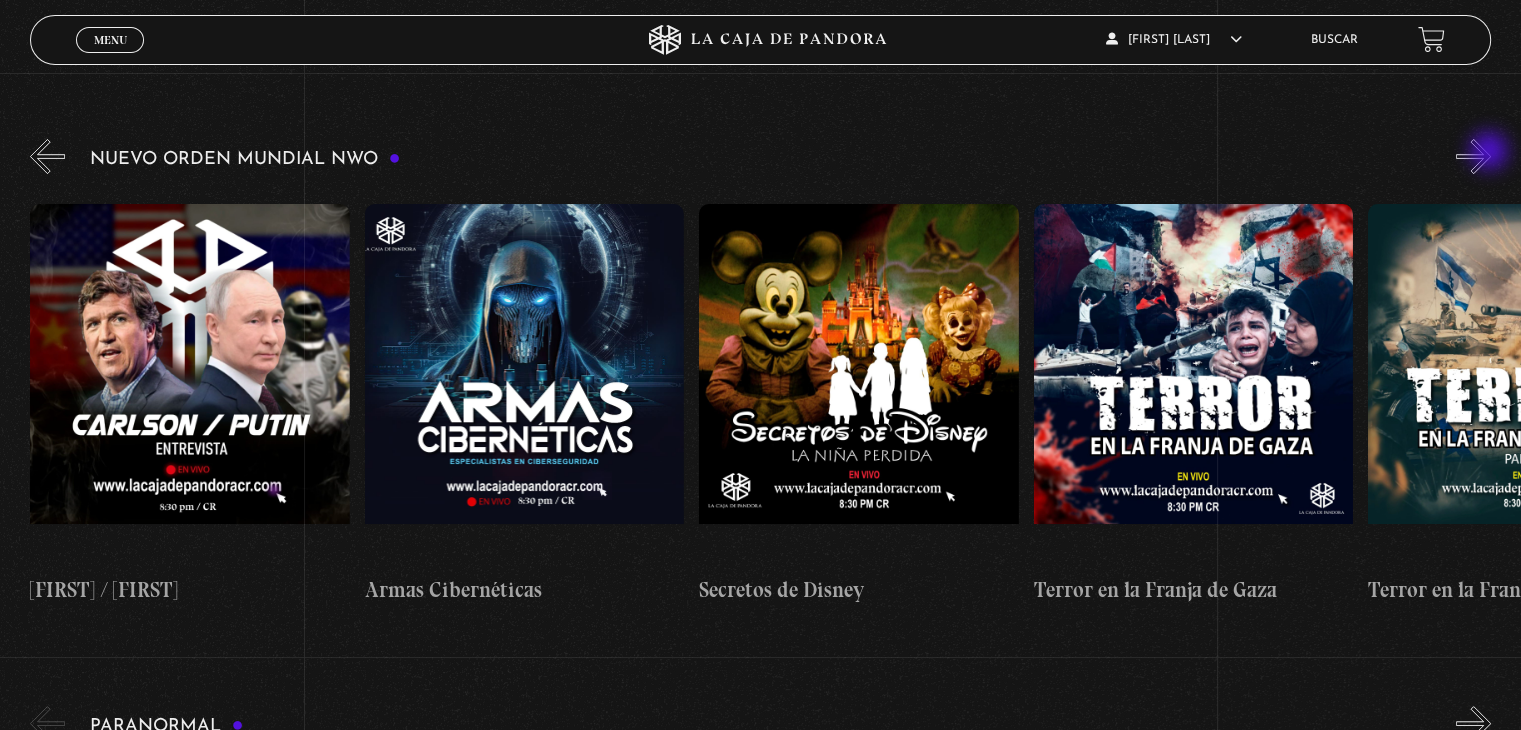 click on "»" at bounding box center (1473, 156) 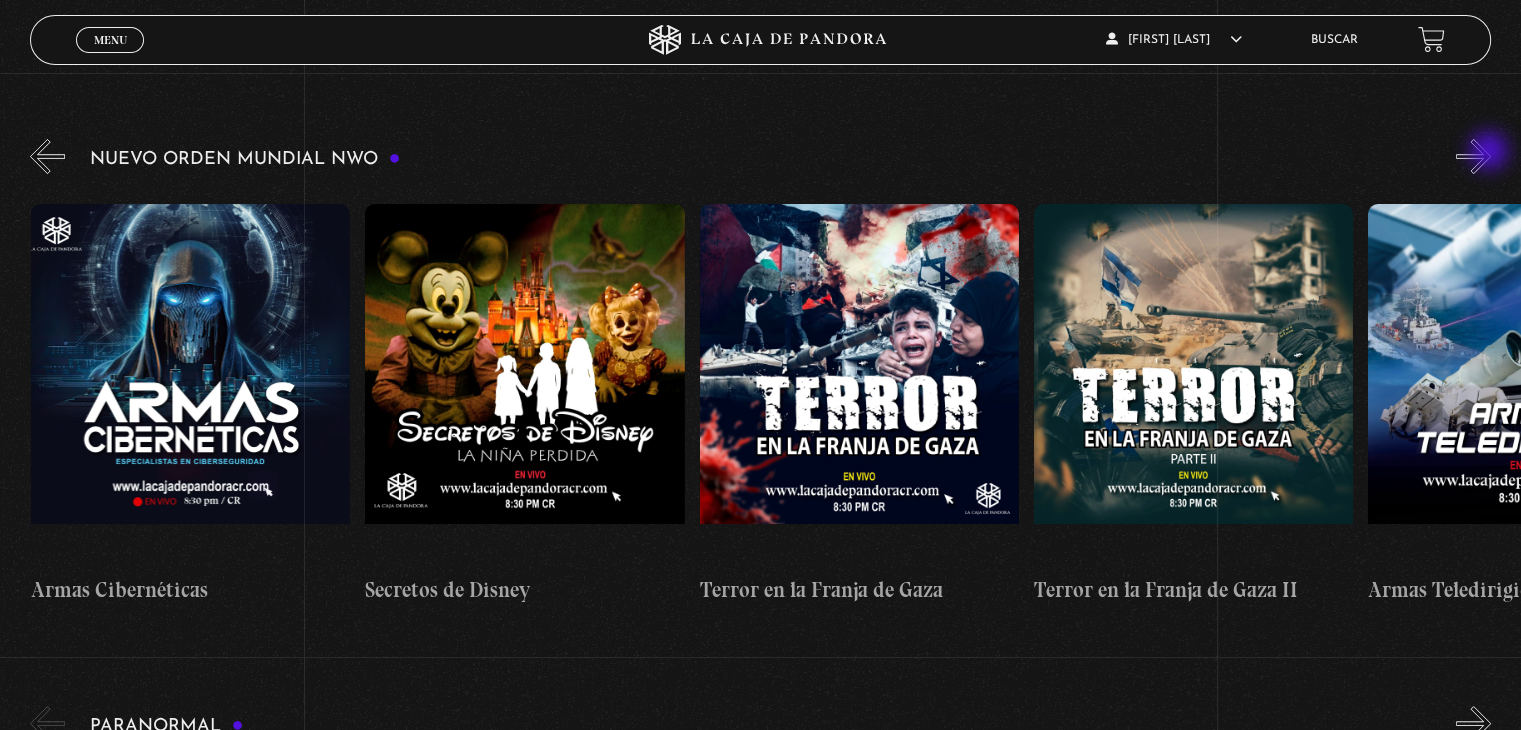 click on "»" at bounding box center (1473, 156) 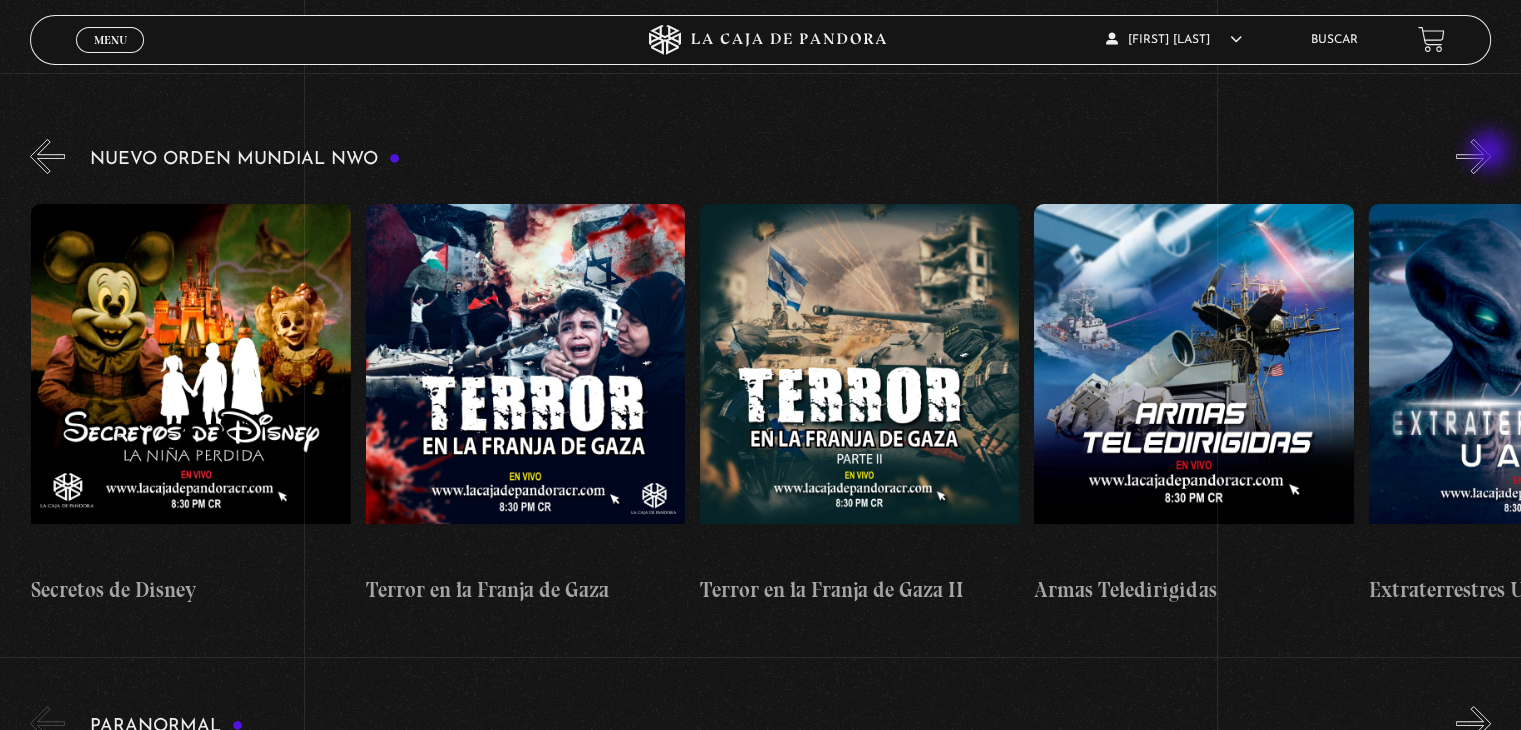 click on "»" at bounding box center (1473, 156) 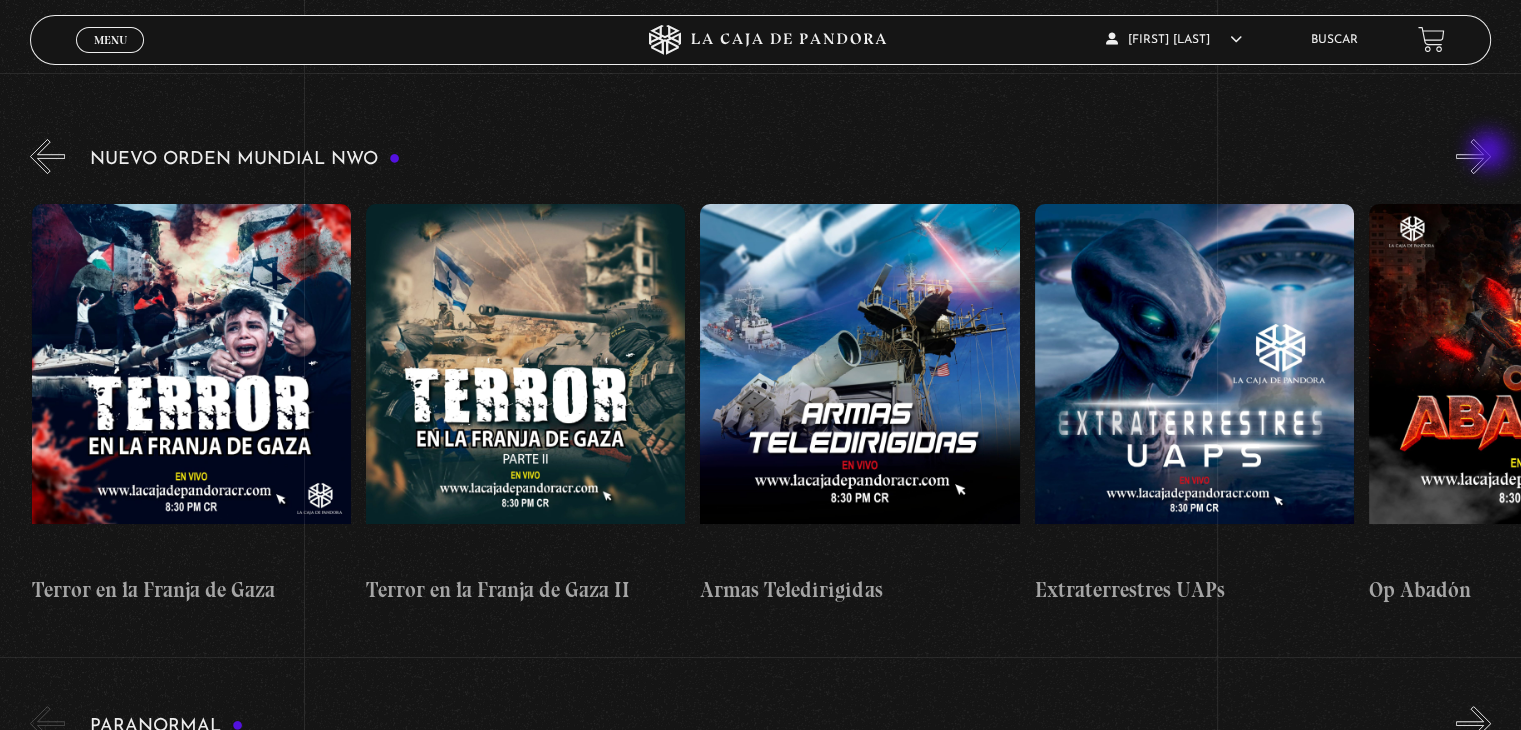 click on "»" at bounding box center [1473, 156] 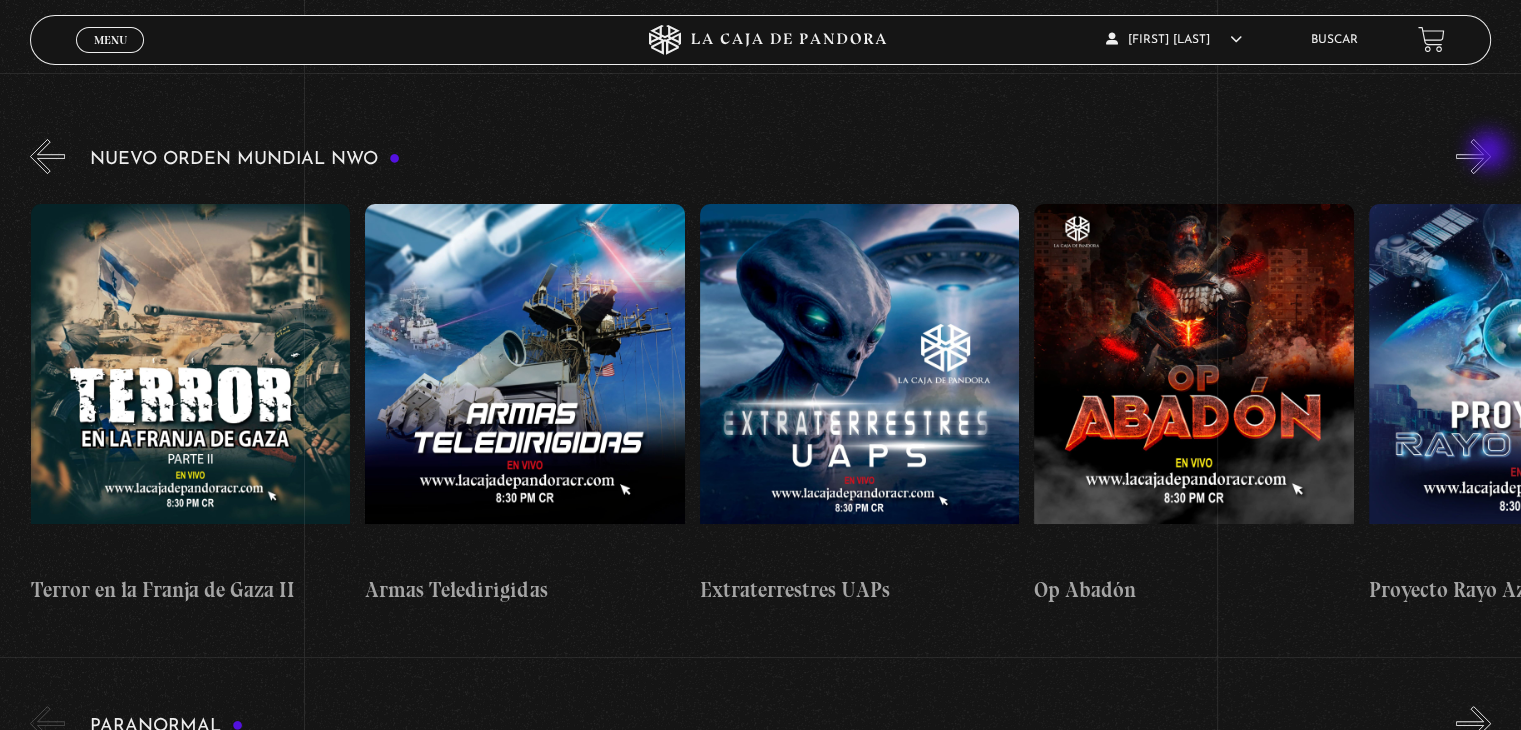 click on "»" at bounding box center (1473, 156) 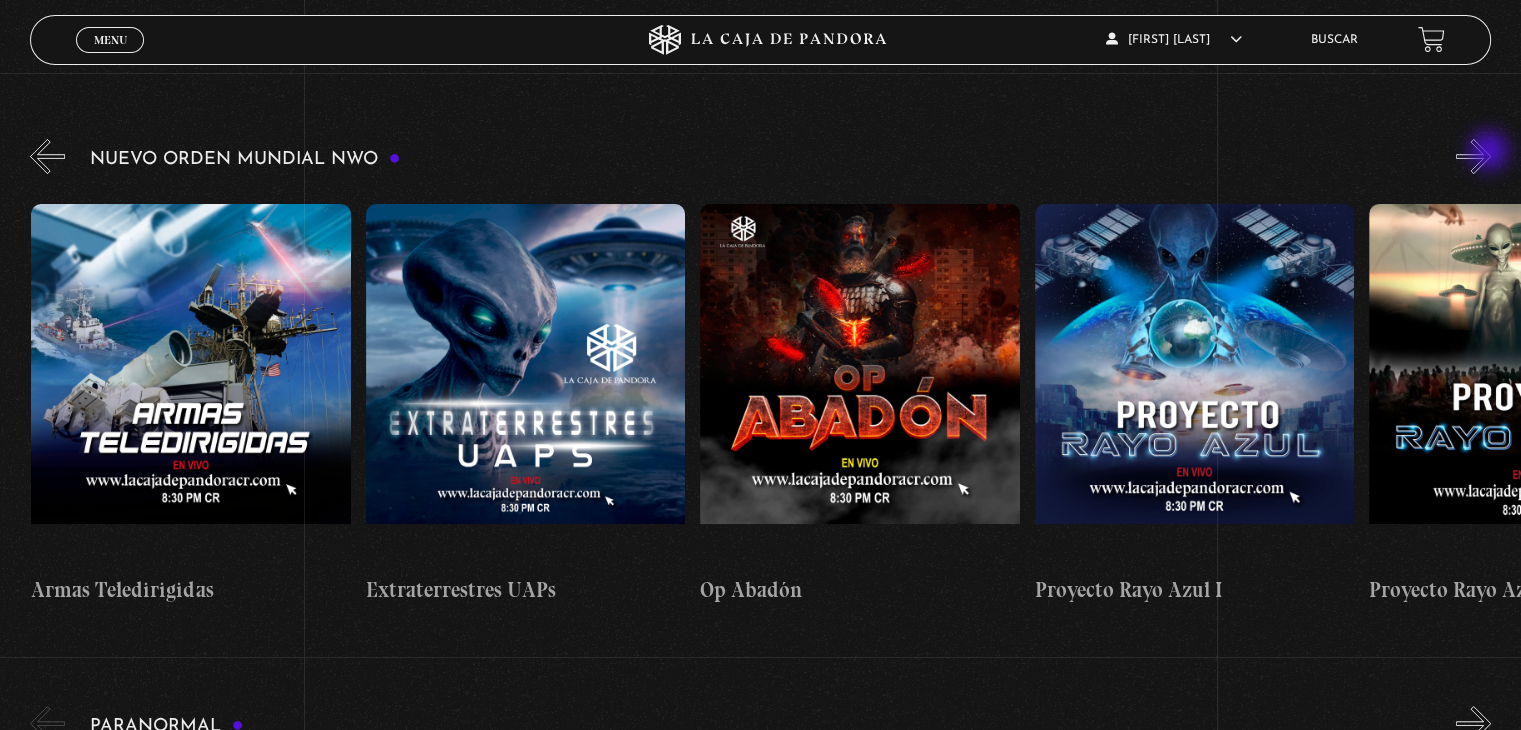 scroll, scrollTop: 0, scrollLeft: 7692, axis: horizontal 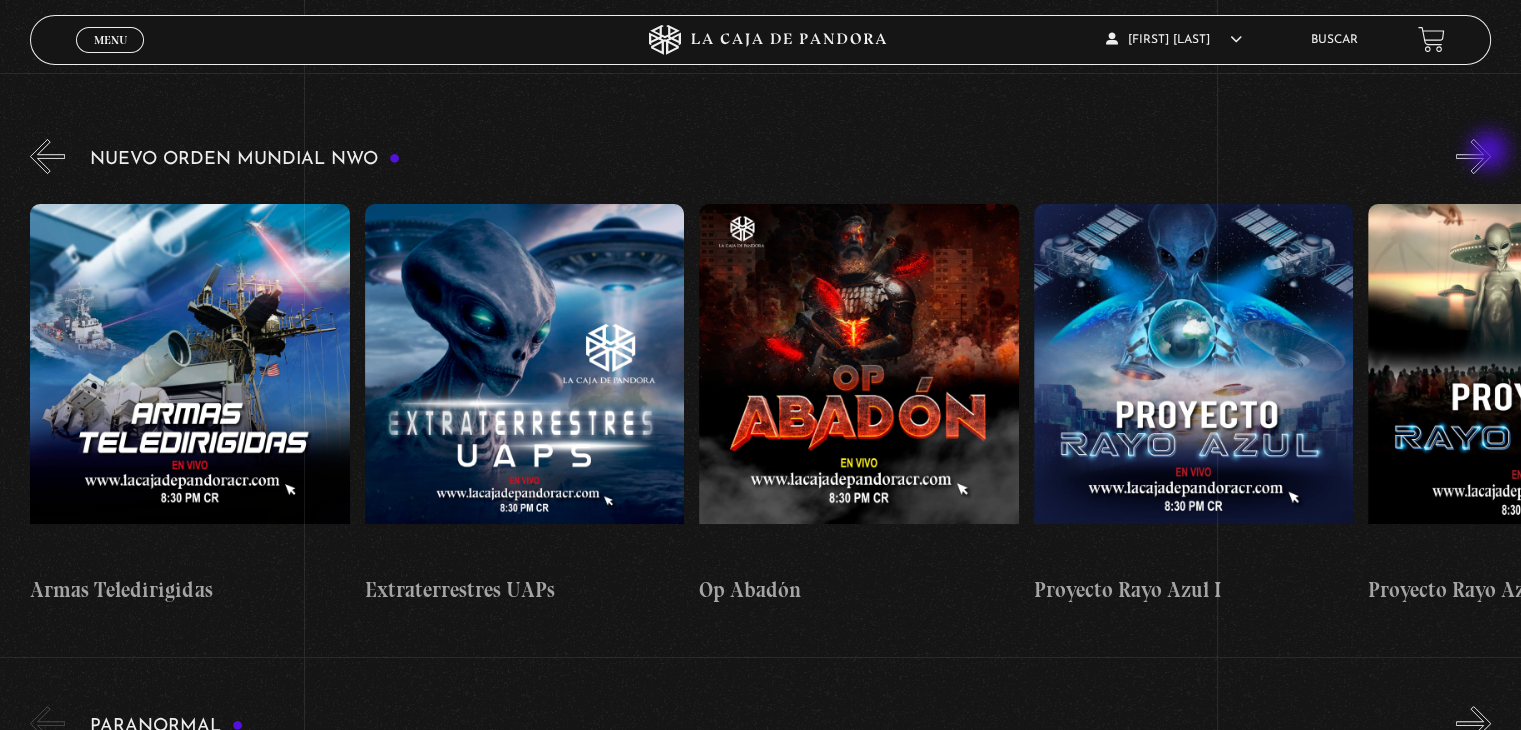 click on "»" at bounding box center [1473, 156] 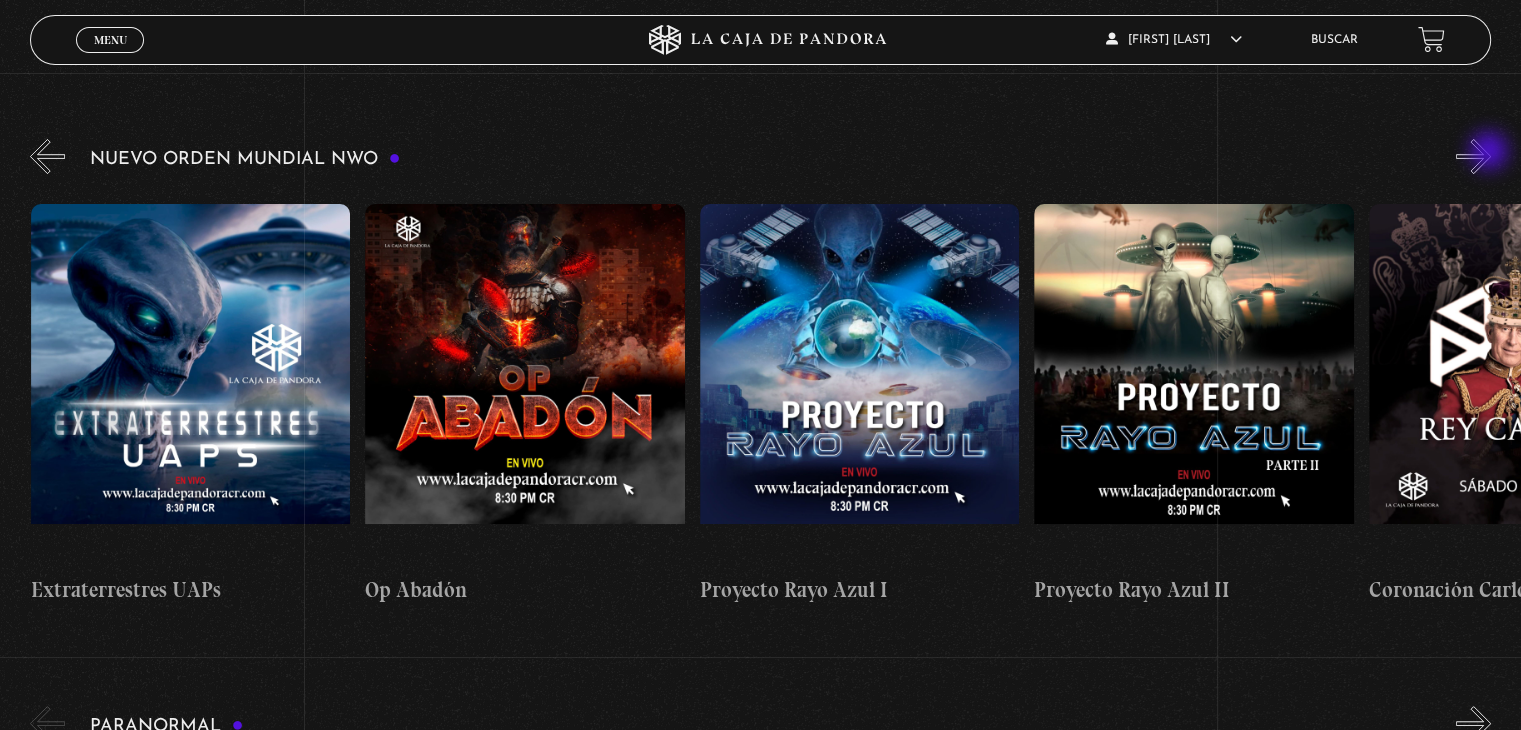click on "»" at bounding box center [1473, 156] 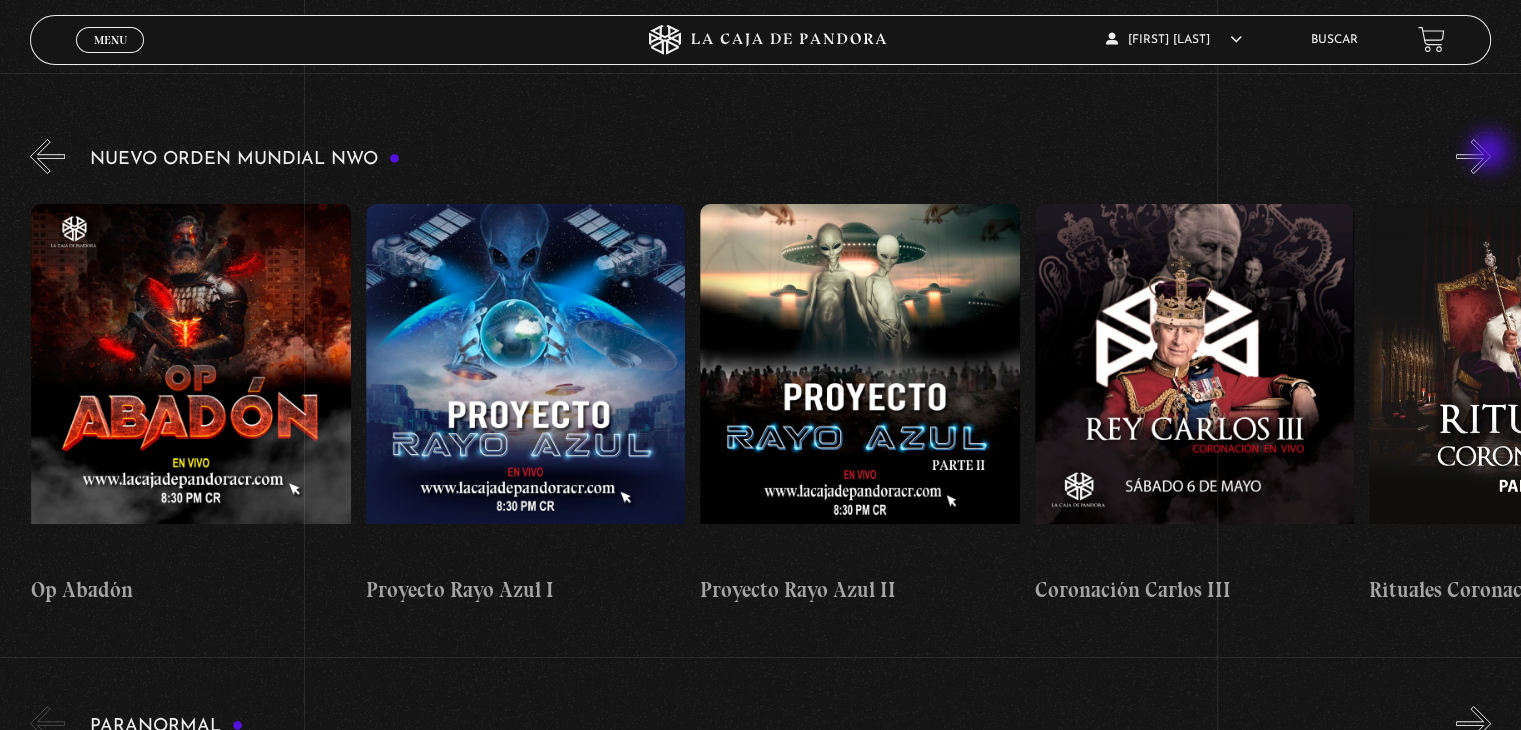 click on "»" at bounding box center [1473, 156] 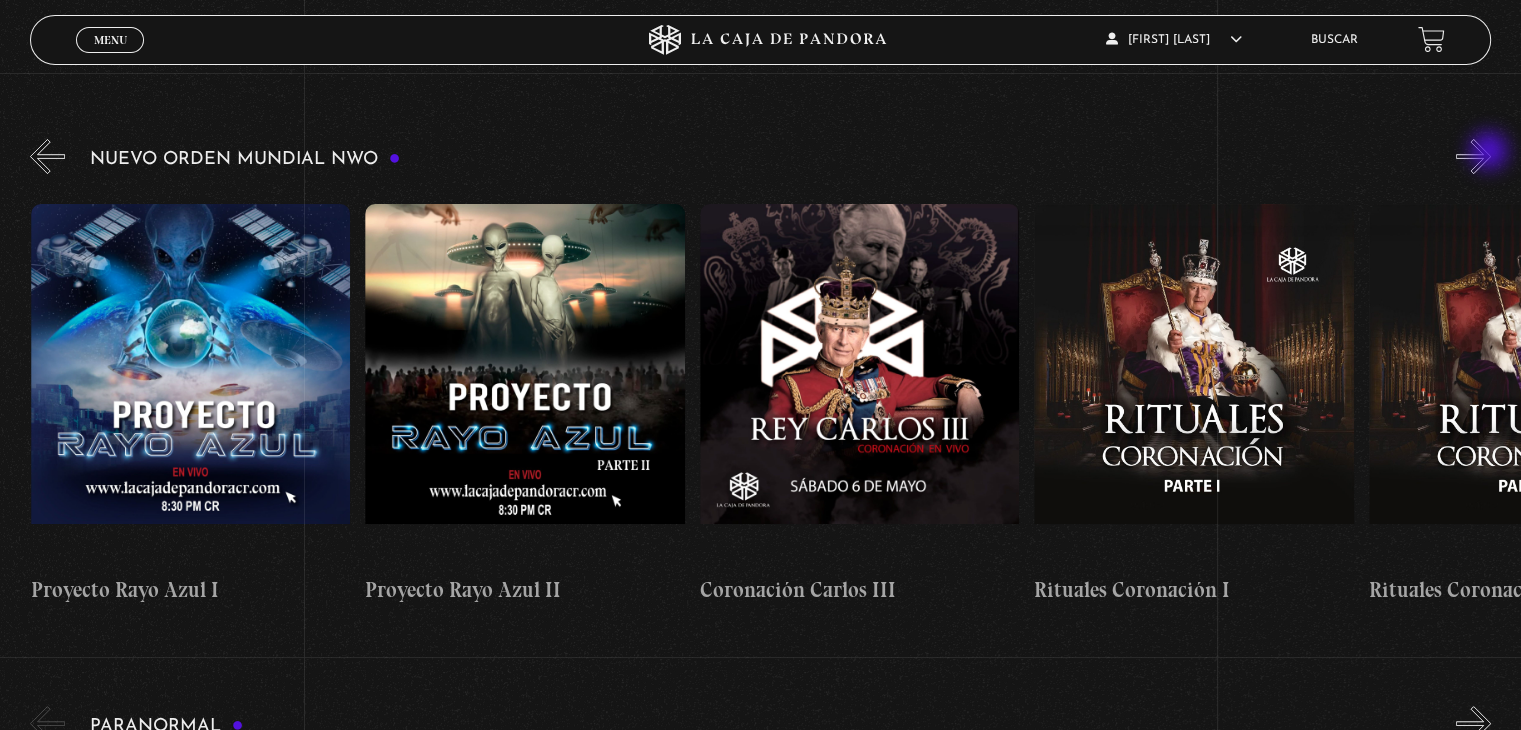 click on "»" at bounding box center [1473, 156] 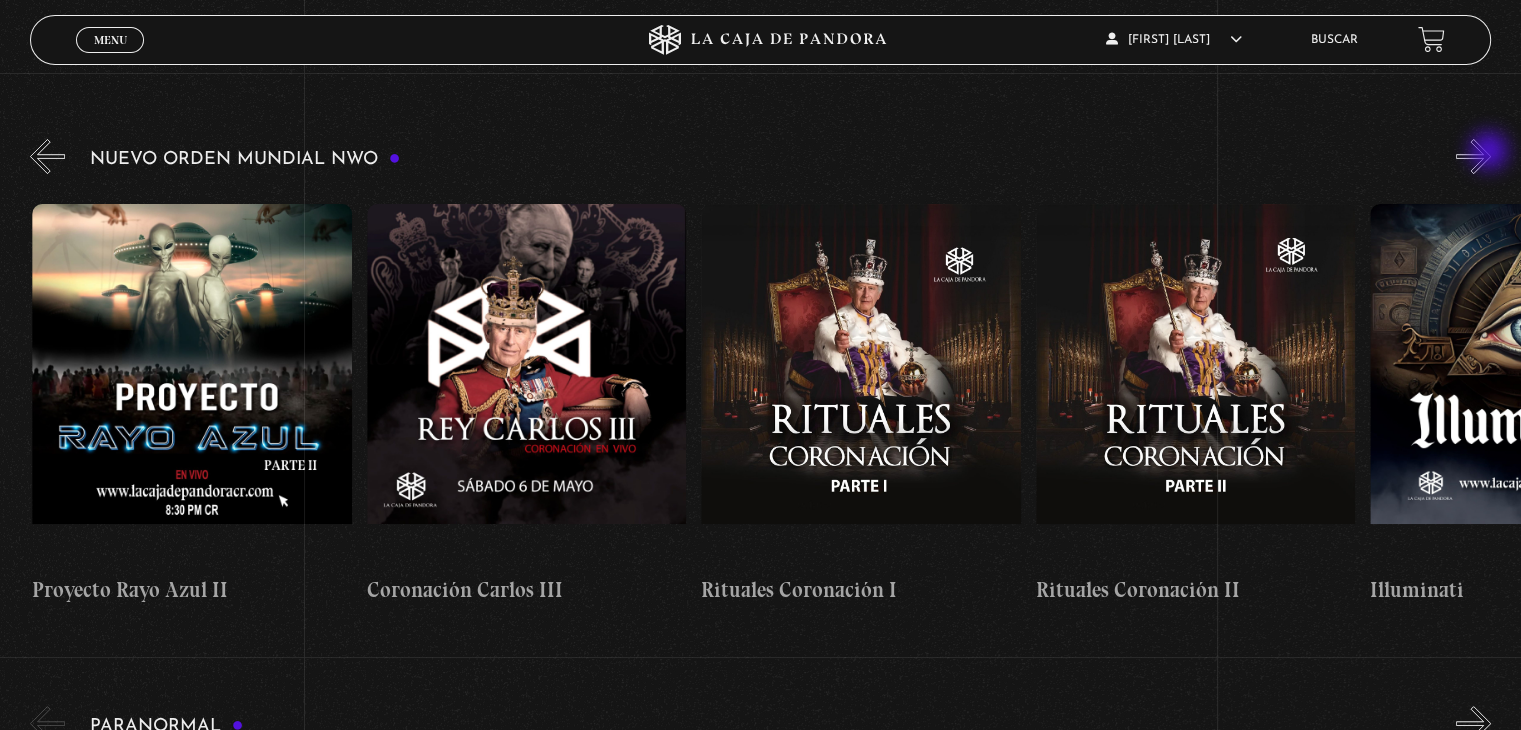 click on "»" at bounding box center (1473, 156) 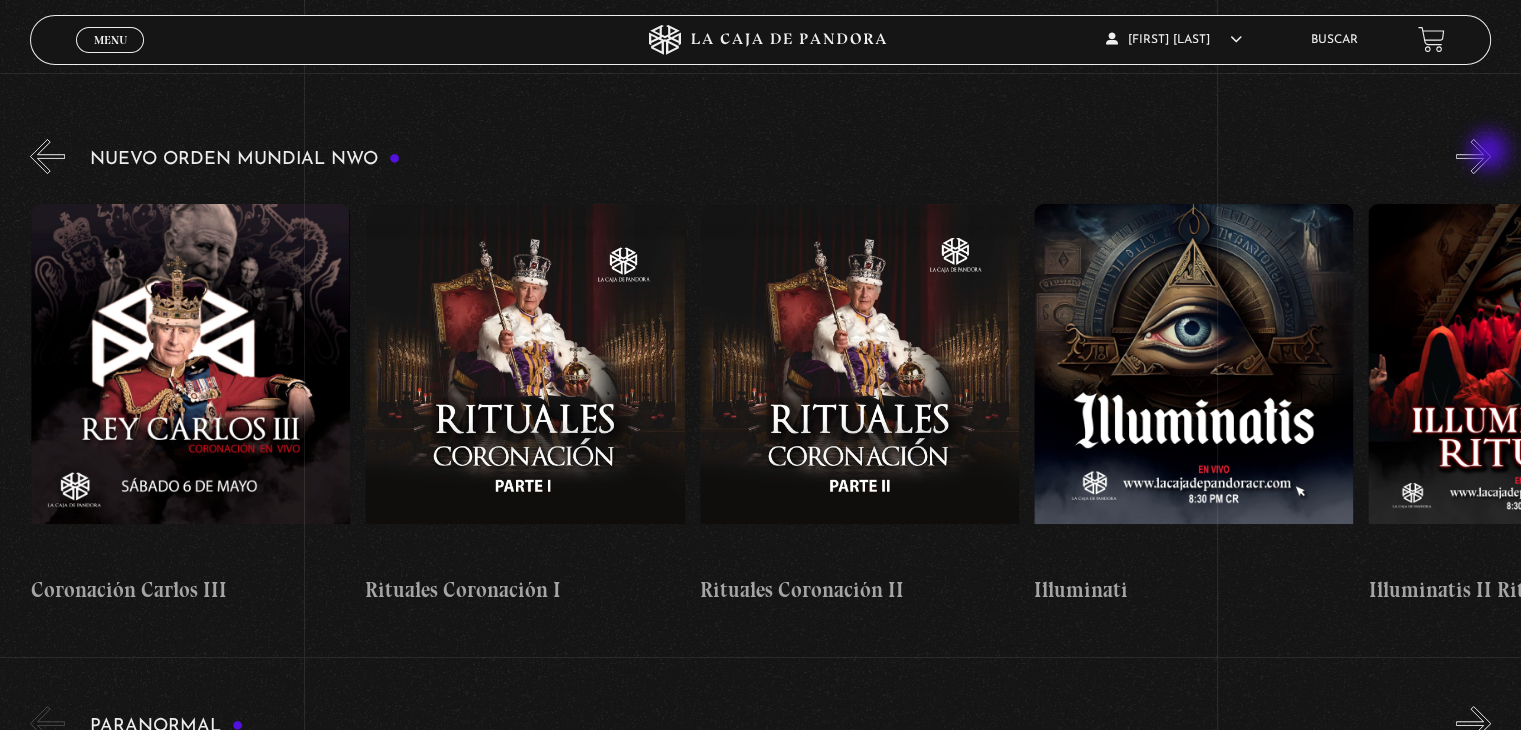 click on "»" at bounding box center (1473, 156) 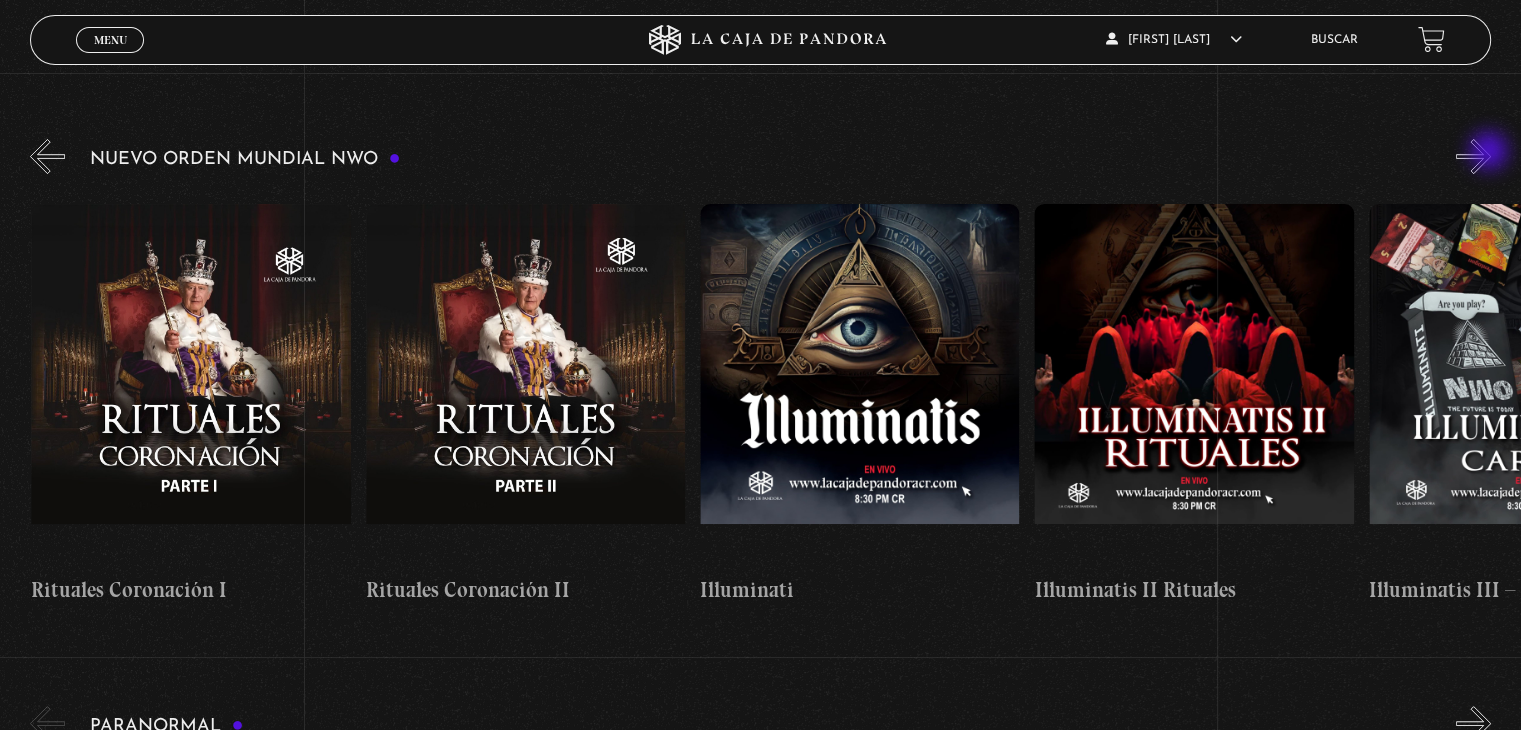 click on "»" at bounding box center (1473, 156) 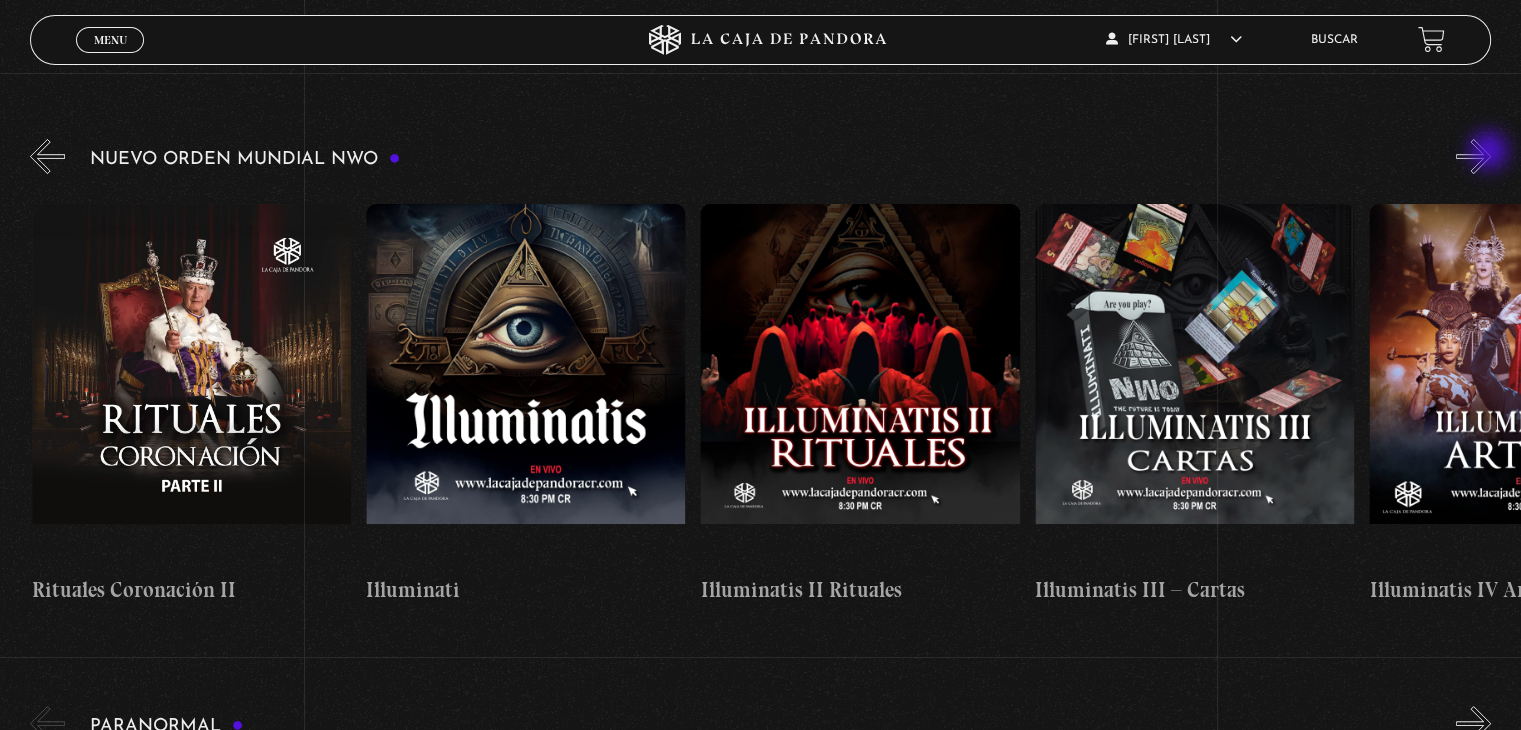 click on "»" at bounding box center (1473, 156) 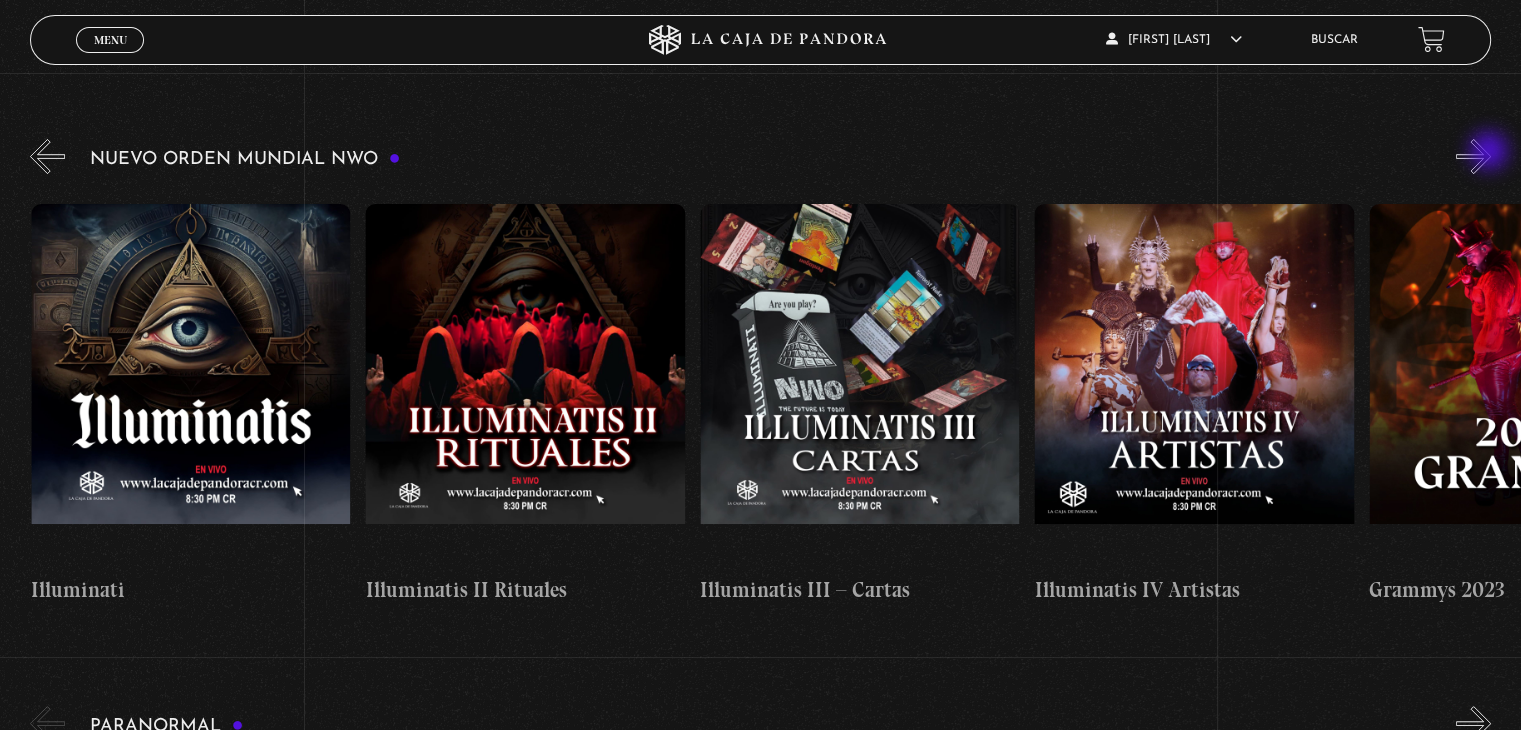 click on "»" at bounding box center [1473, 156] 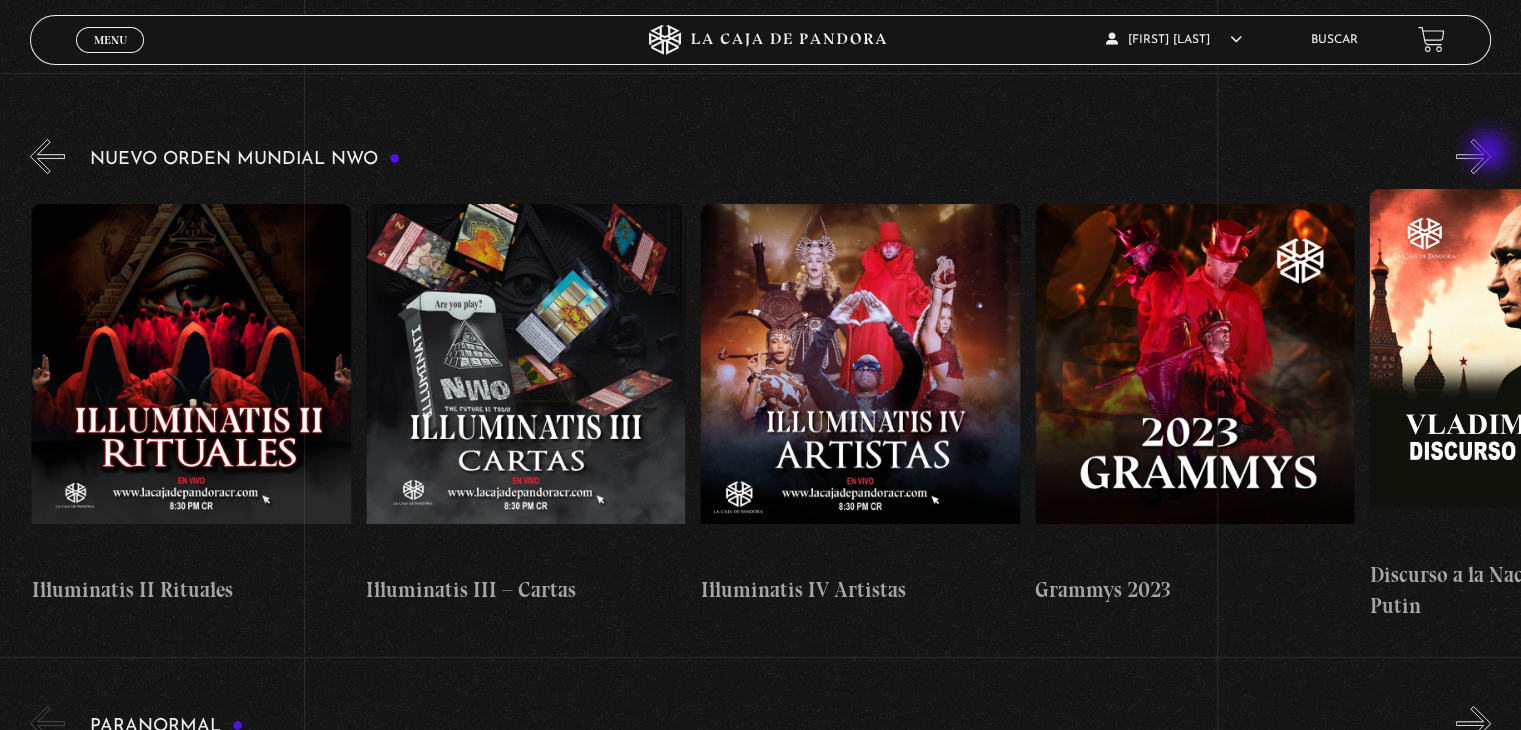 click on "»" at bounding box center (1473, 156) 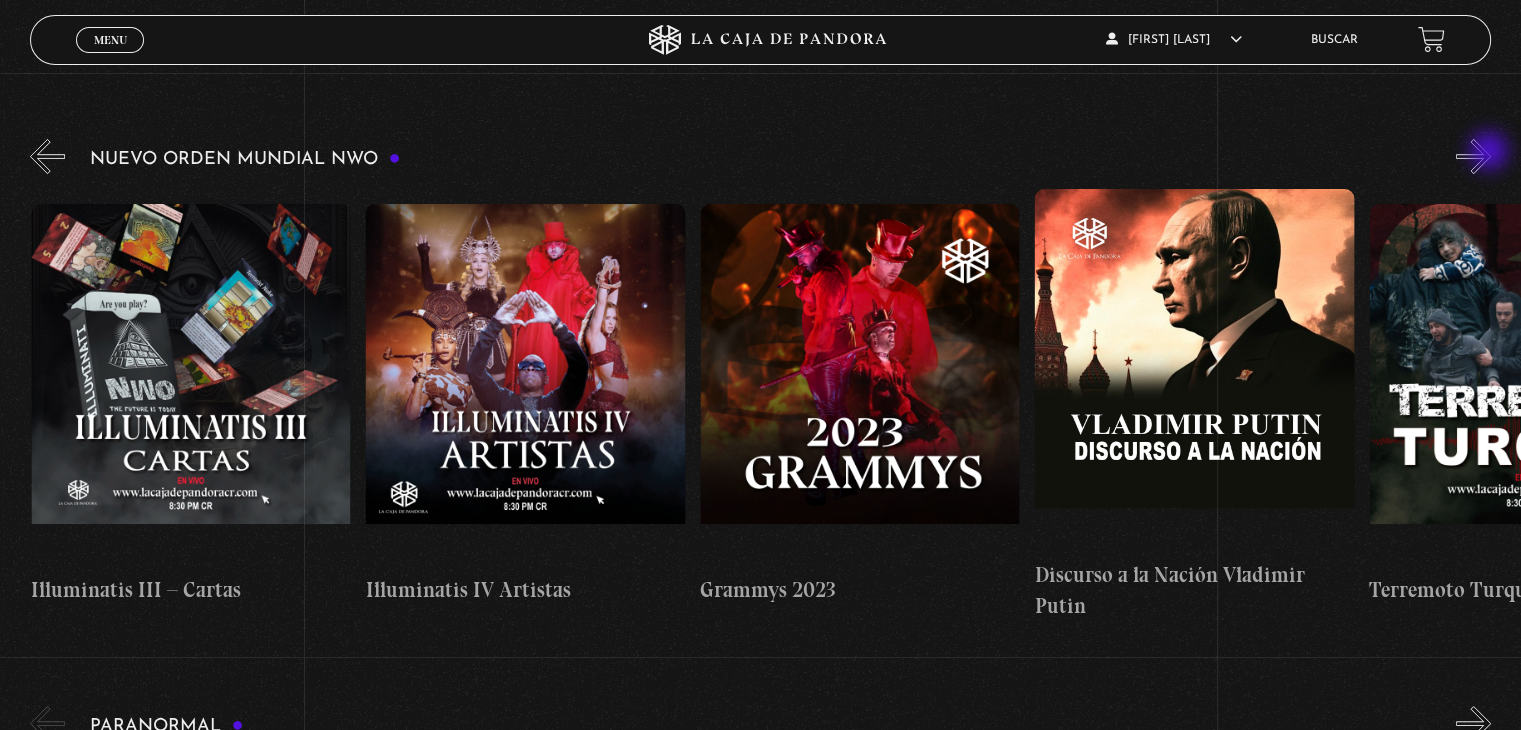click on "»" at bounding box center (1473, 156) 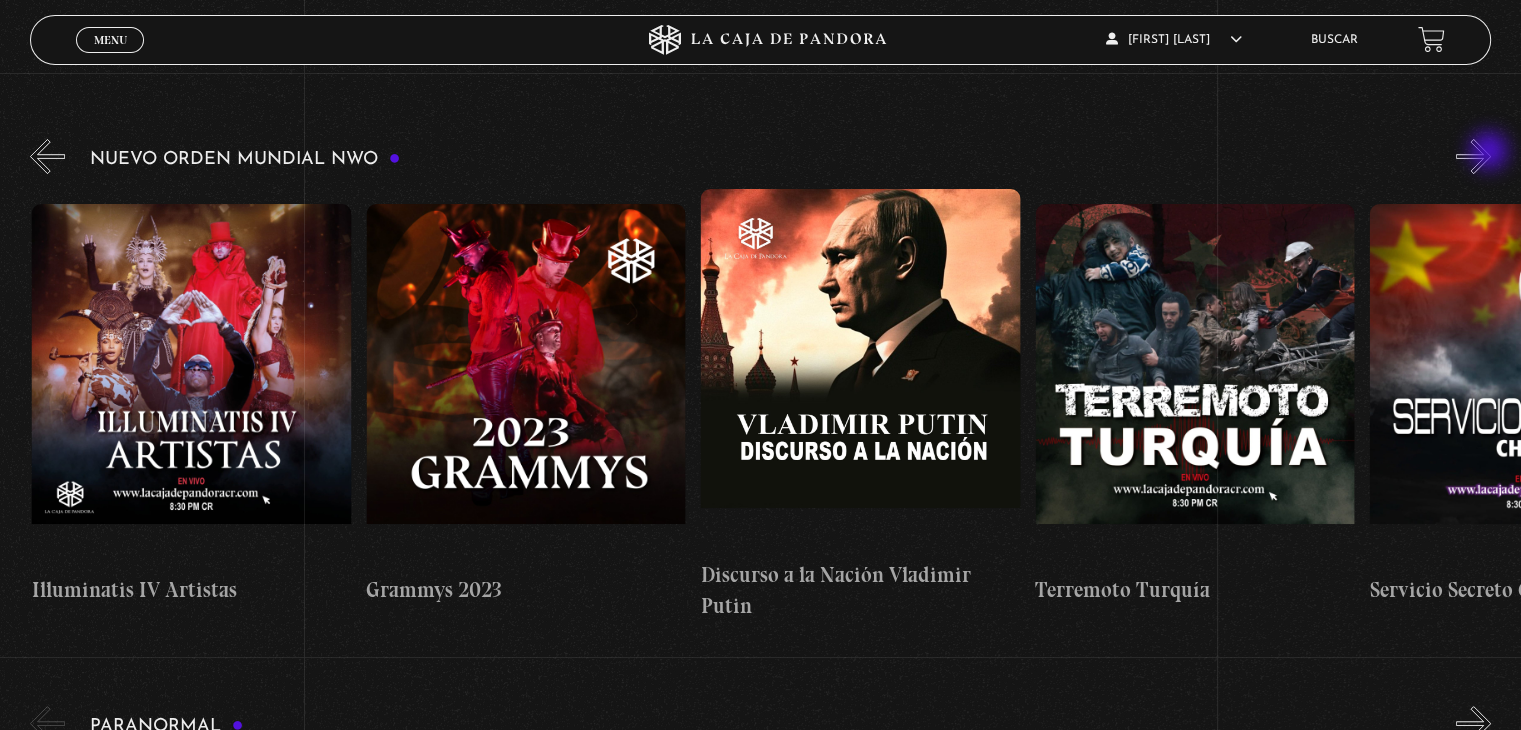 click on "»" at bounding box center (1473, 156) 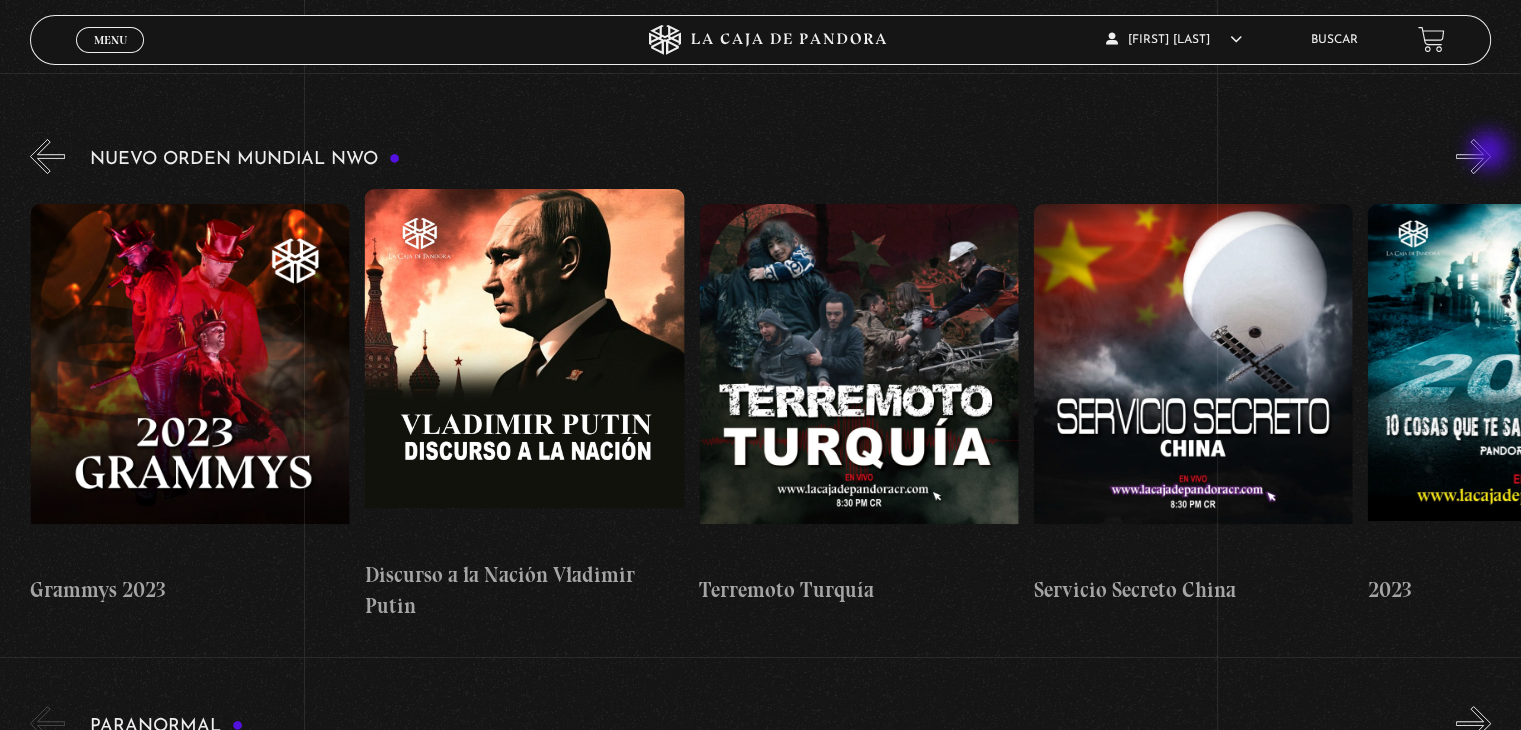 click on "»" at bounding box center [1473, 156] 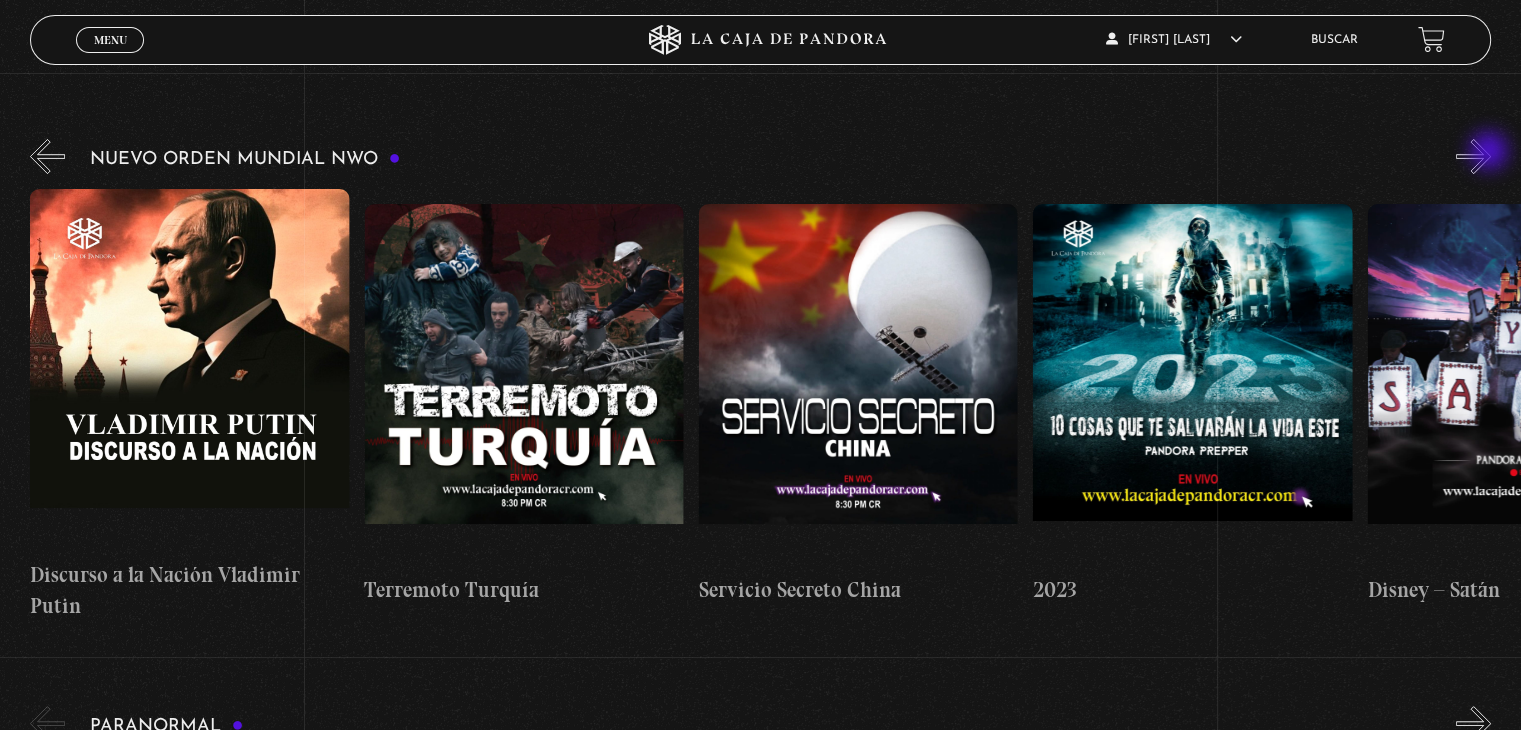 click on "»" at bounding box center [1473, 156] 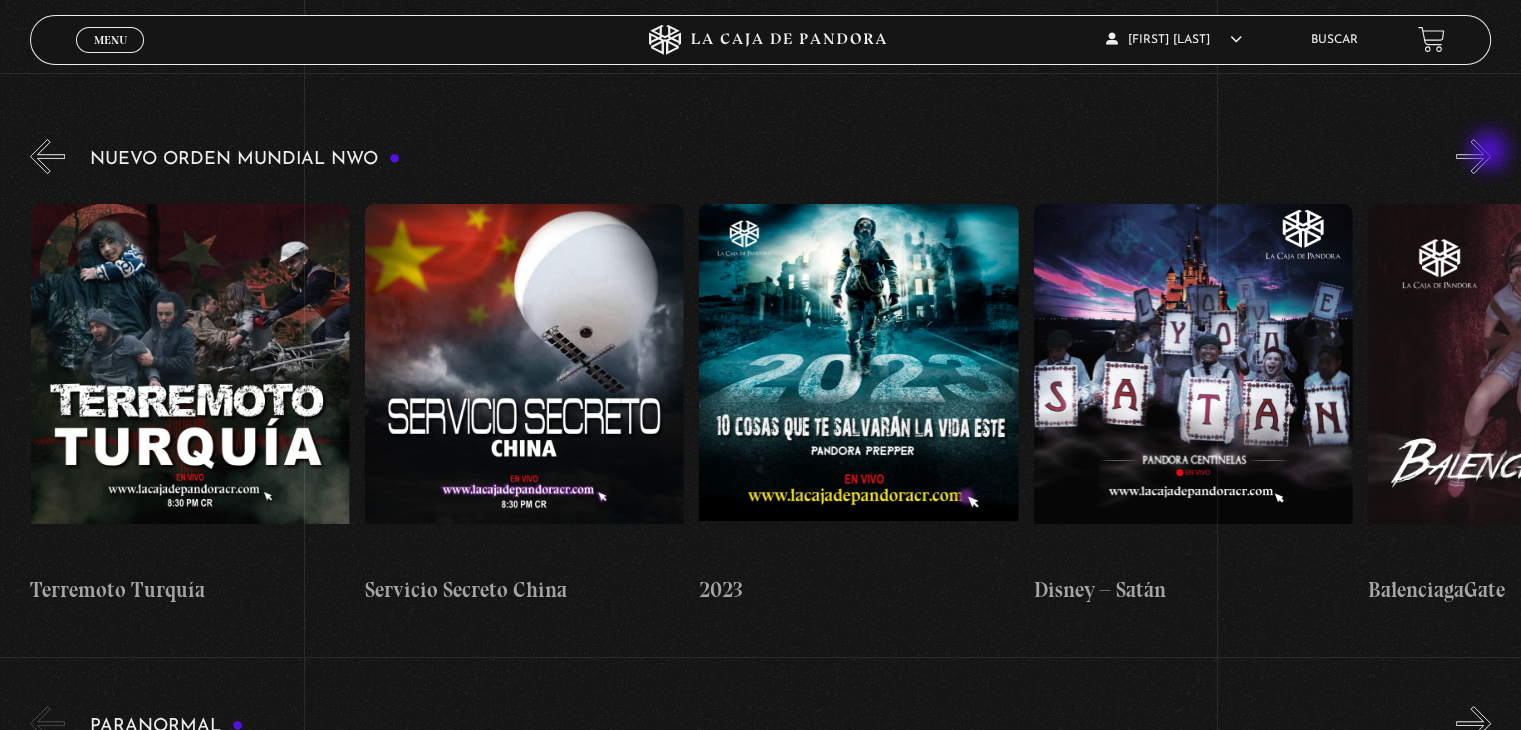 click on "»" at bounding box center [1473, 156] 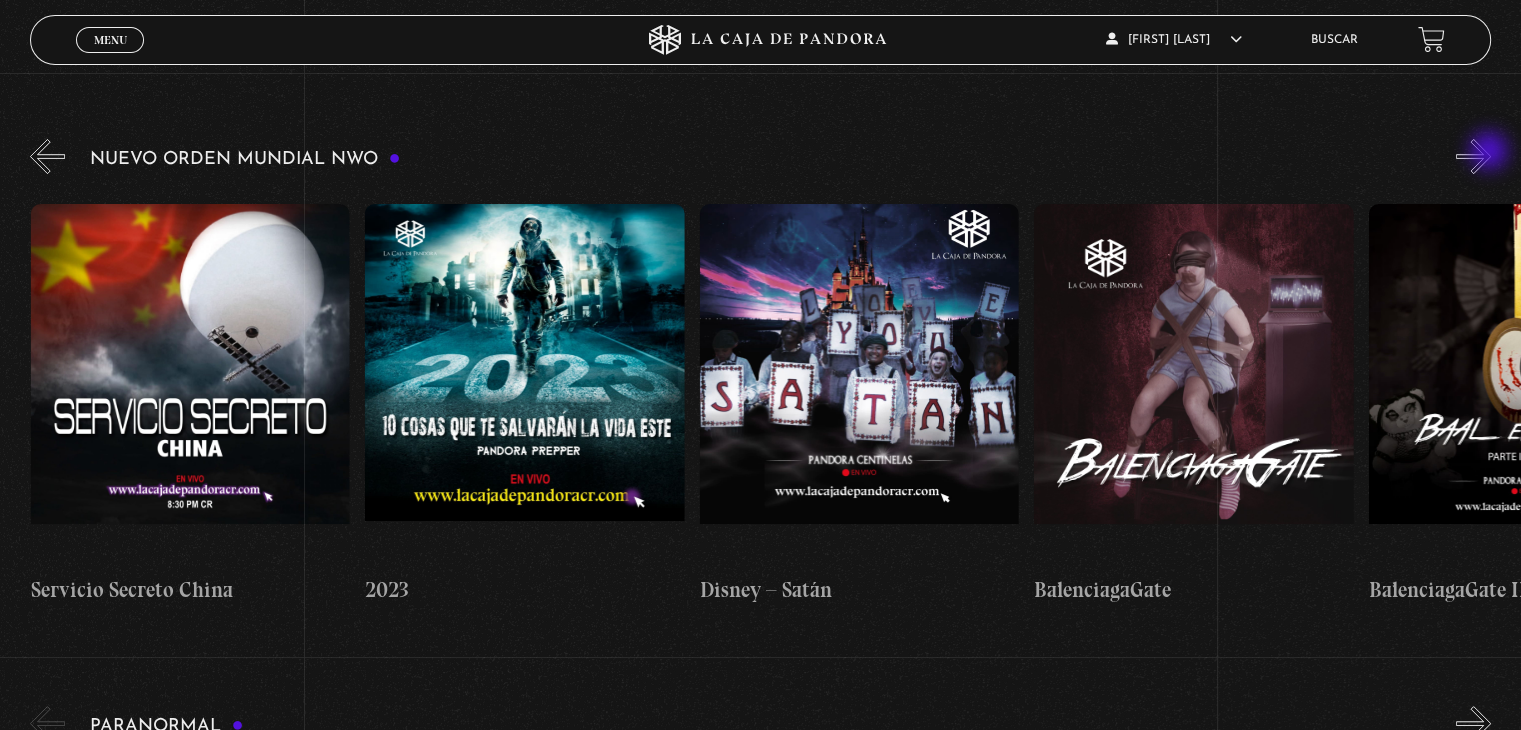 click on "»" at bounding box center (1473, 156) 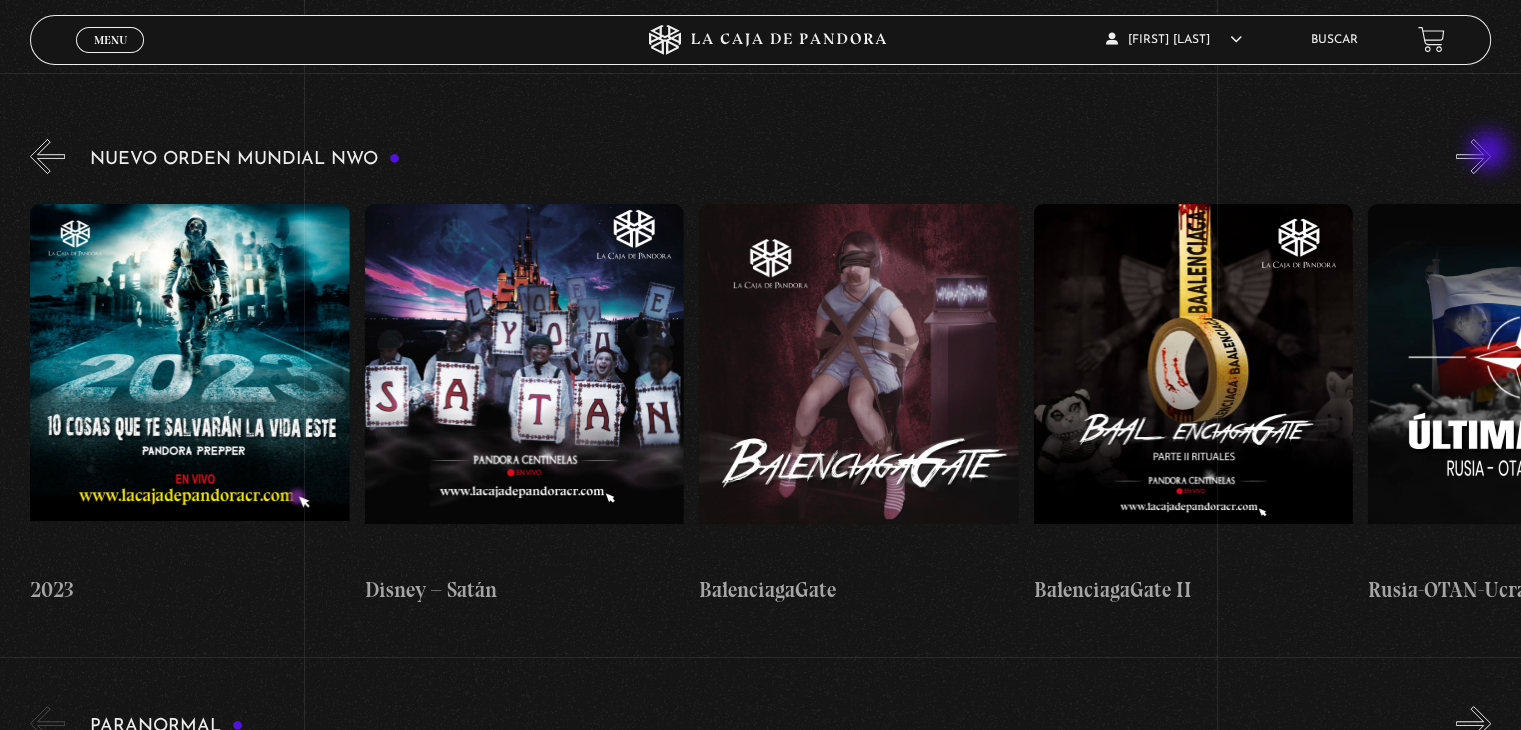 click on "»" at bounding box center (1473, 156) 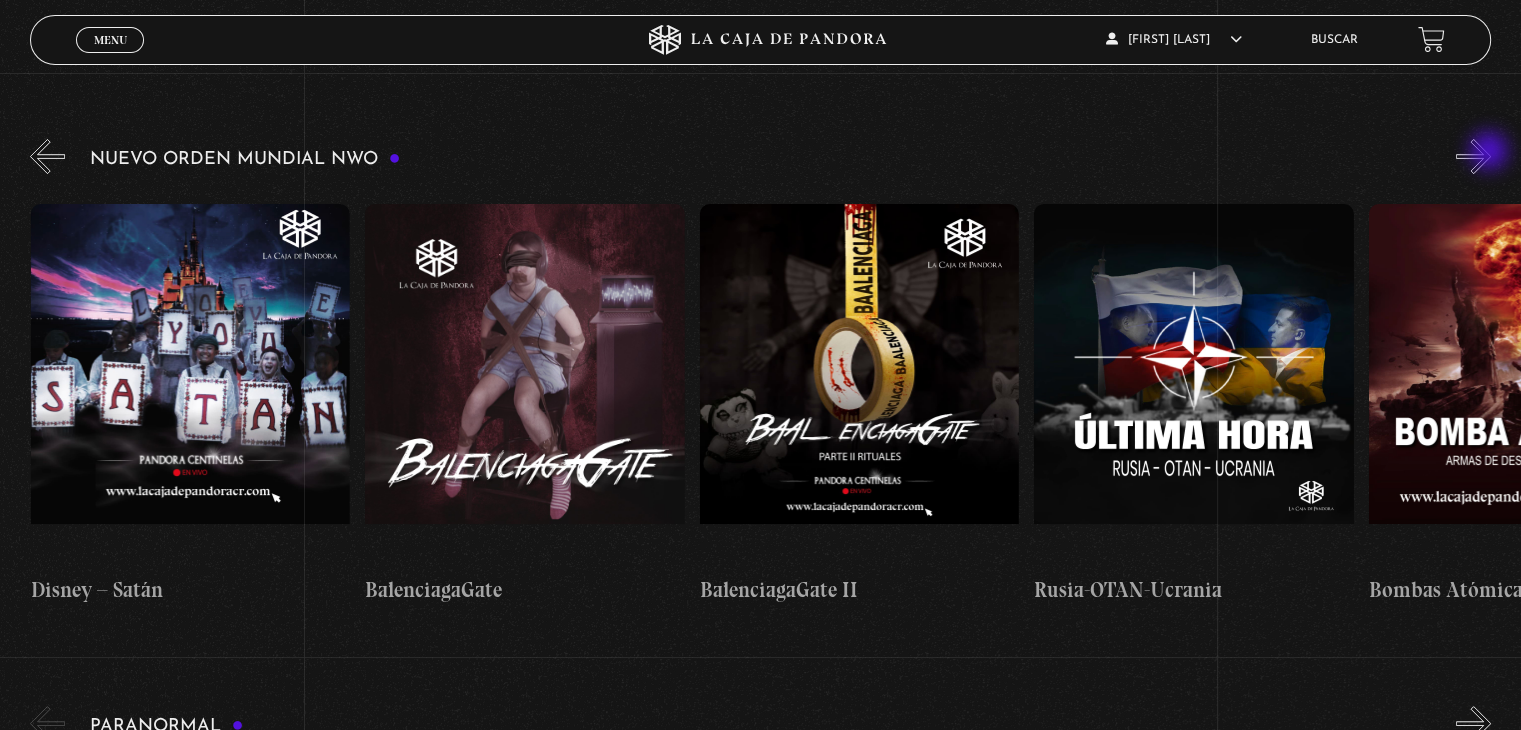 click on "»" at bounding box center (1473, 156) 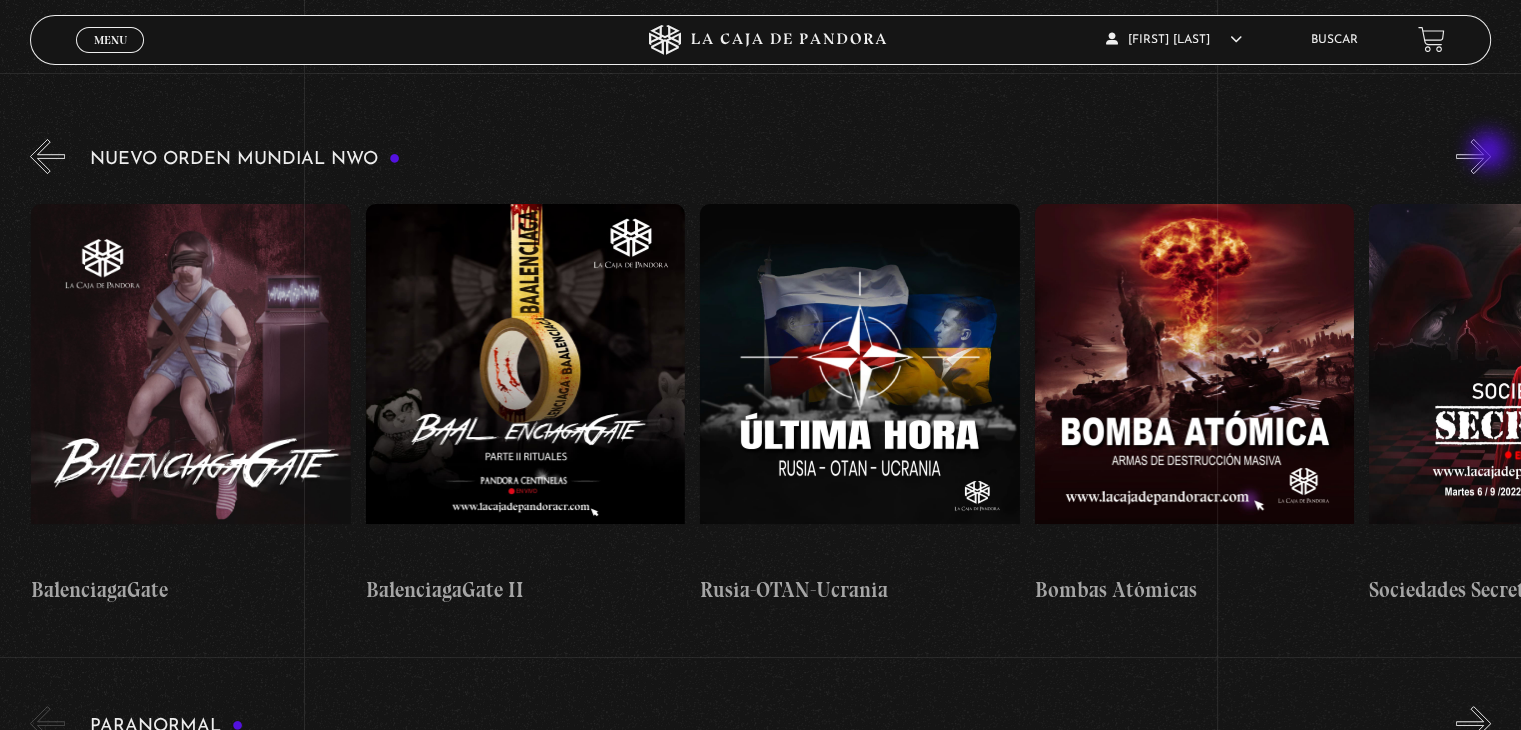 click on "»" at bounding box center [1473, 156] 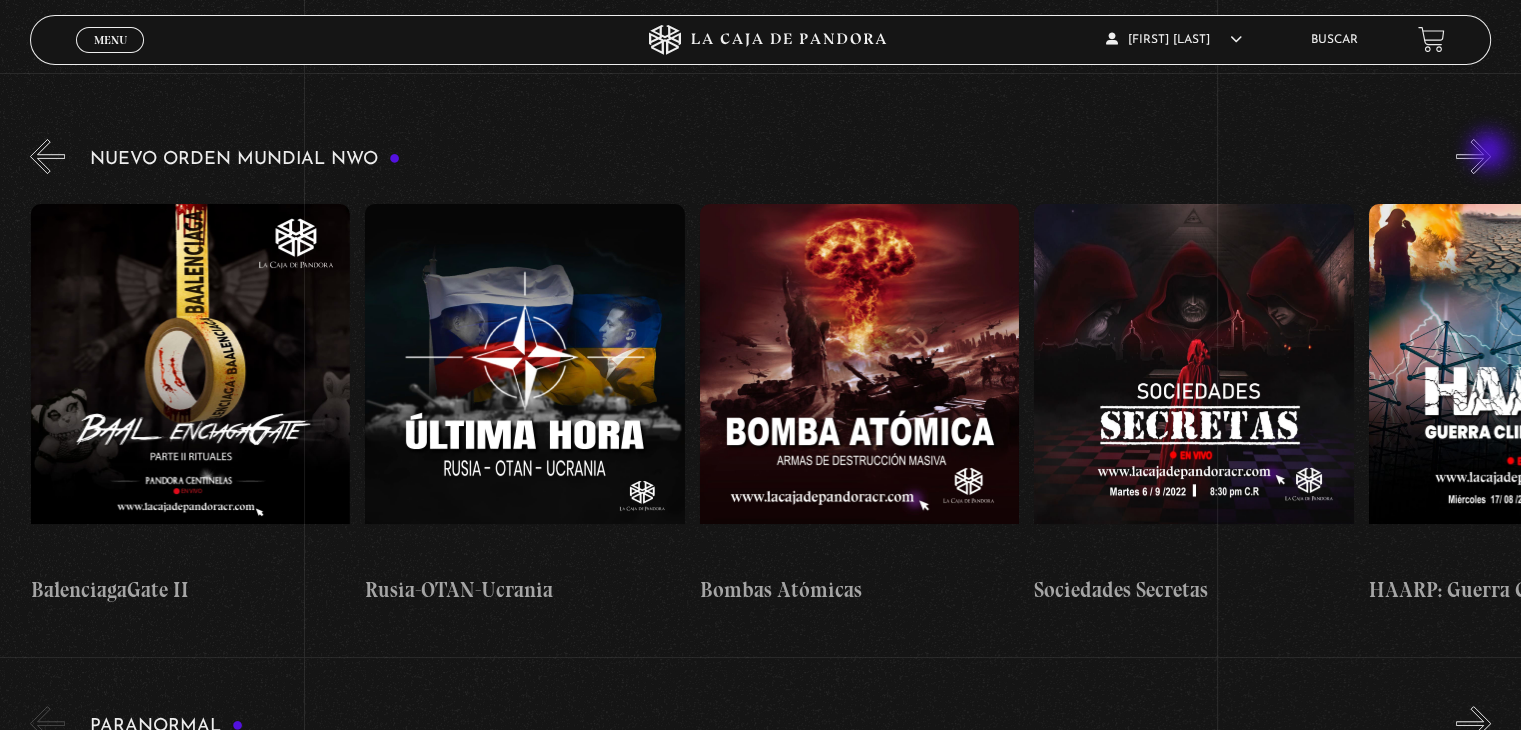 click on "»" at bounding box center (1473, 156) 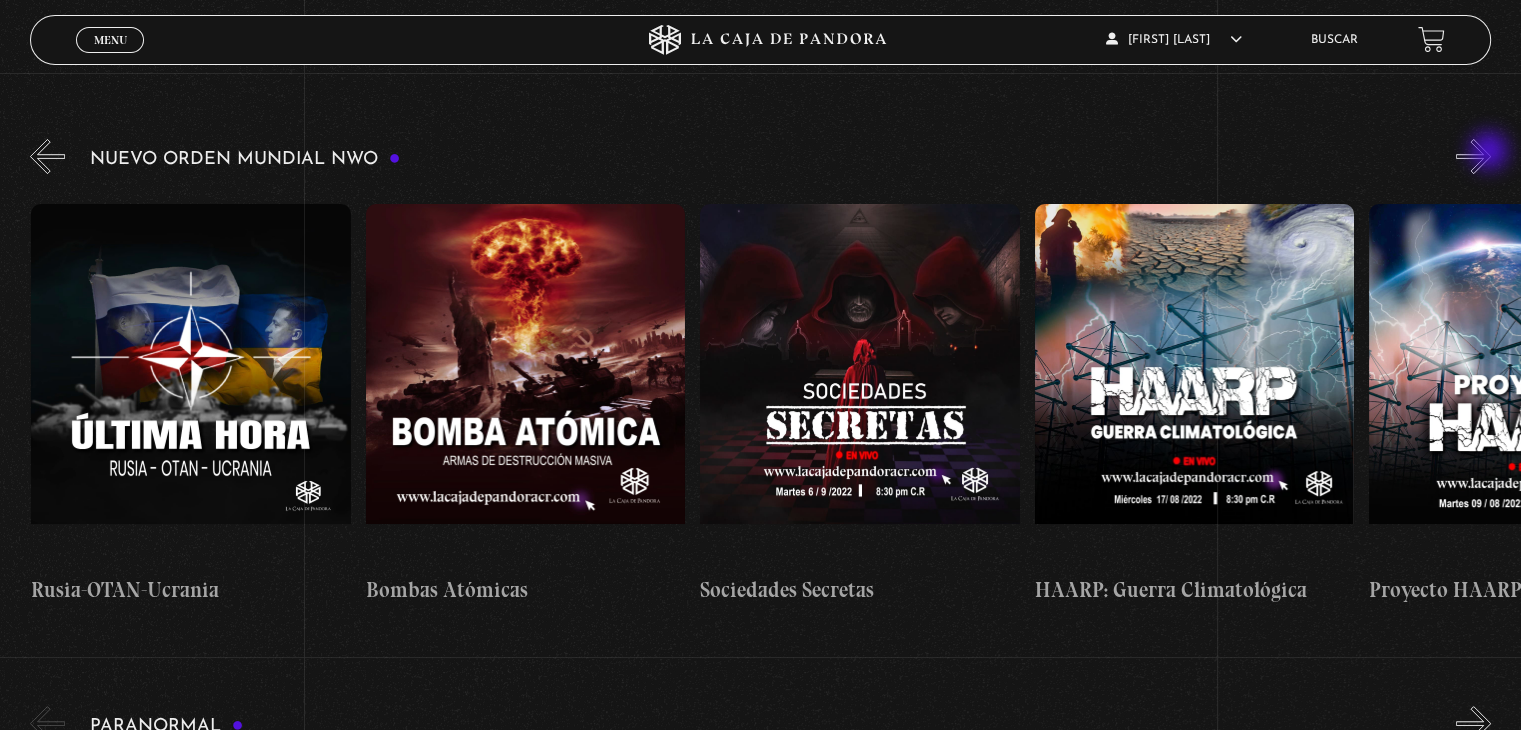 click on "»" at bounding box center [1473, 156] 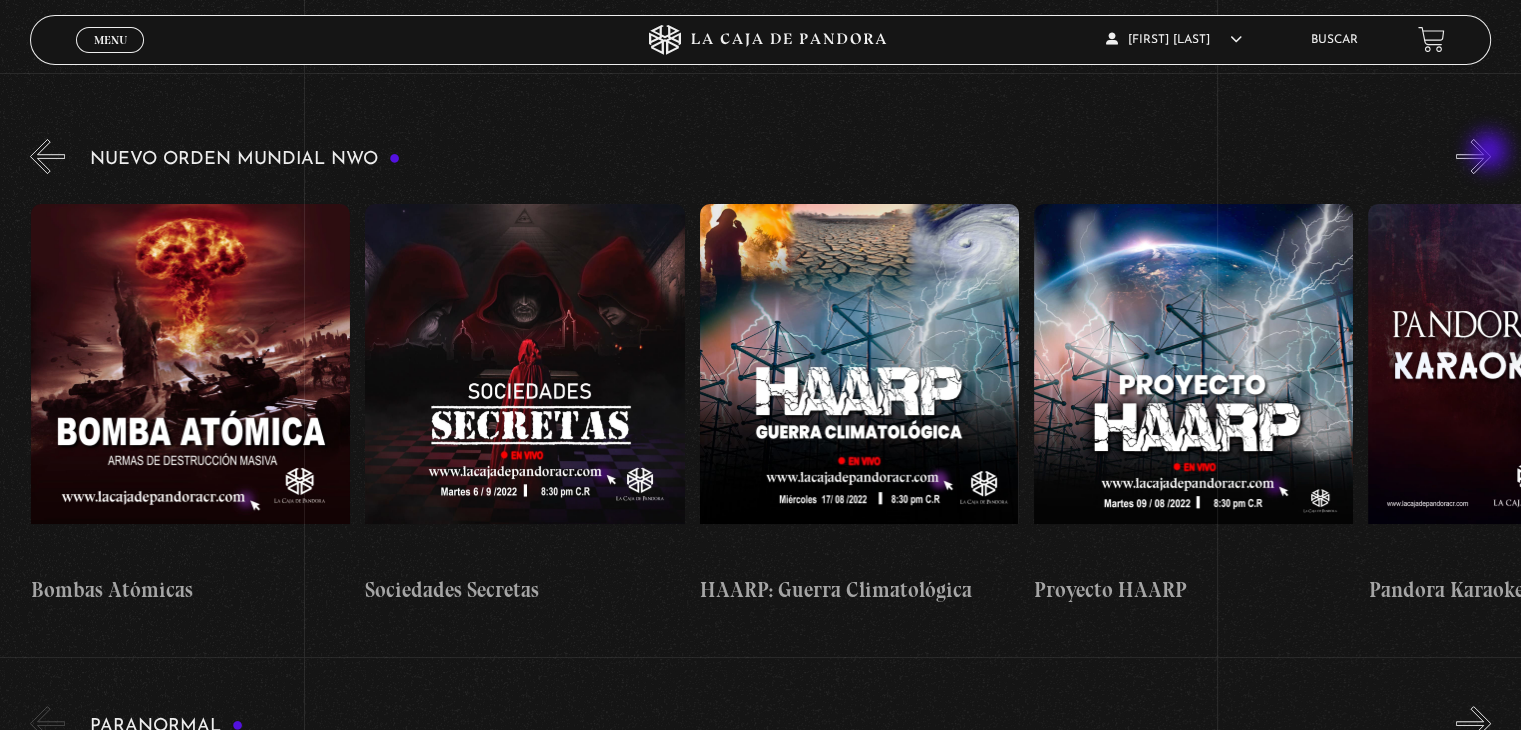 click on "»" at bounding box center (1473, 156) 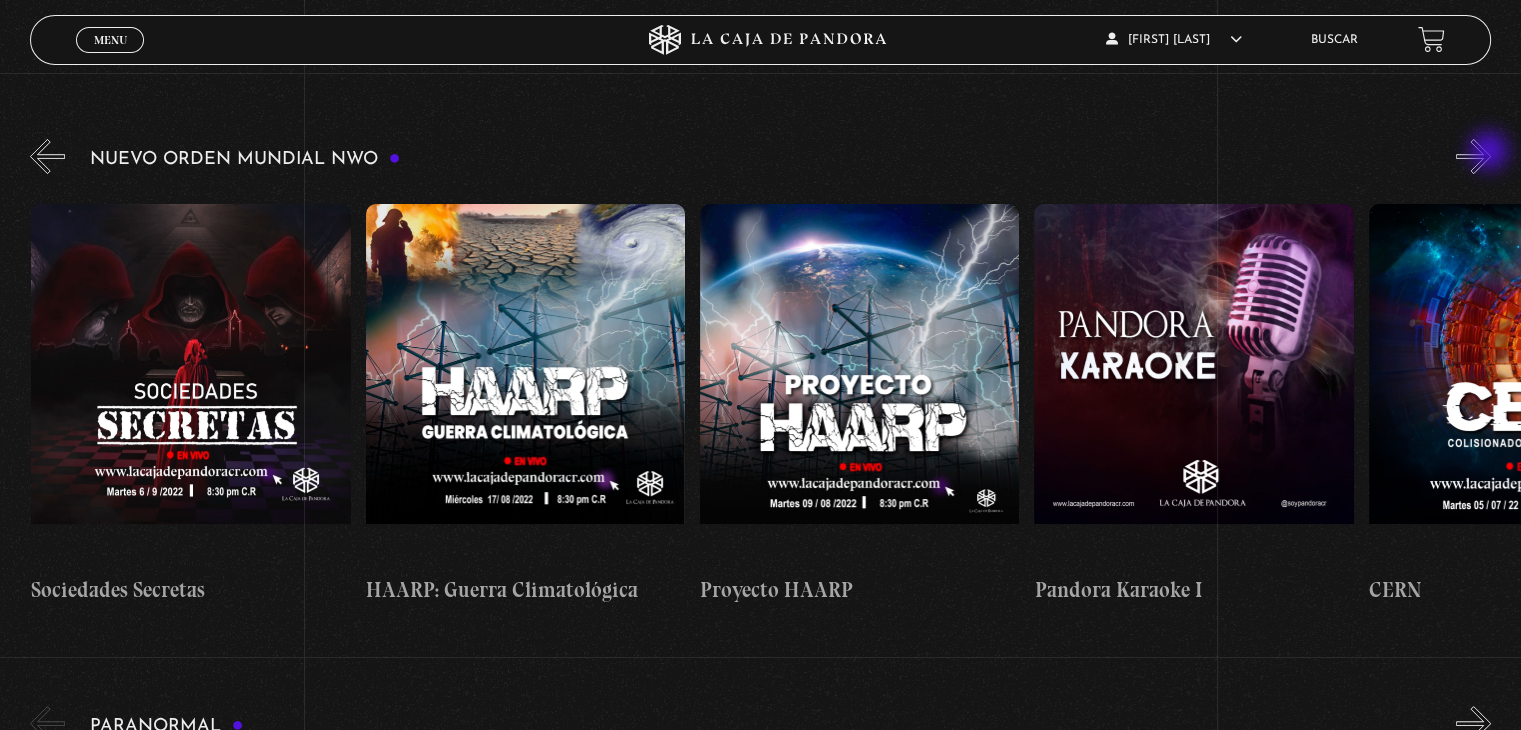 click on "»" at bounding box center (1473, 156) 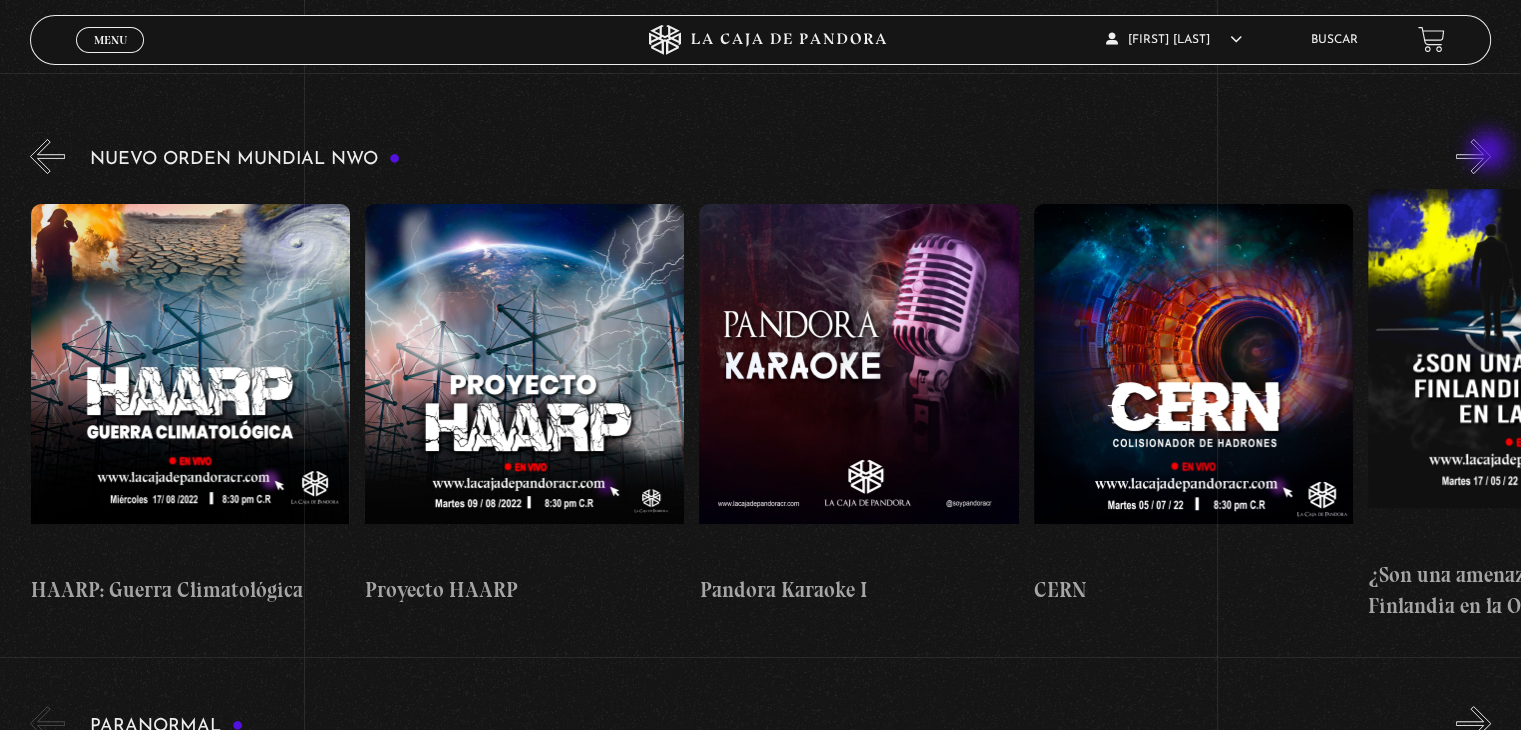 click on "»" at bounding box center (1473, 156) 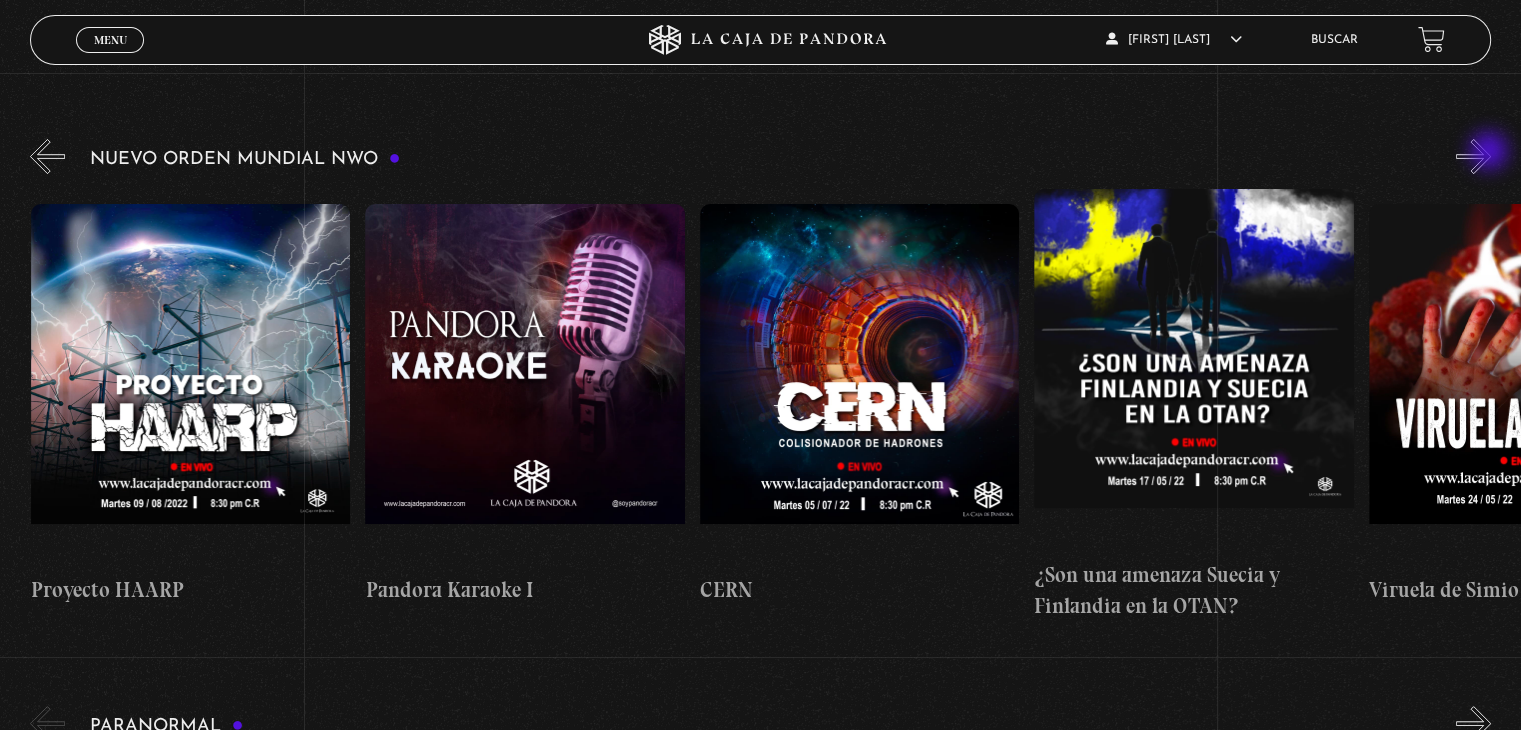 click on "»" at bounding box center [1473, 156] 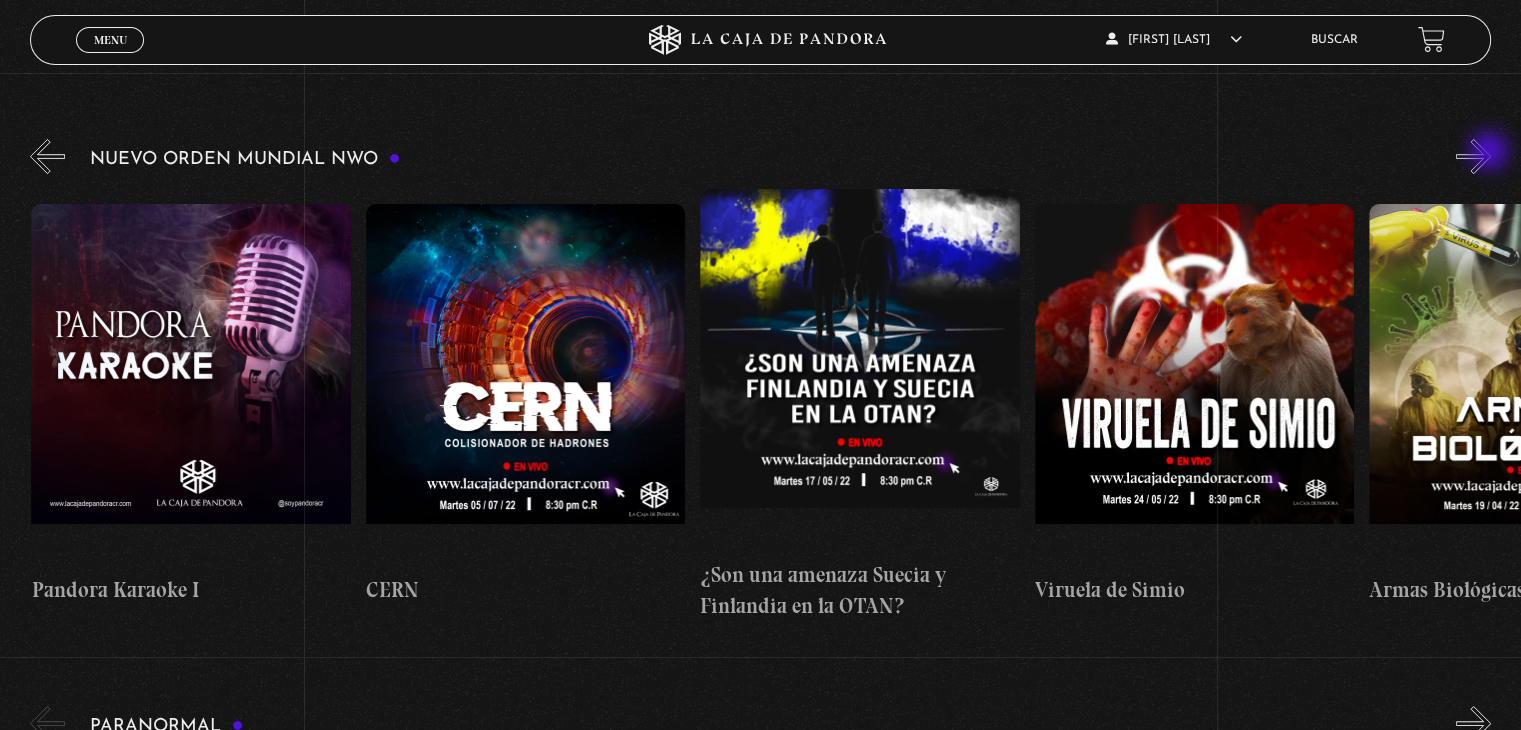 click on "»" at bounding box center [1473, 156] 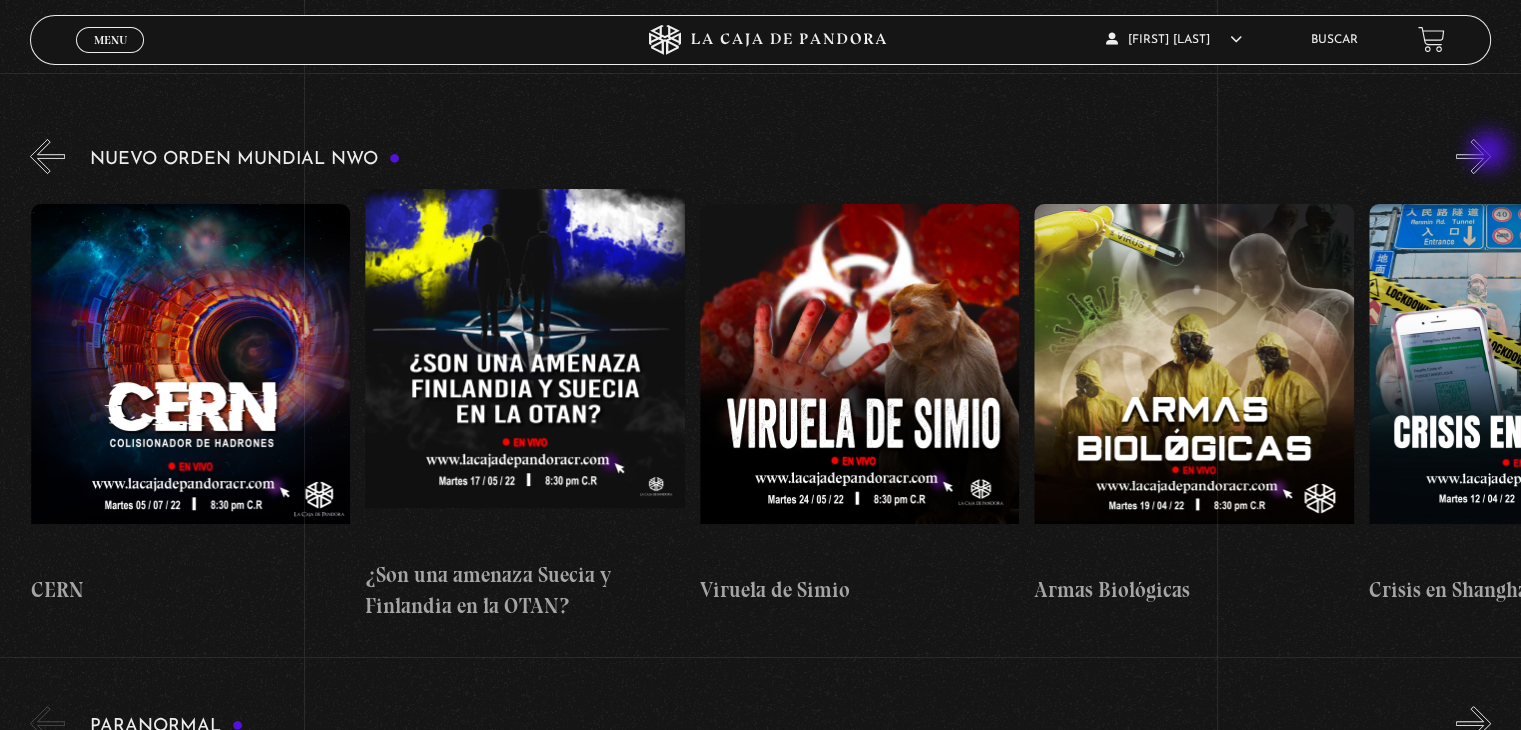 click on "»" at bounding box center [1473, 156] 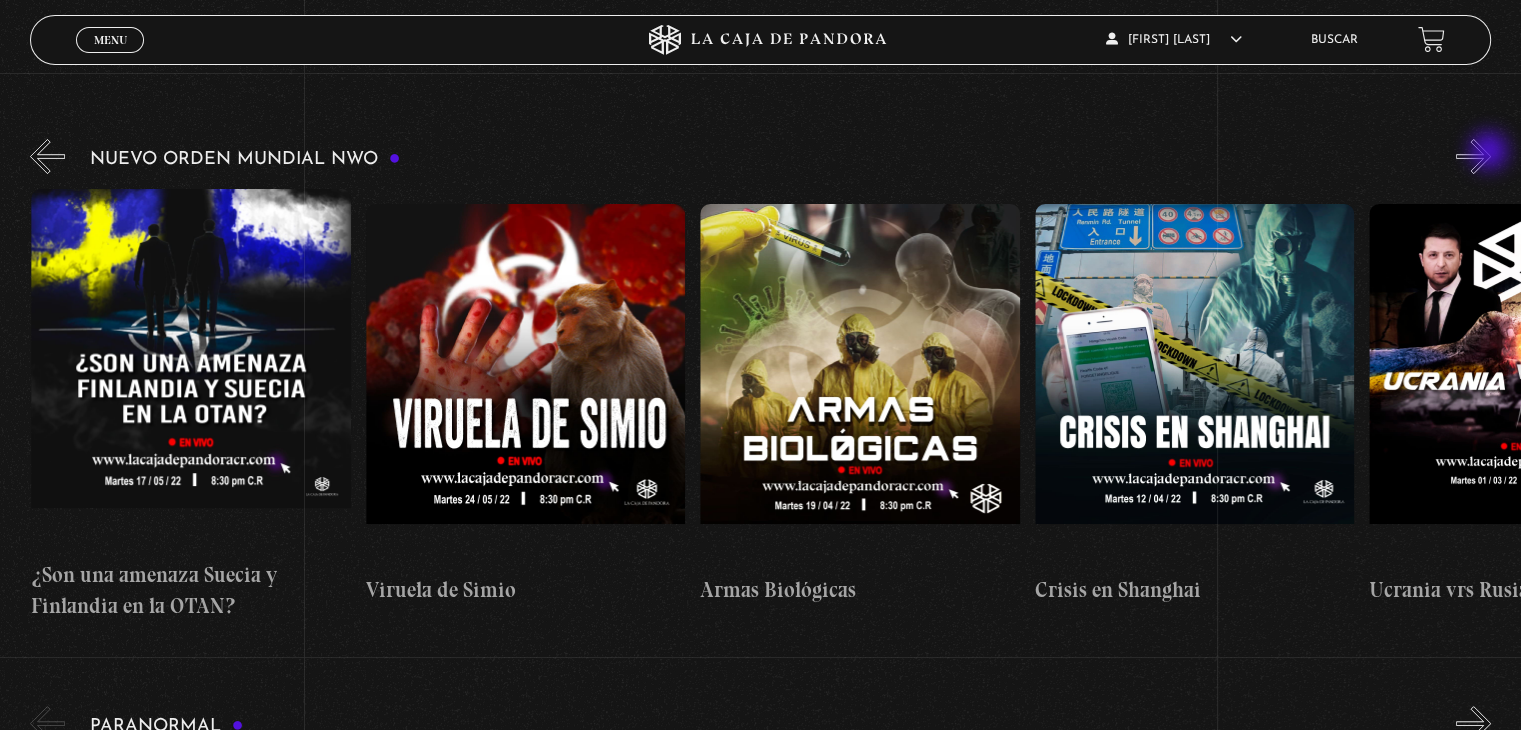 click on "»" at bounding box center (1473, 156) 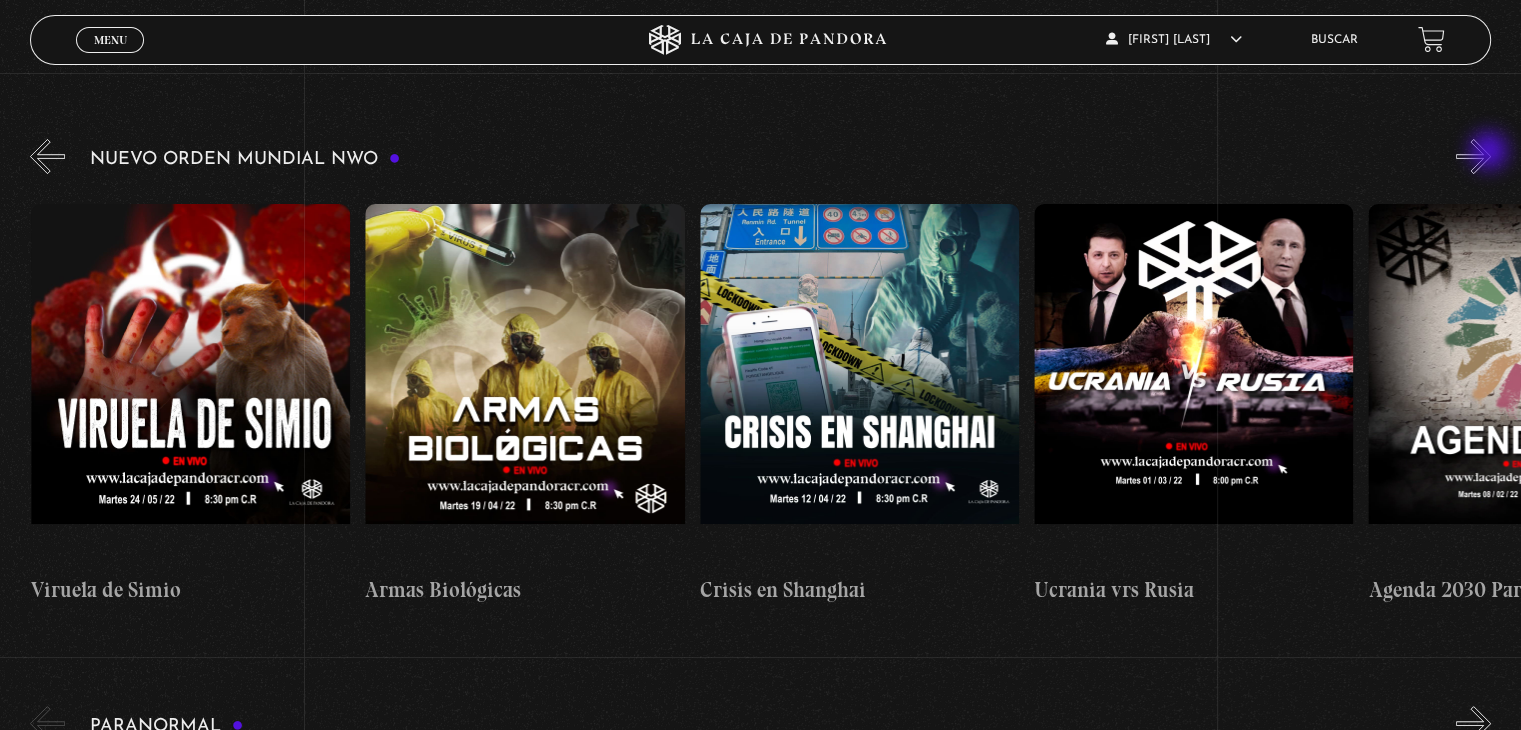 click on "»" at bounding box center [1473, 156] 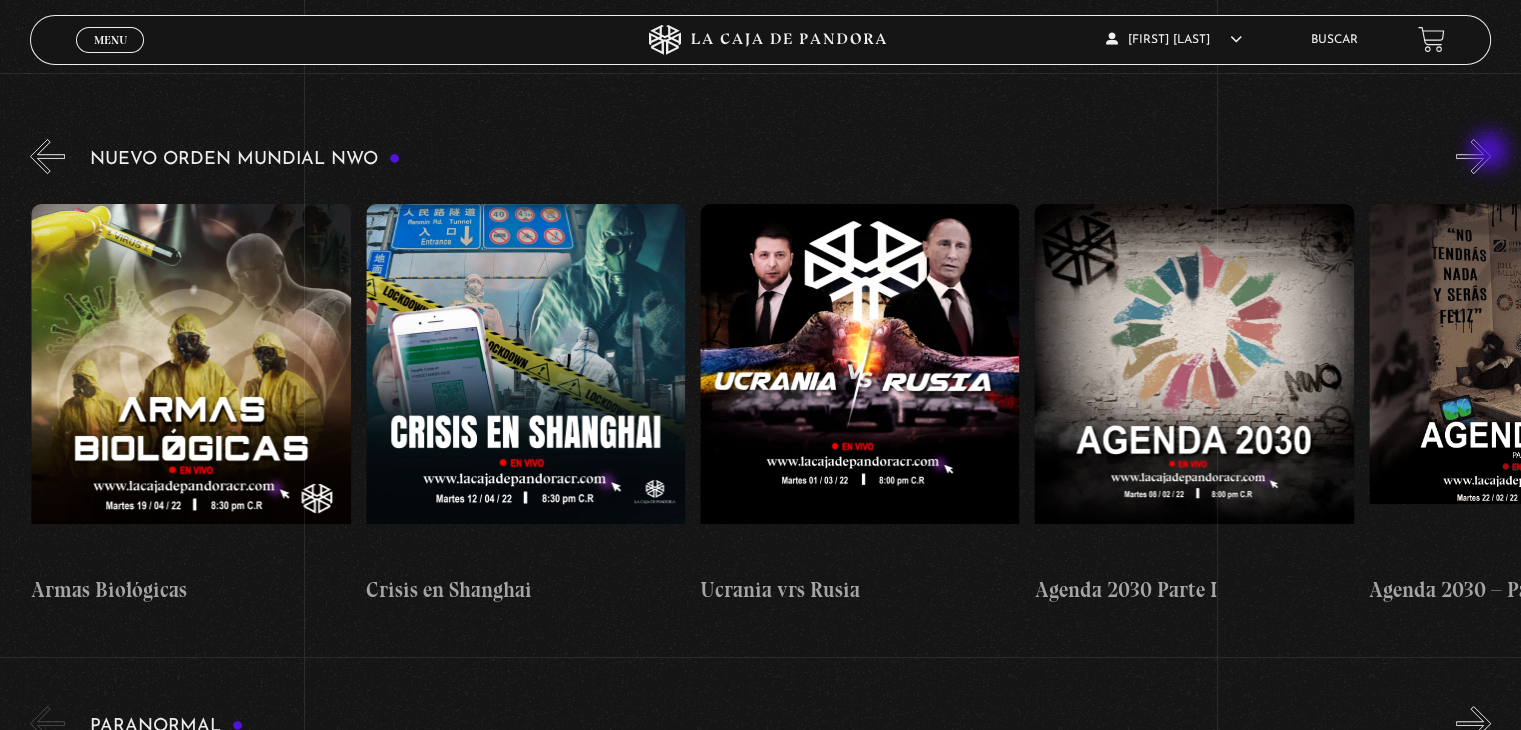 click on "»" at bounding box center [1473, 156] 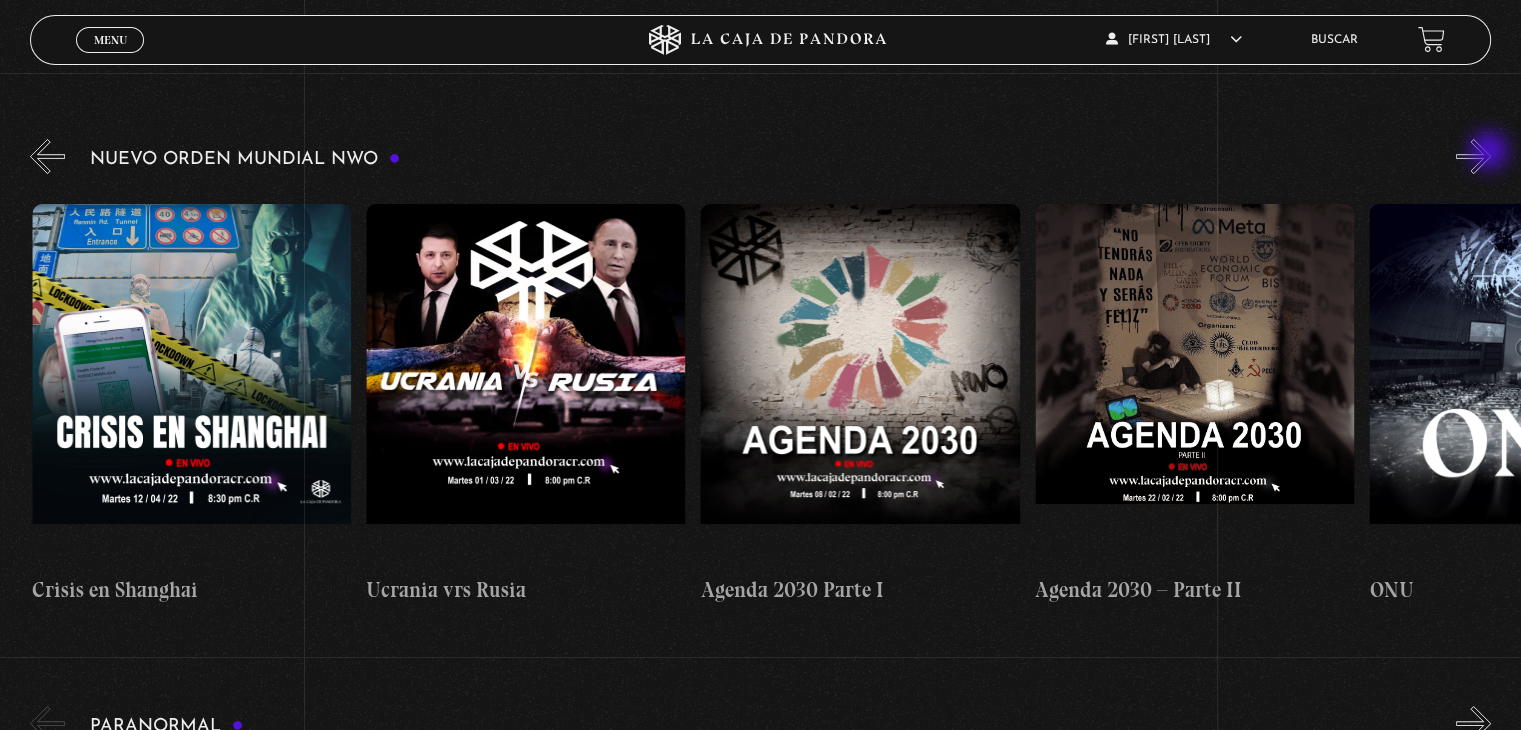 click on "»" at bounding box center (1473, 156) 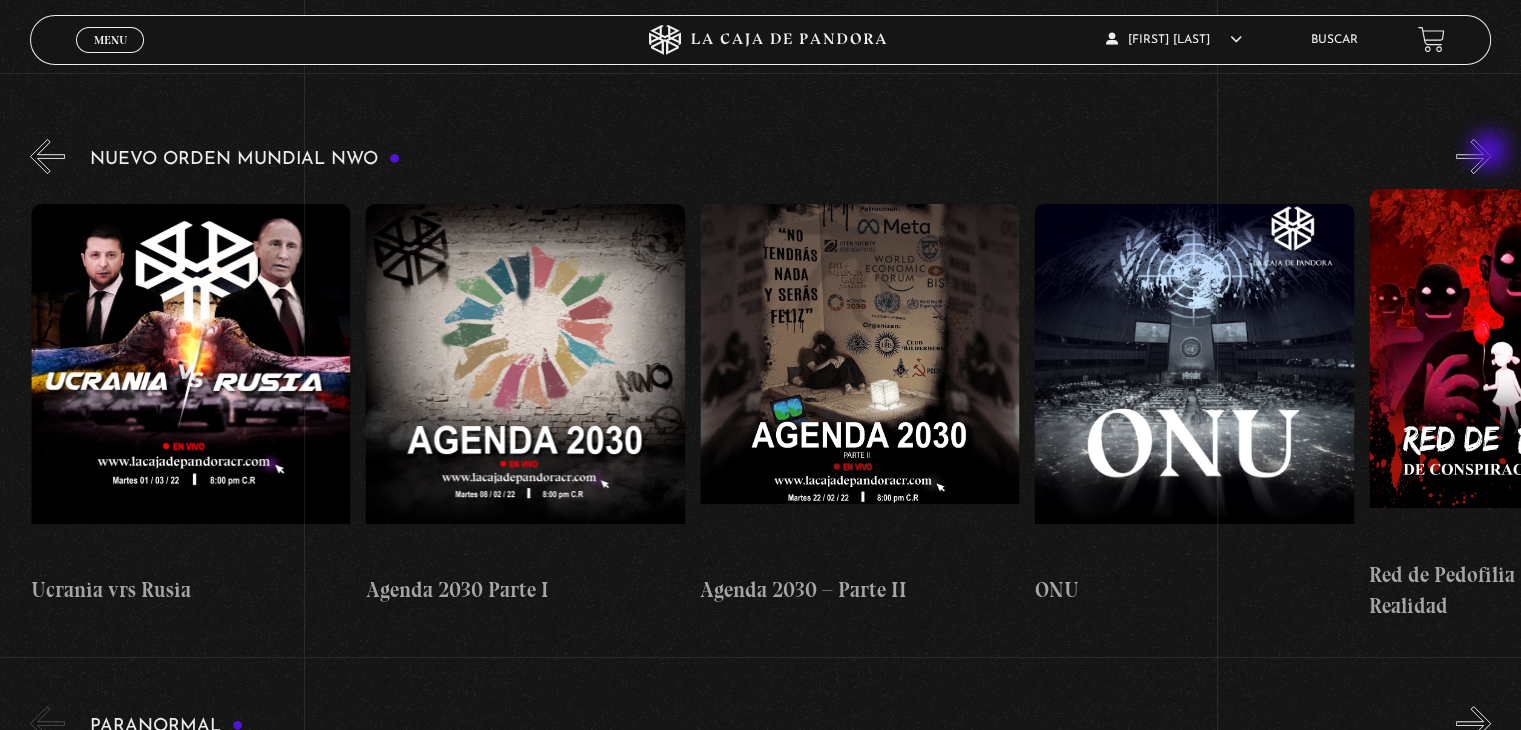 click on "»" at bounding box center (1473, 156) 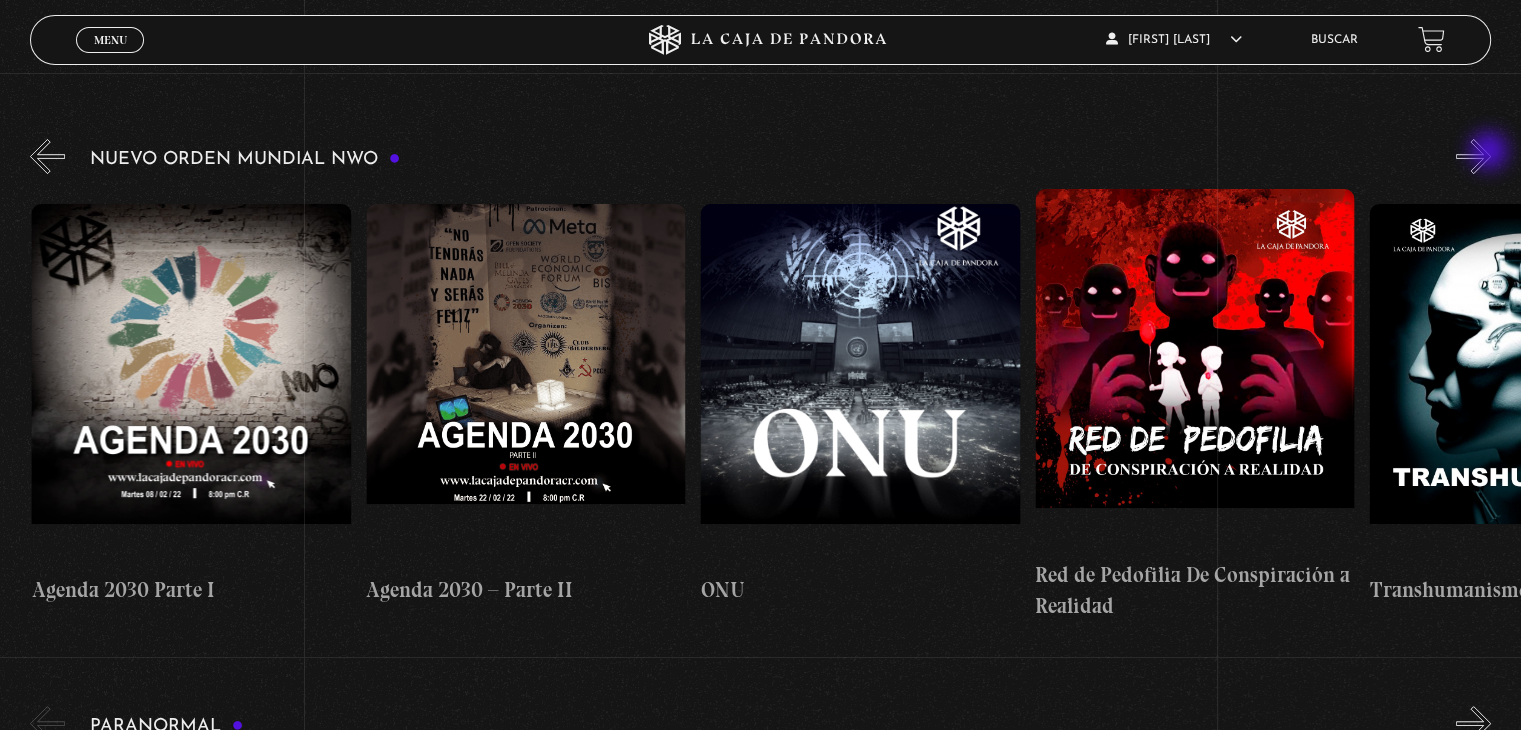click on "»" at bounding box center (1473, 156) 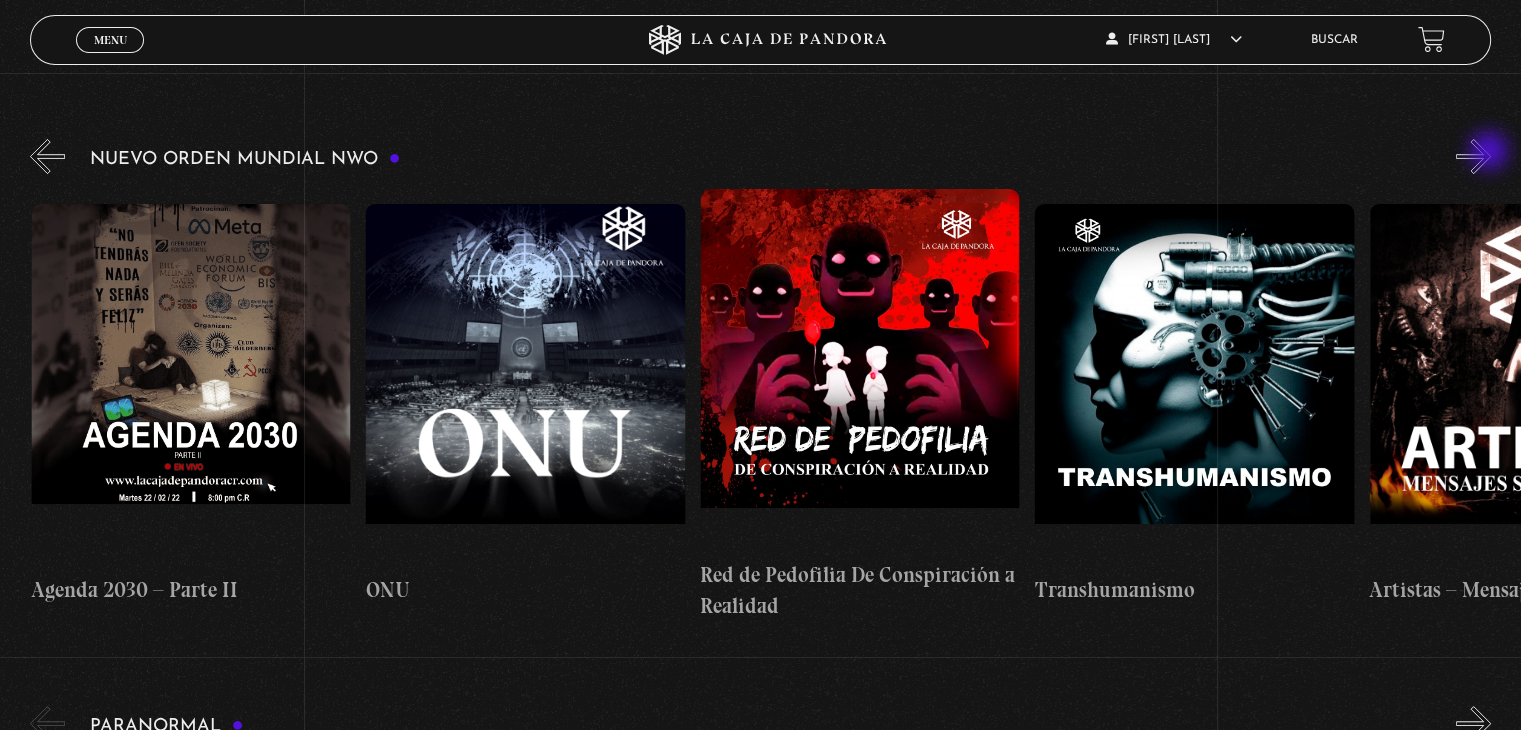 click on "»" at bounding box center (1473, 156) 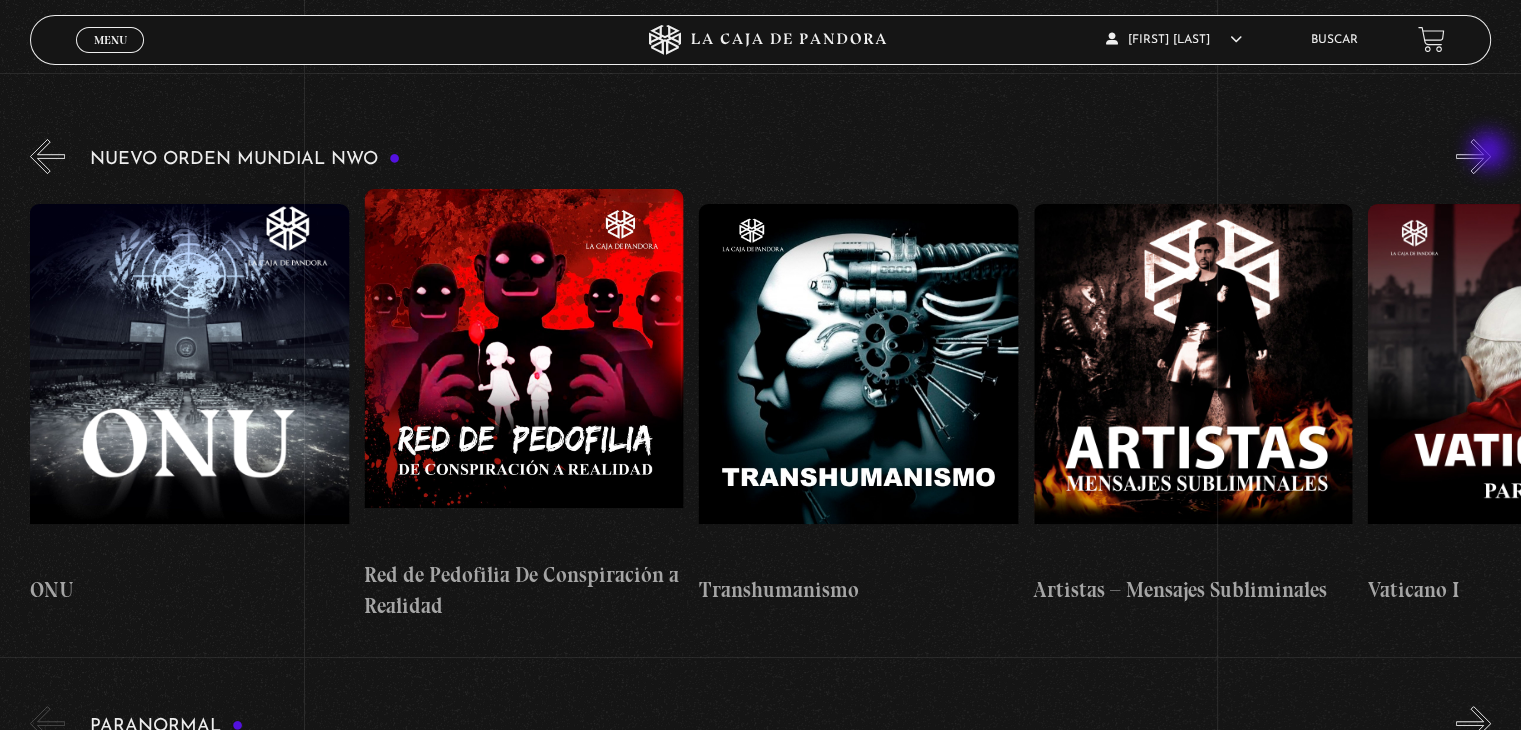 click on "»" at bounding box center (1473, 156) 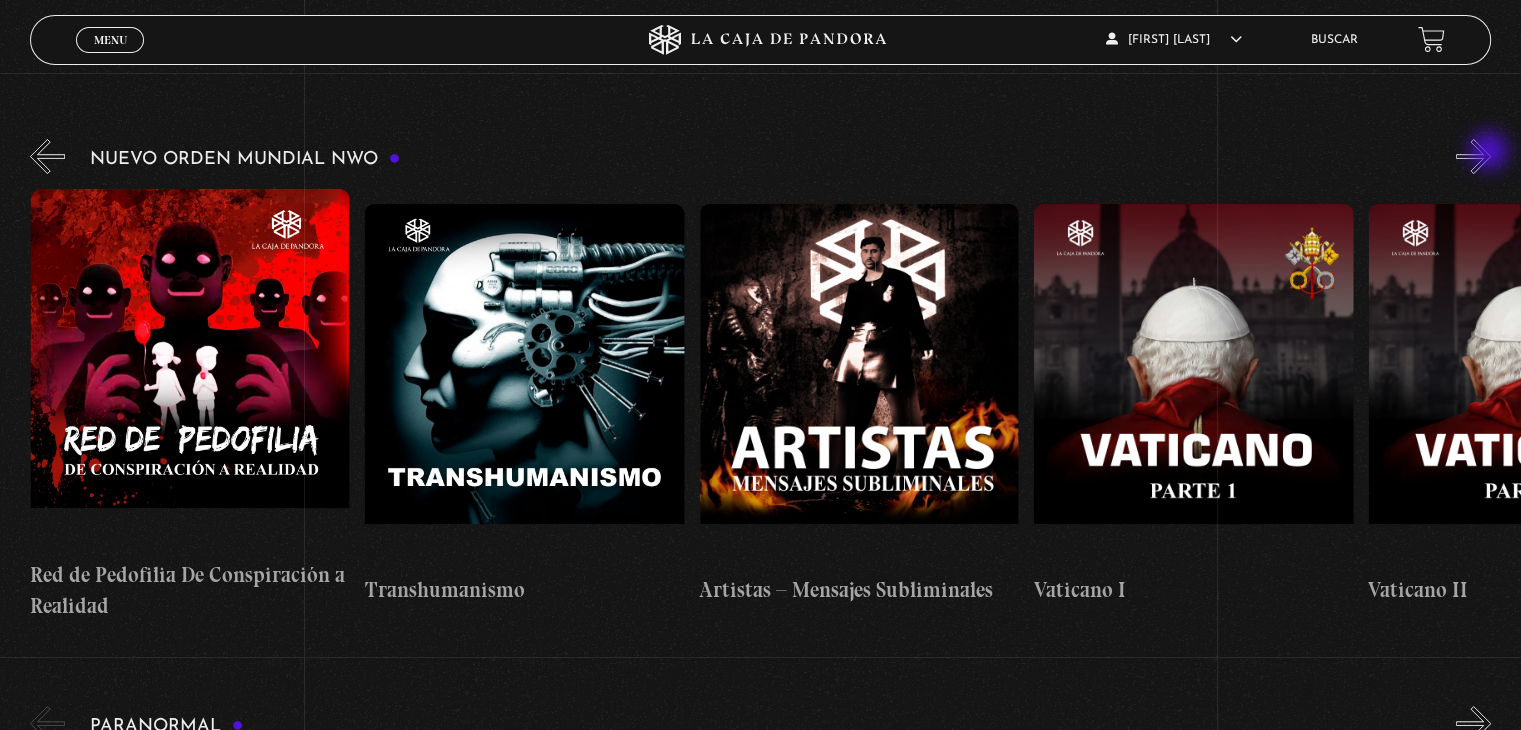 click on "»" at bounding box center [1473, 156] 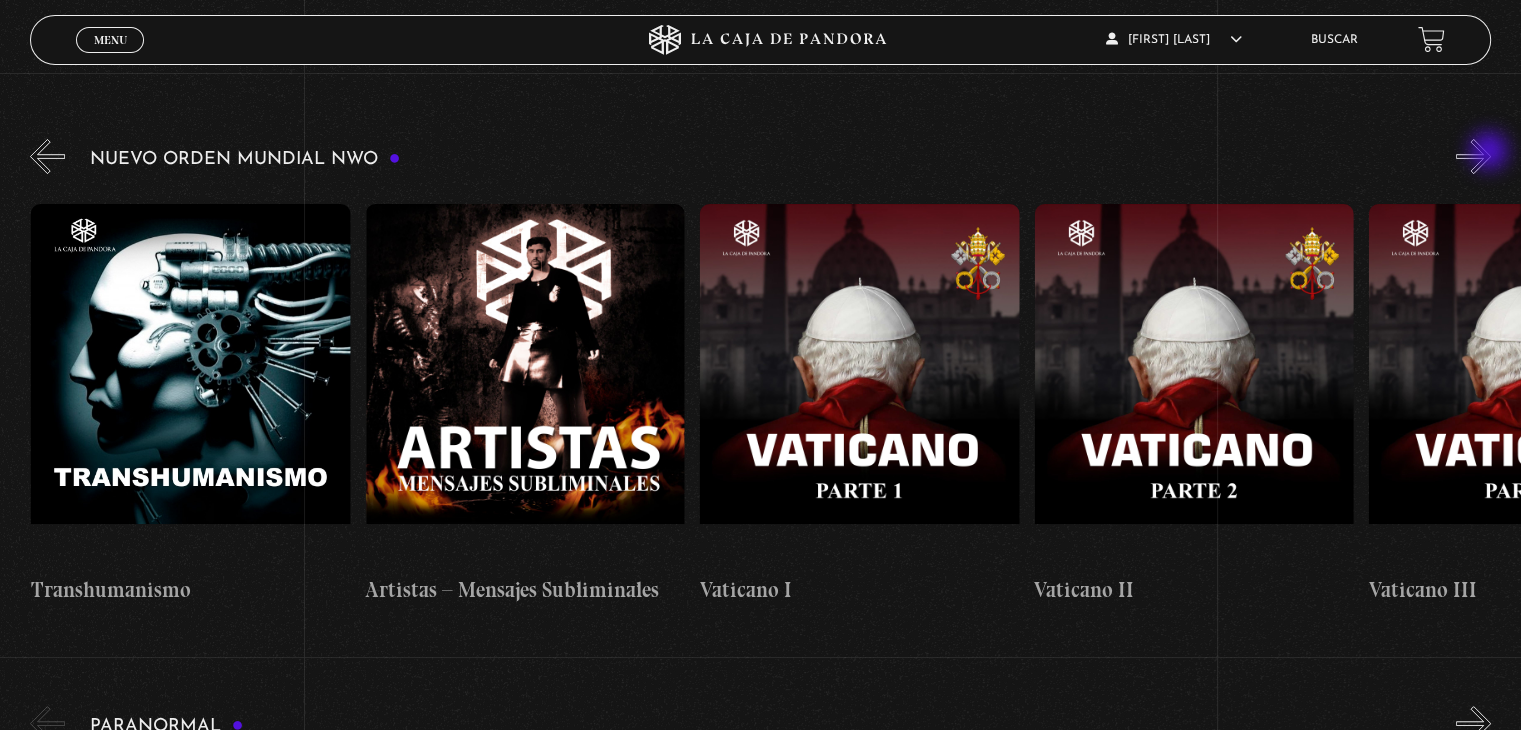 scroll, scrollTop: 0, scrollLeft: 19732, axis: horizontal 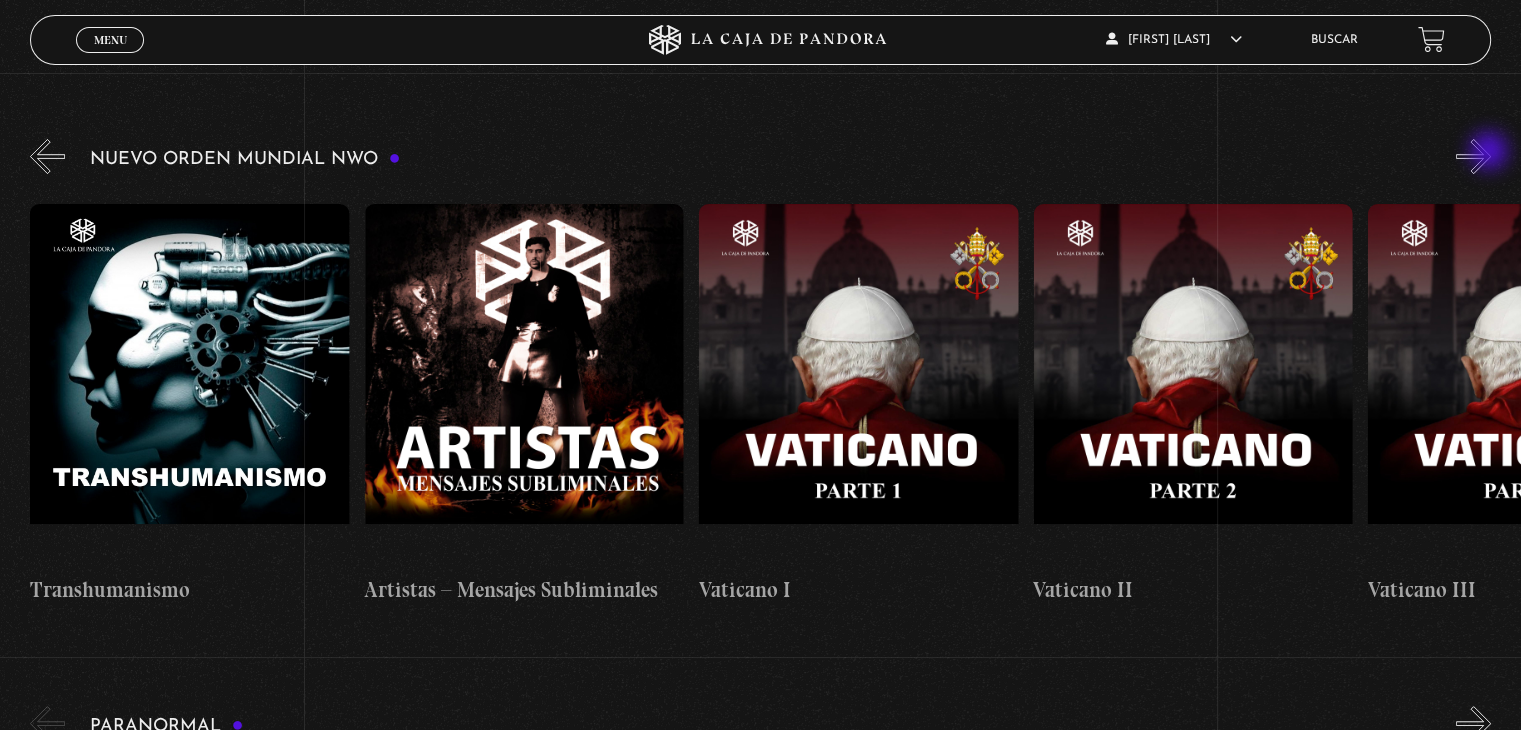 click on "»" at bounding box center (1473, 156) 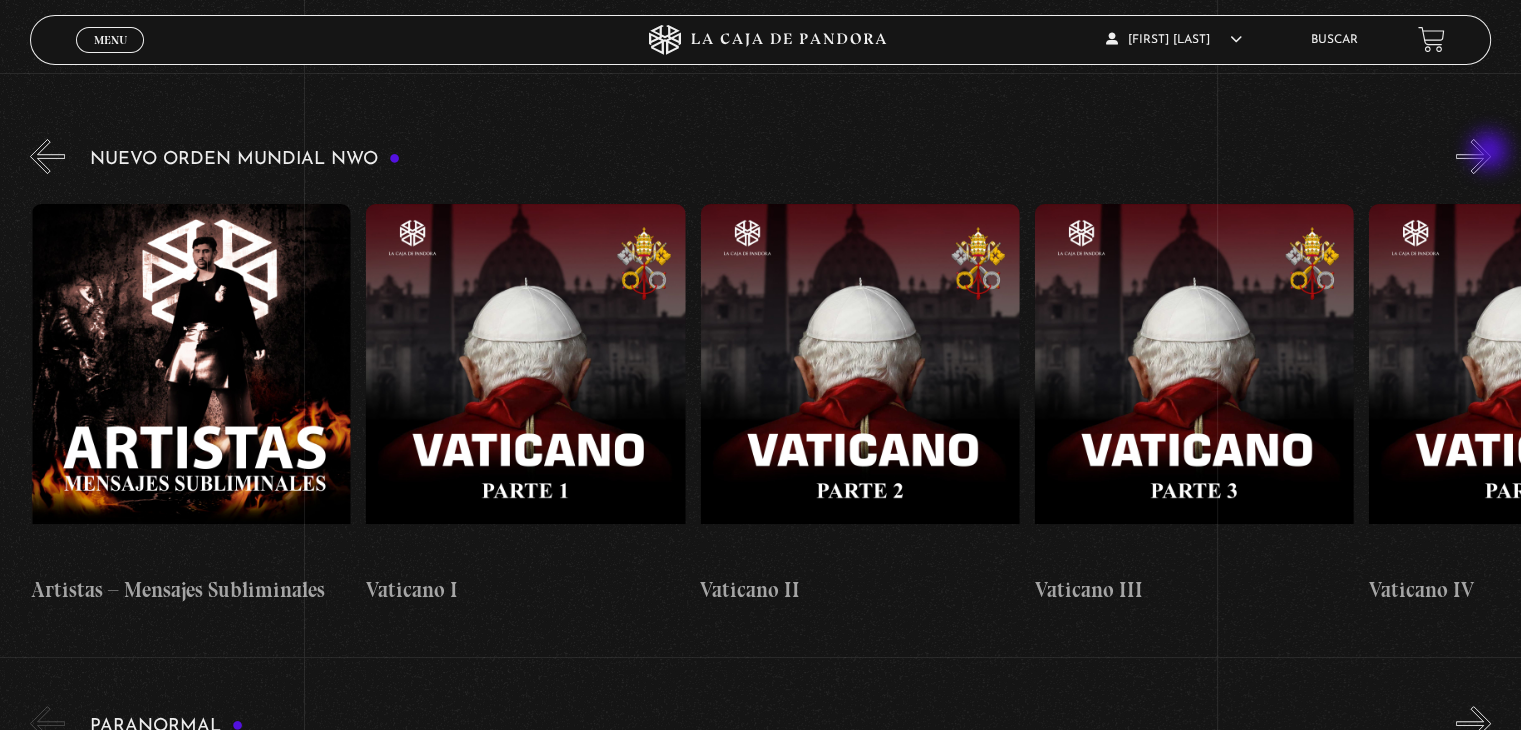 click on "»" at bounding box center [1473, 156] 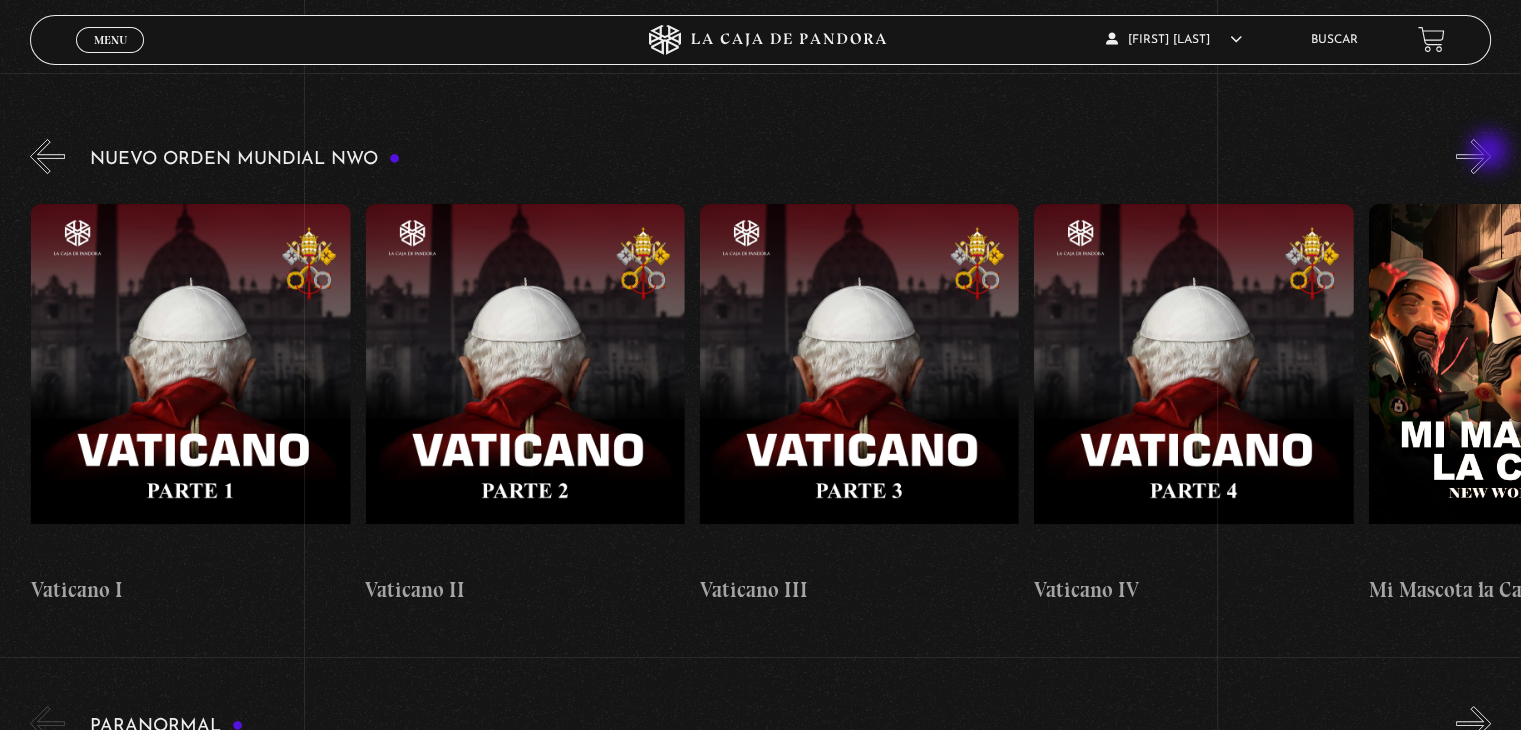 click on "»" at bounding box center [1473, 156] 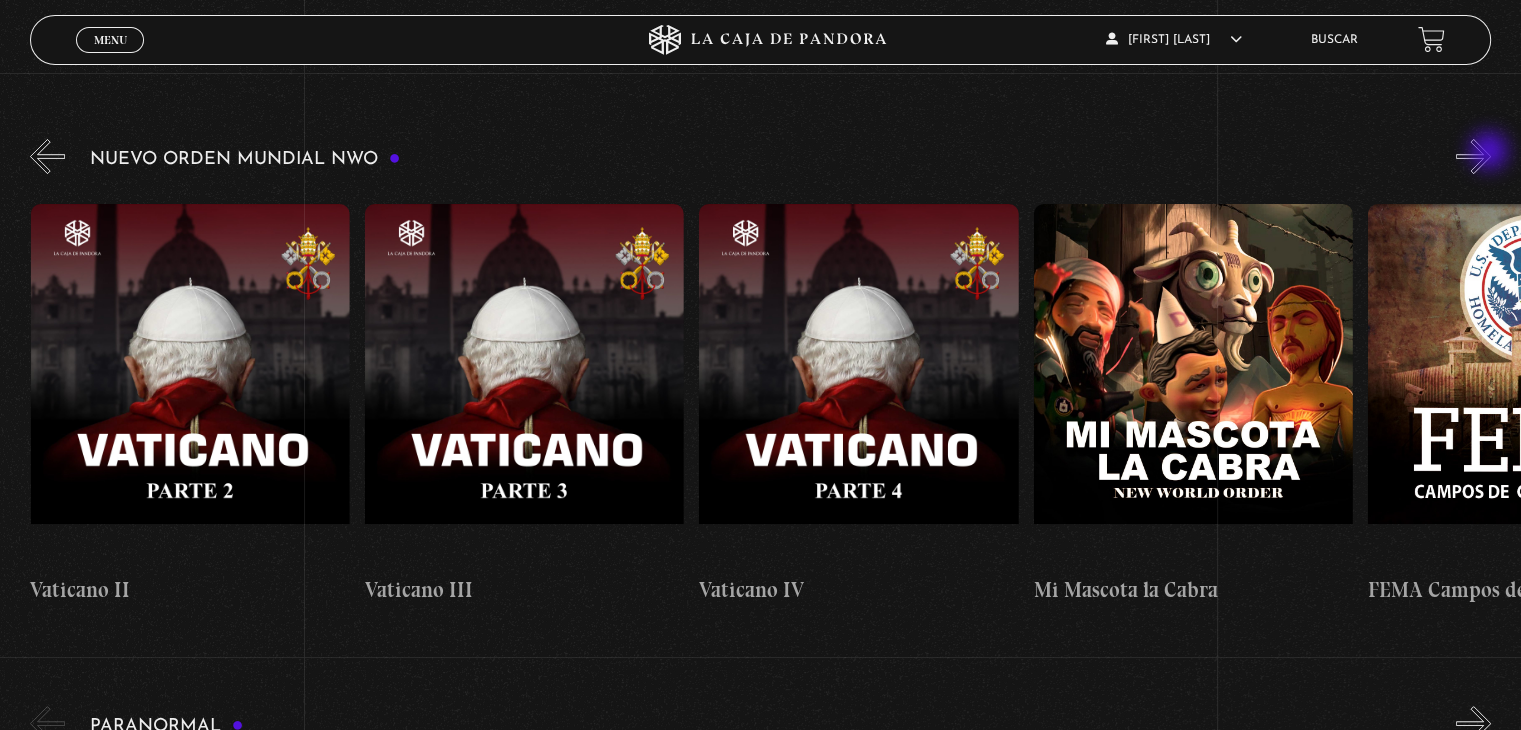 click on "»" at bounding box center [1473, 156] 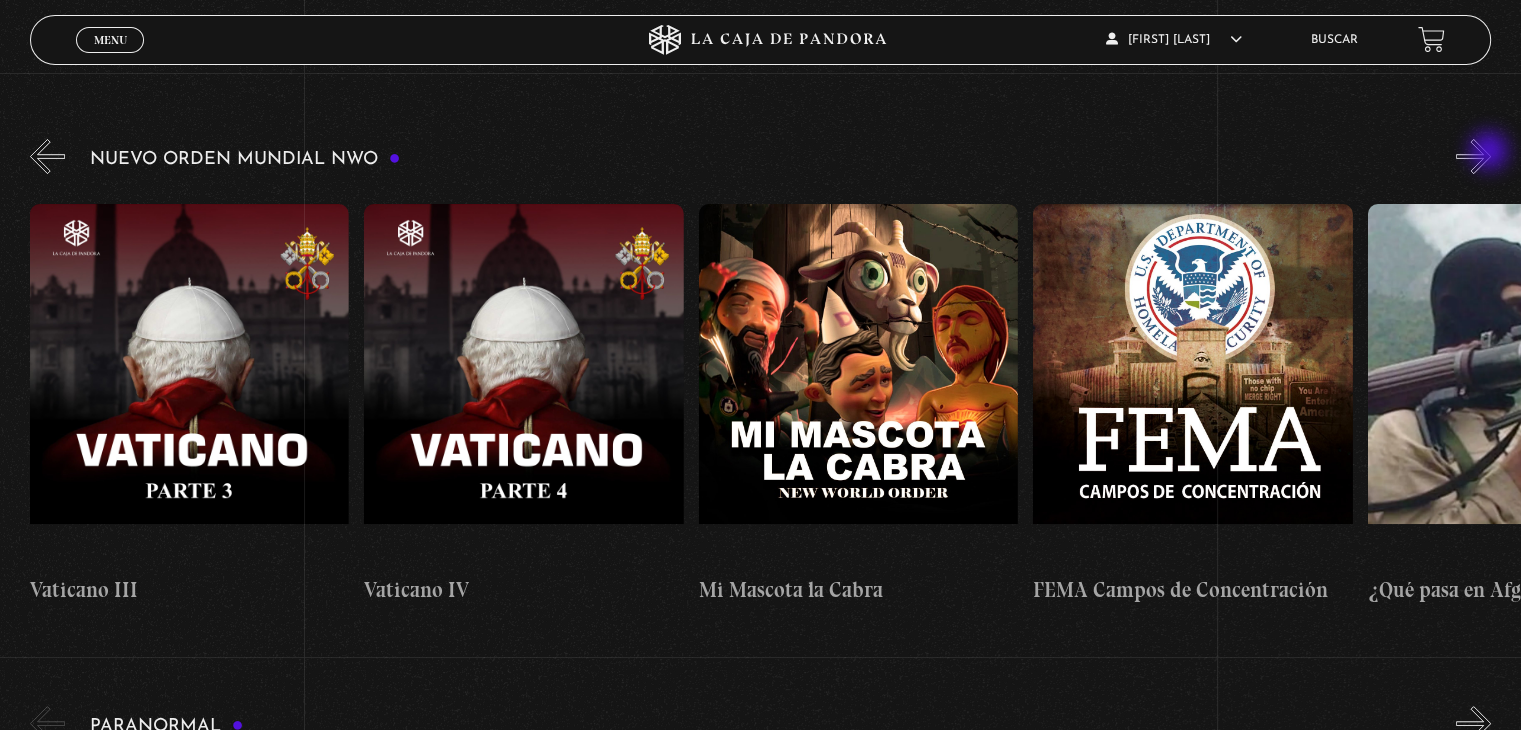 click on "»" at bounding box center (1473, 156) 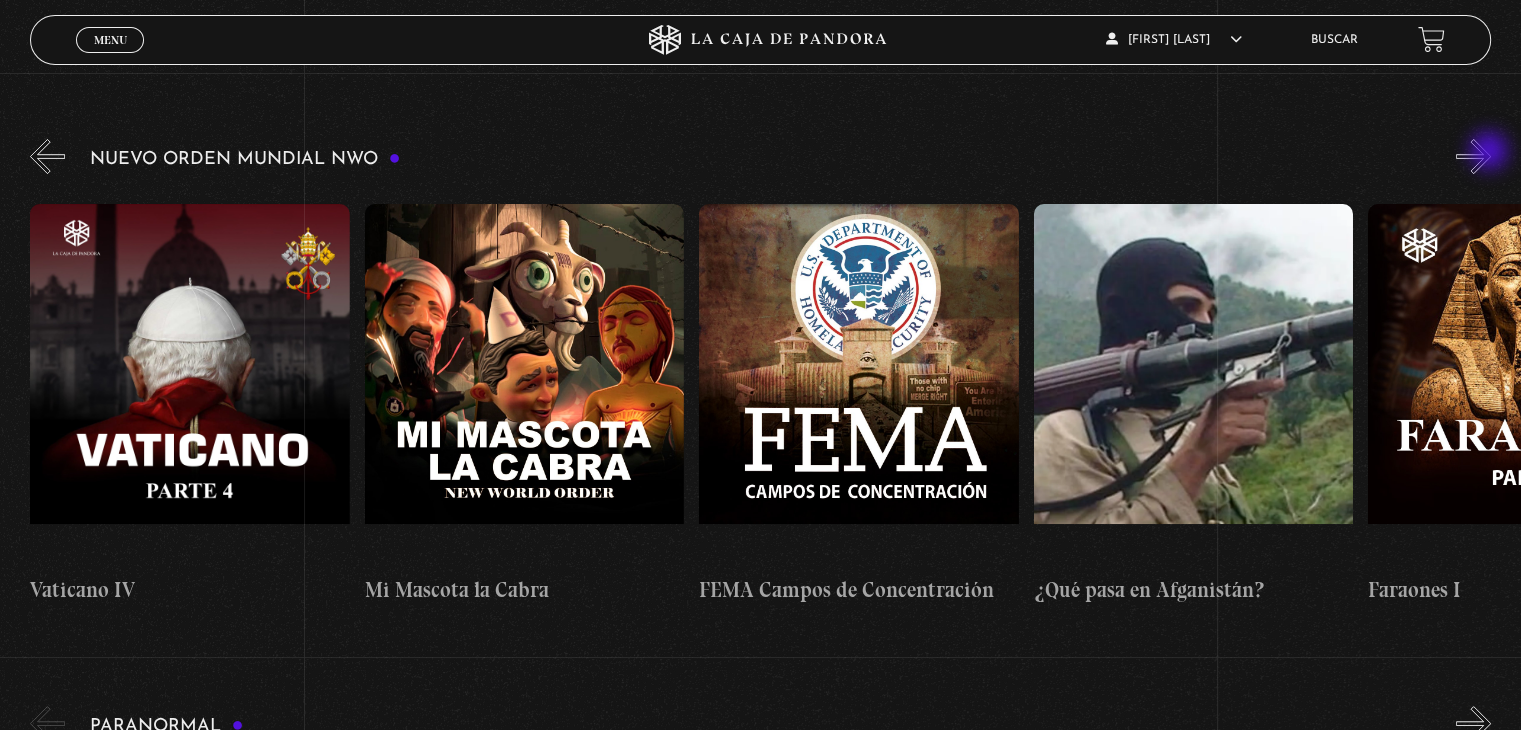 click on "»" at bounding box center [1473, 156] 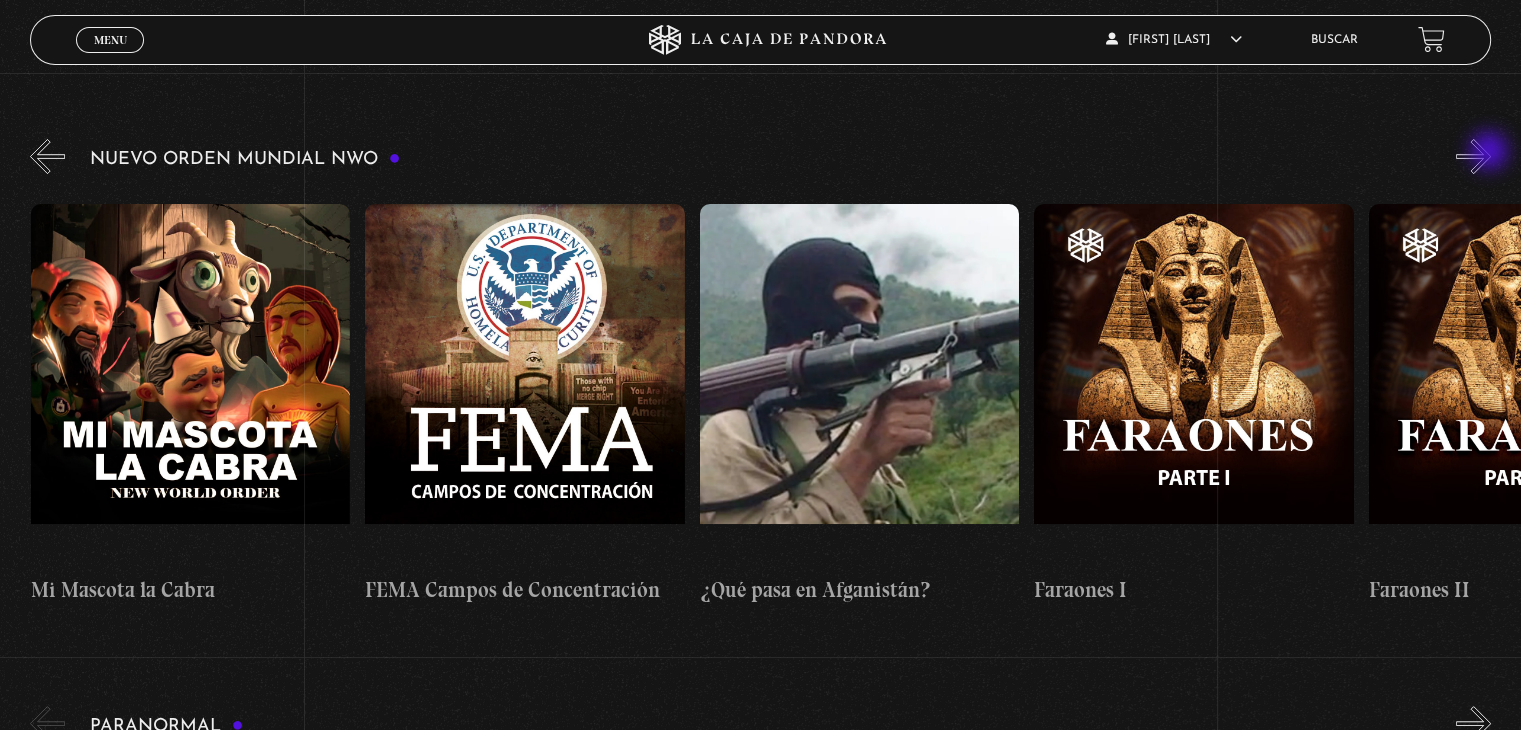 click on "»" at bounding box center [1473, 156] 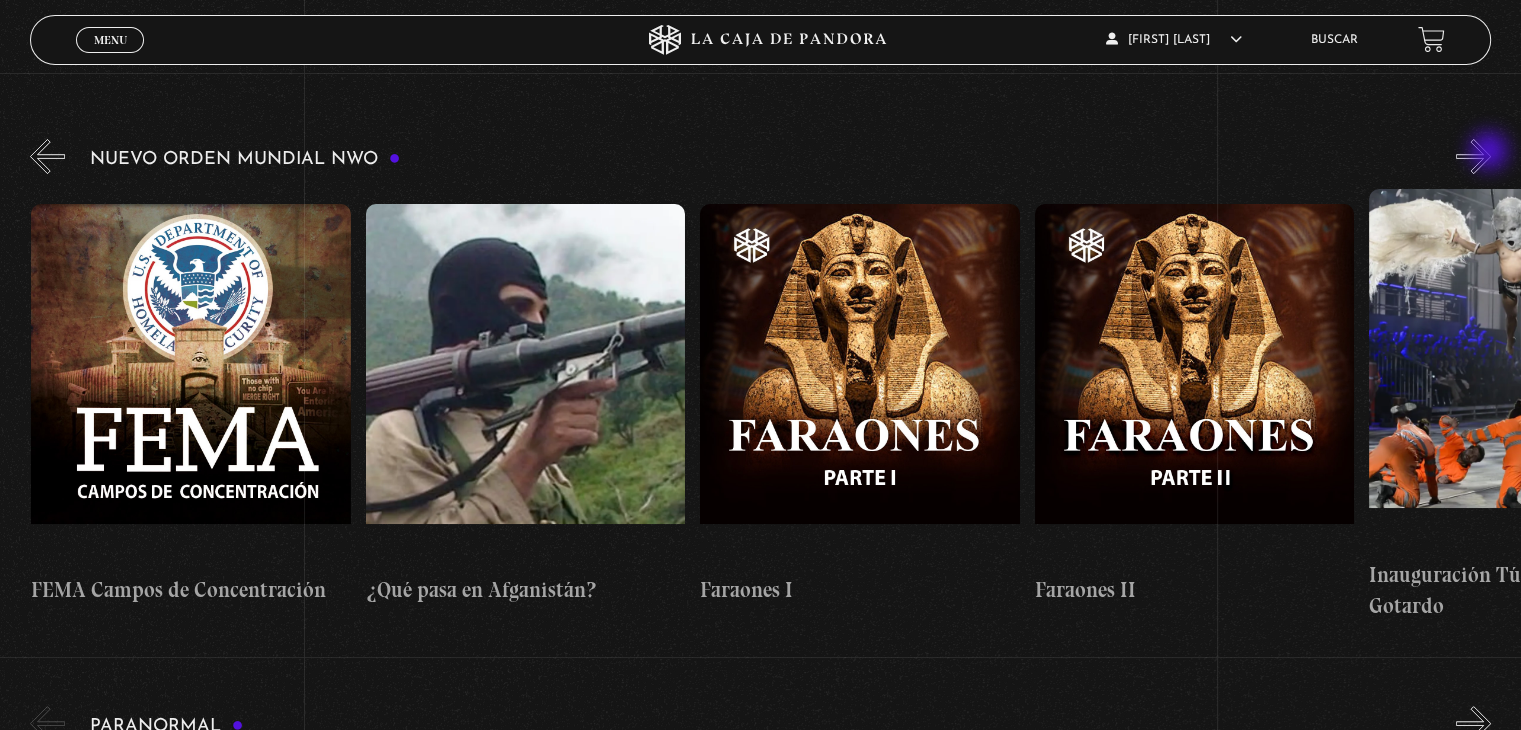 click on "»" at bounding box center (1473, 156) 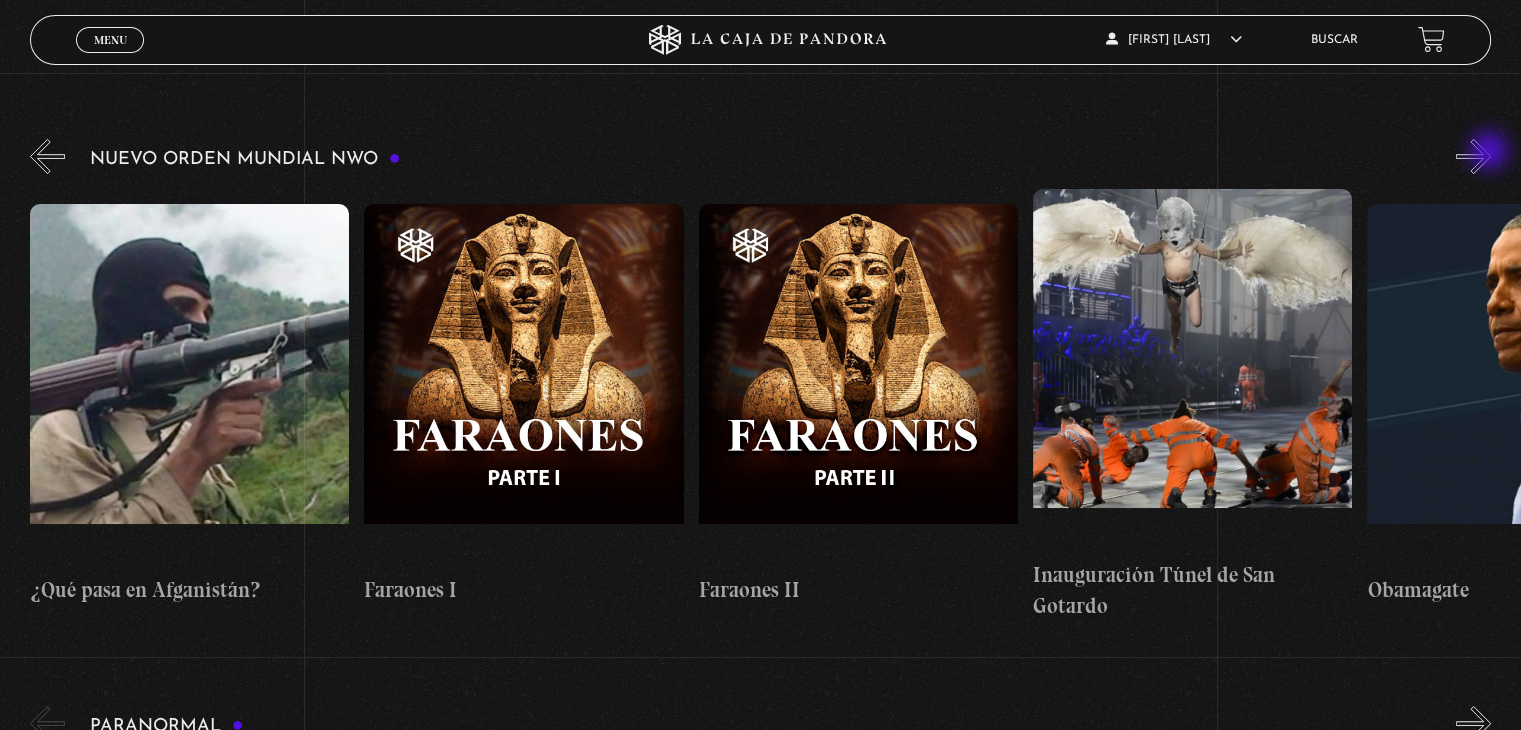 click on "»" at bounding box center [1473, 156] 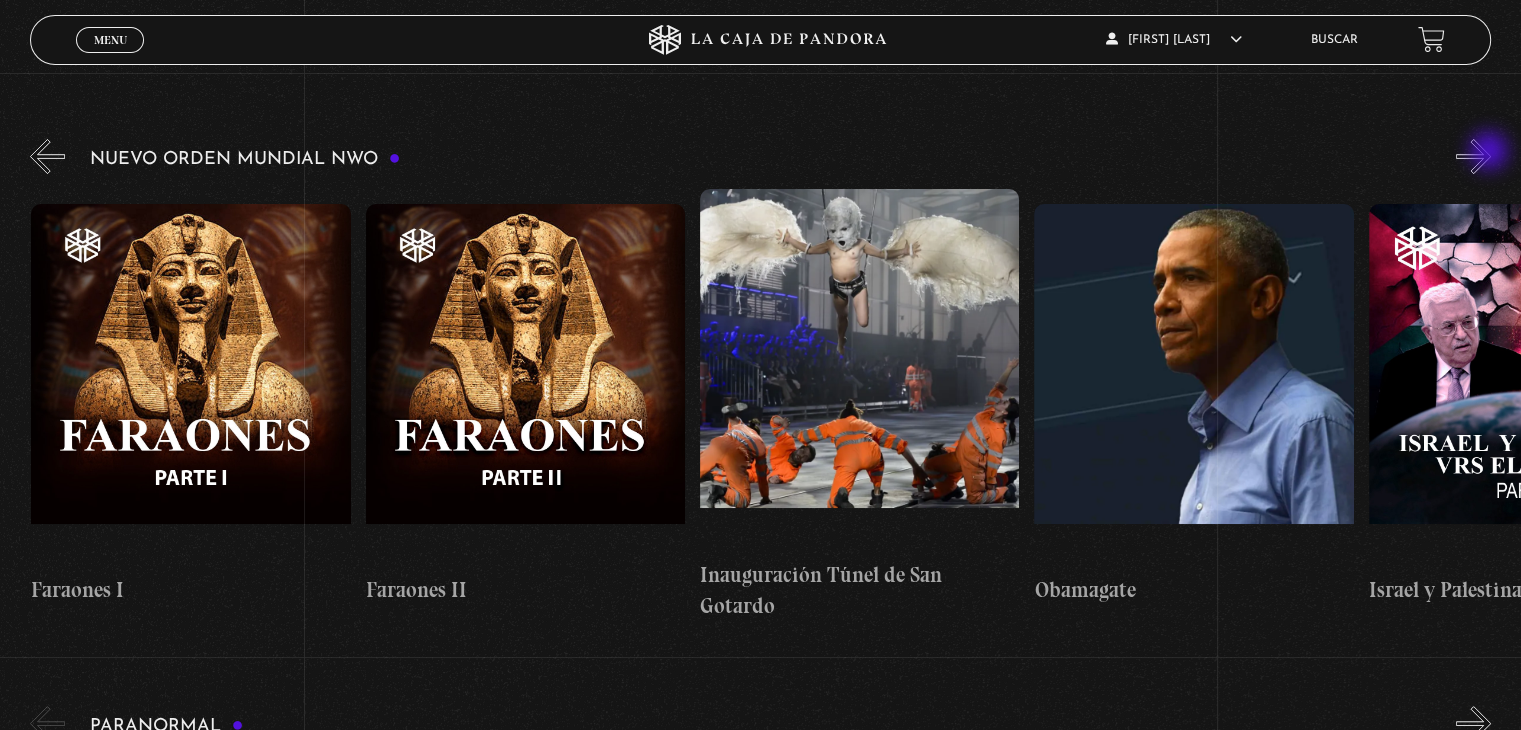 click on "»" at bounding box center [1473, 156] 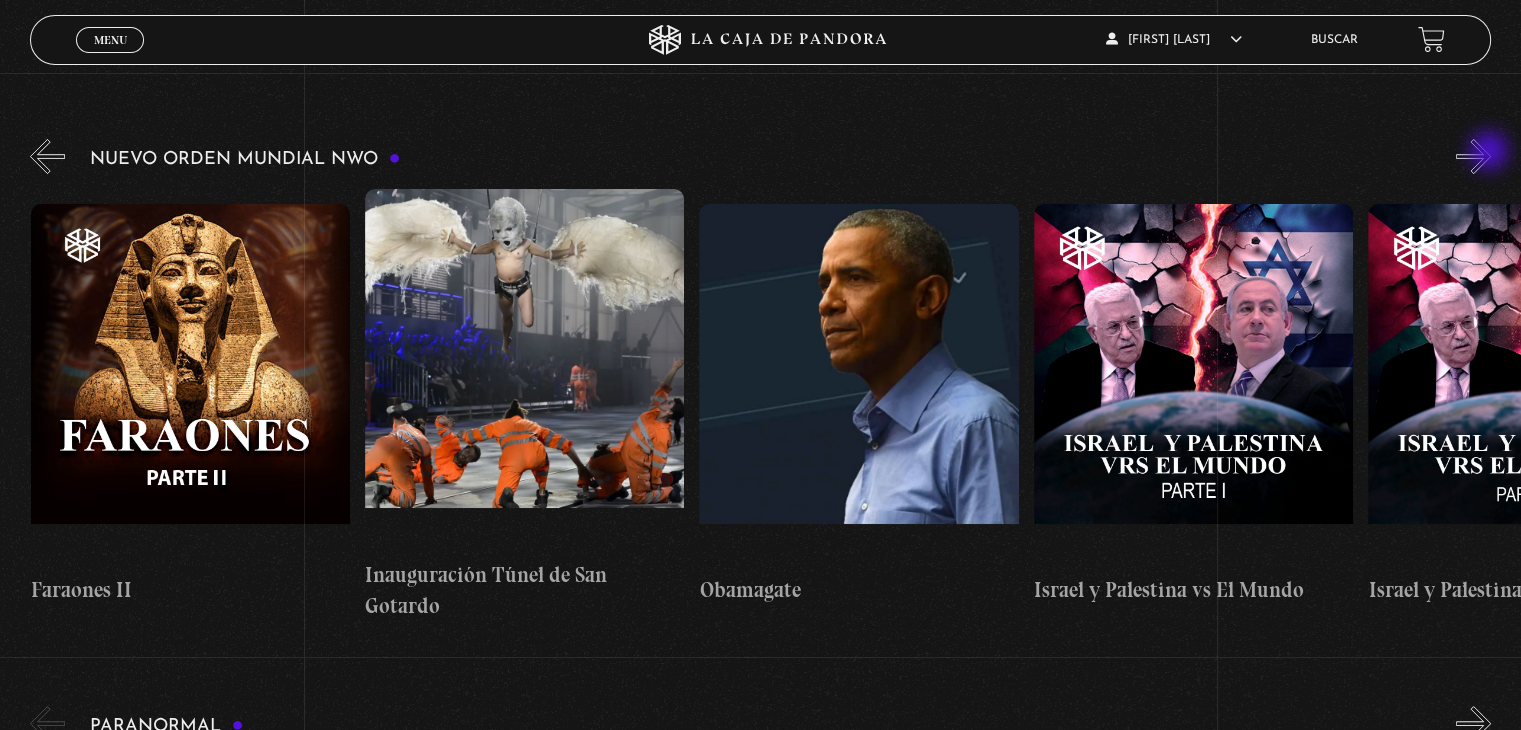 click on "»" at bounding box center (1473, 156) 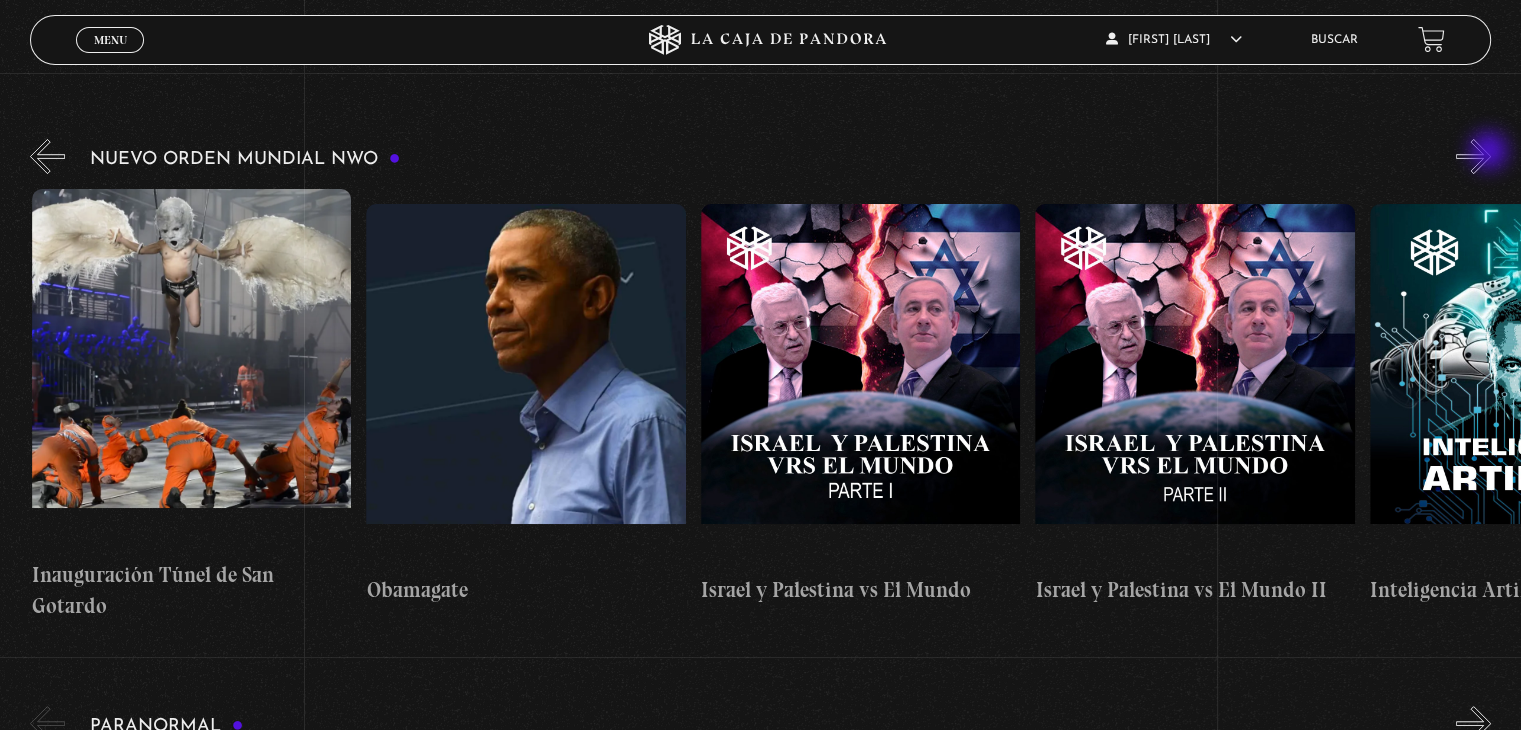 click on "»" at bounding box center [1473, 156] 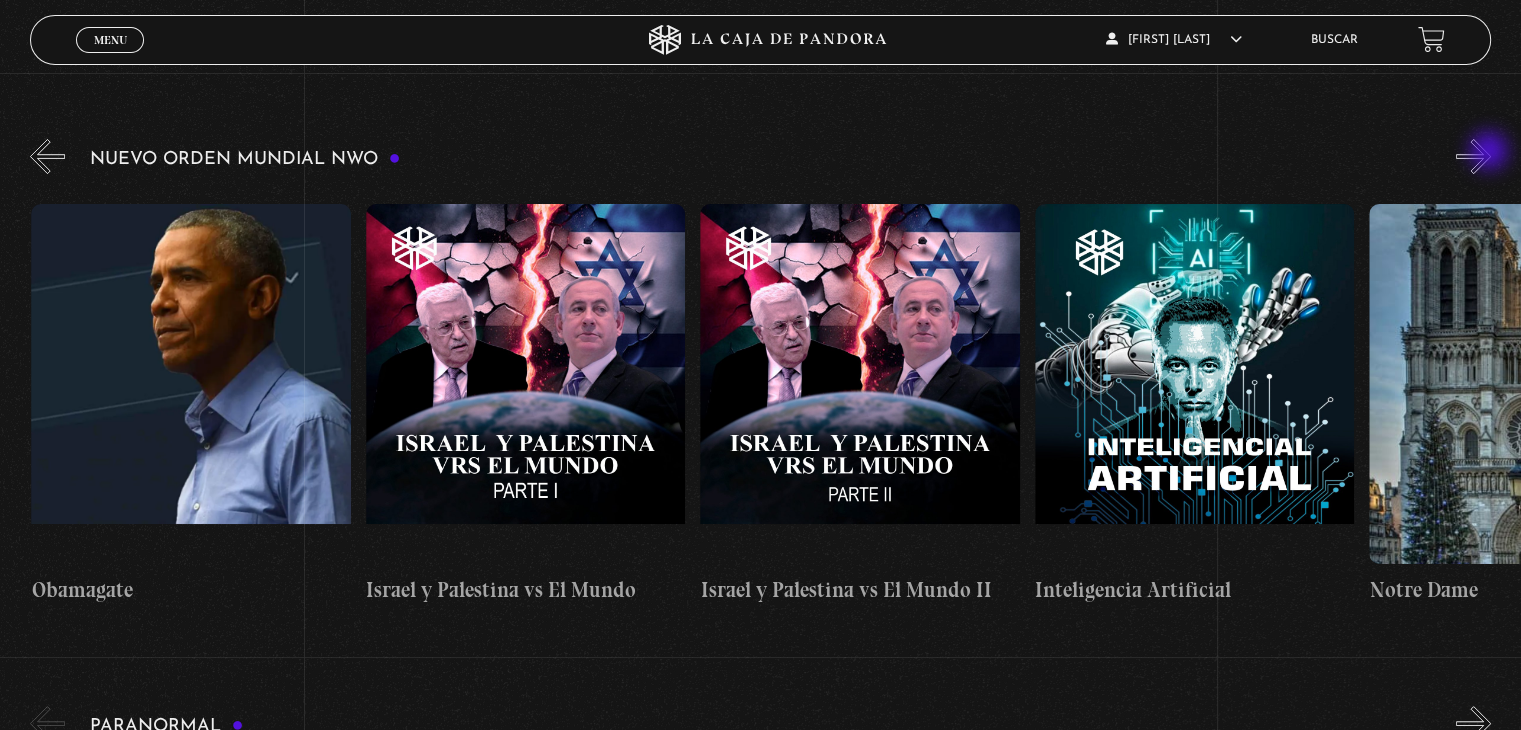click on "»" at bounding box center (1473, 156) 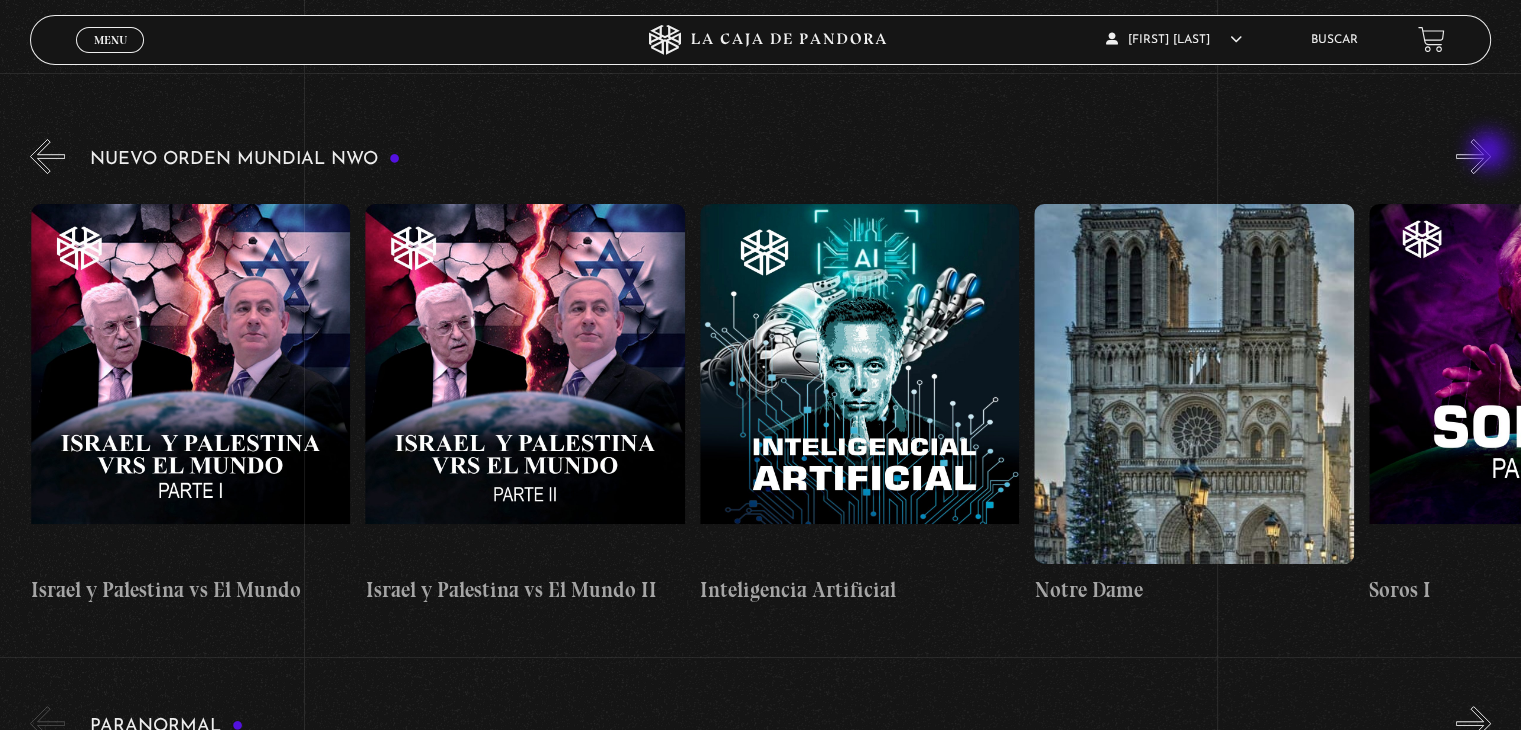 click on "»" at bounding box center (1473, 156) 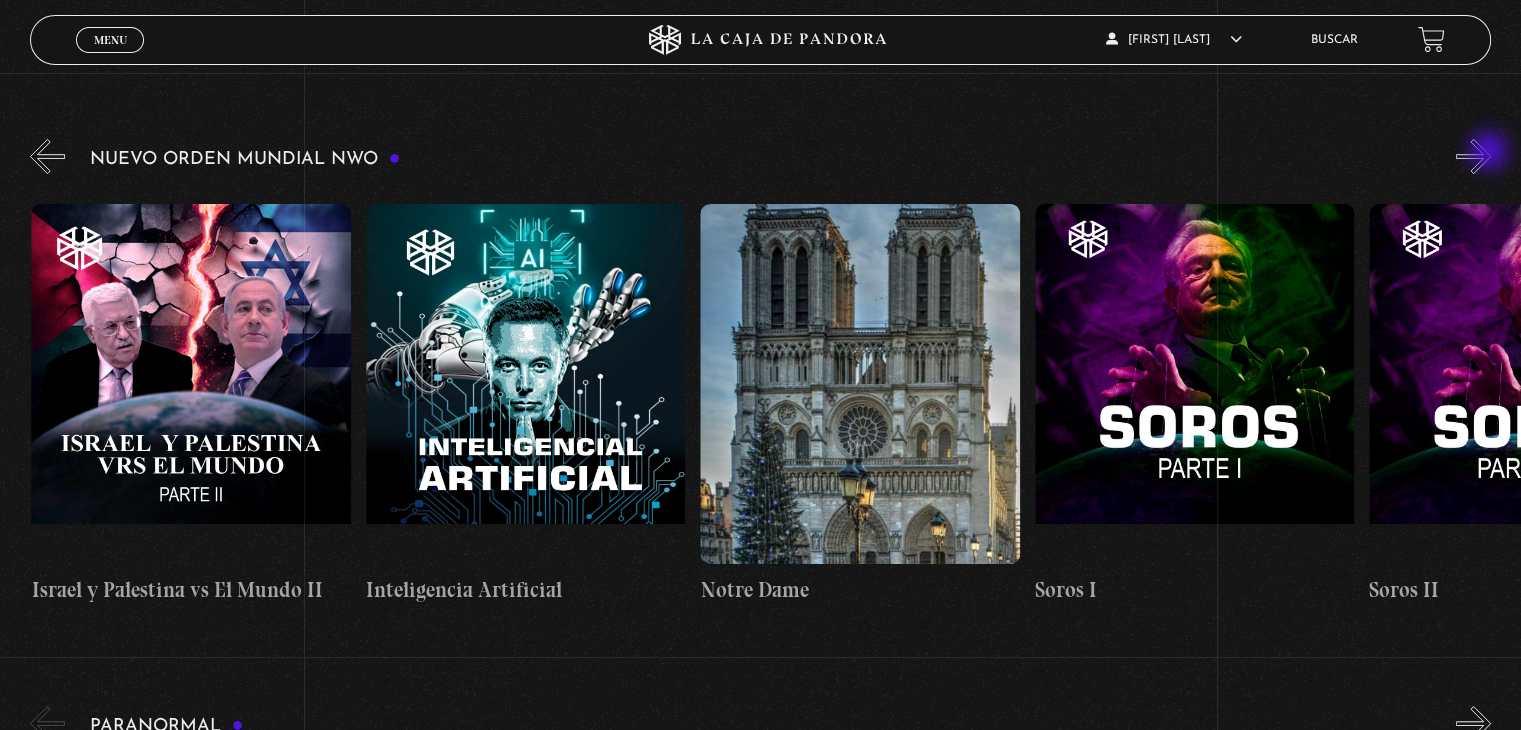 click on "»" at bounding box center (1473, 156) 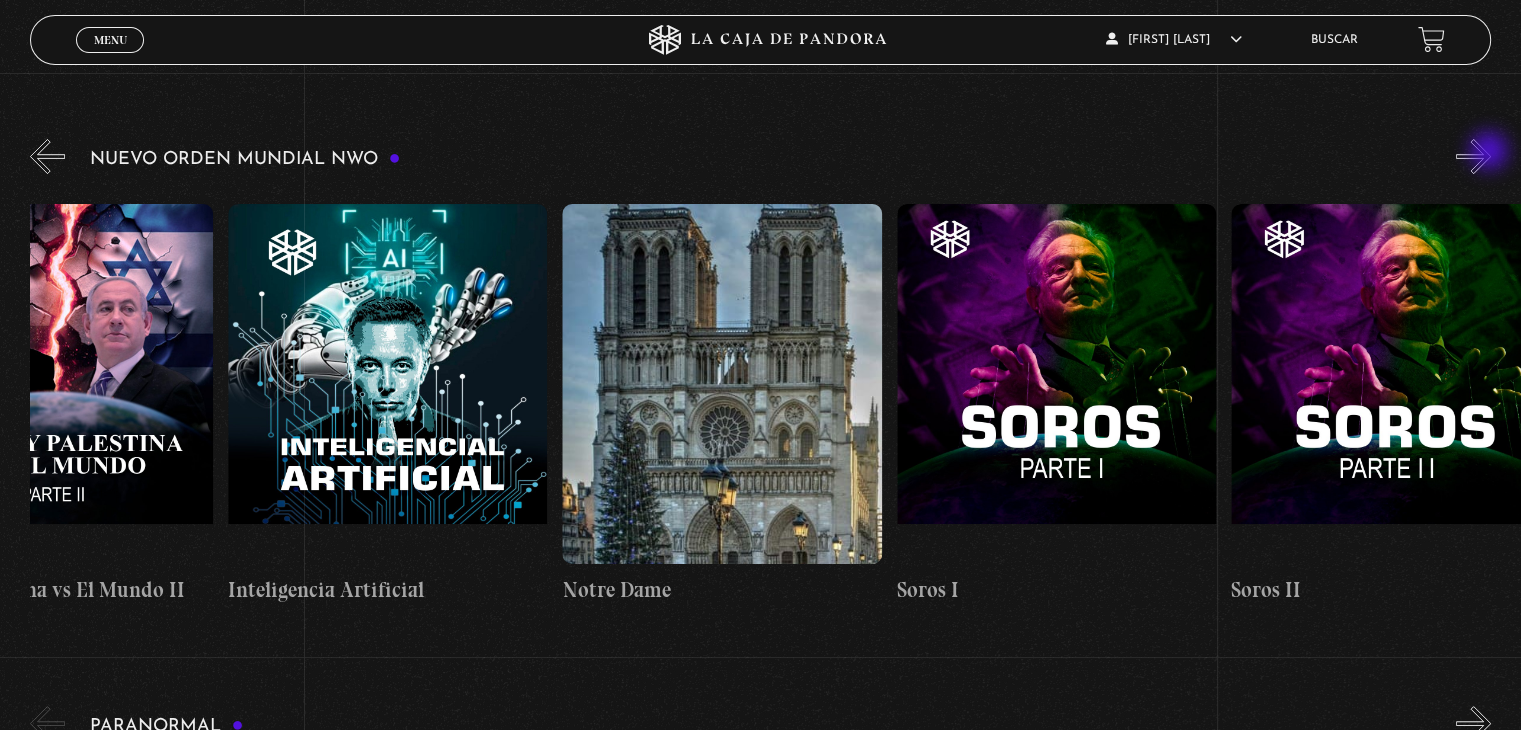 scroll, scrollTop: 0, scrollLeft: 24580, axis: horizontal 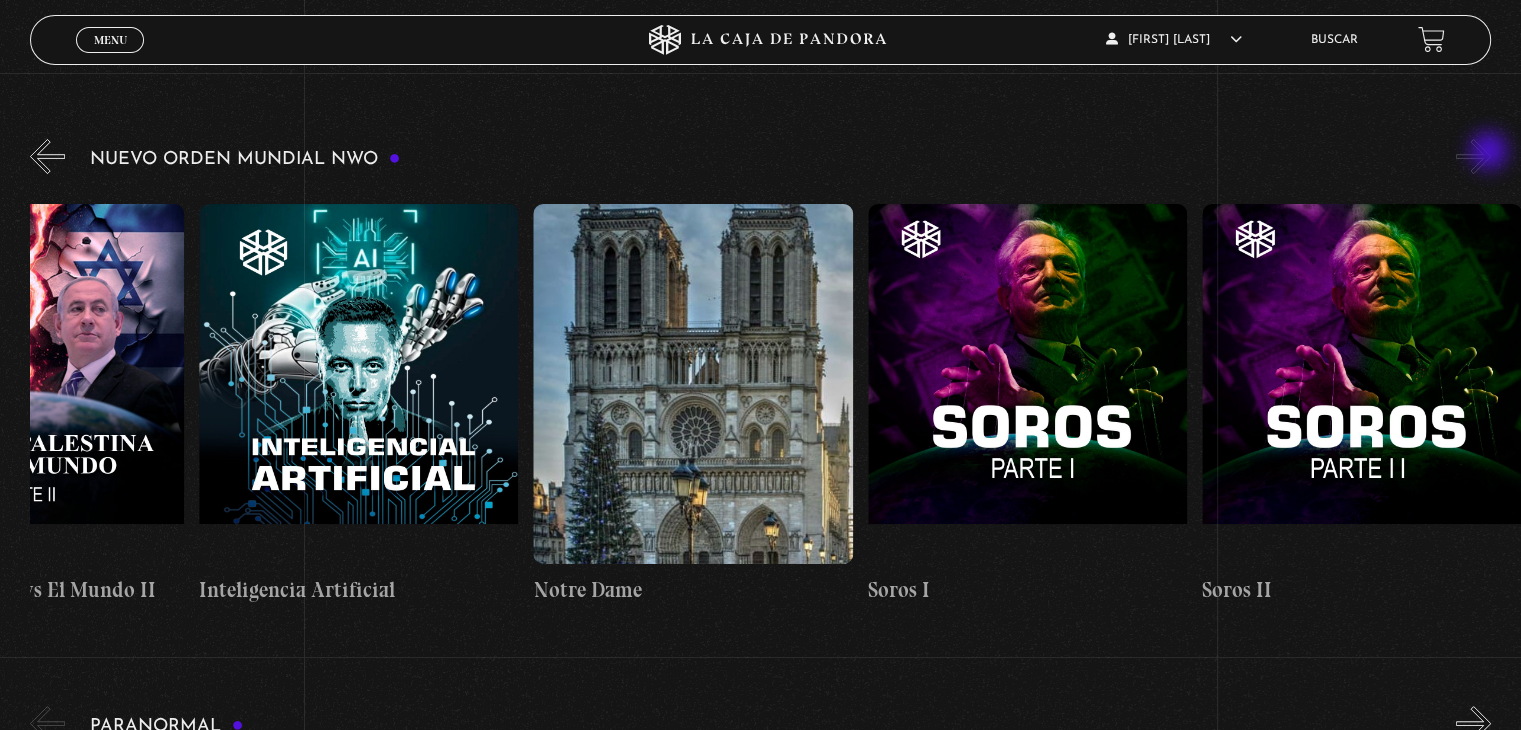 click on "»" at bounding box center (1473, 156) 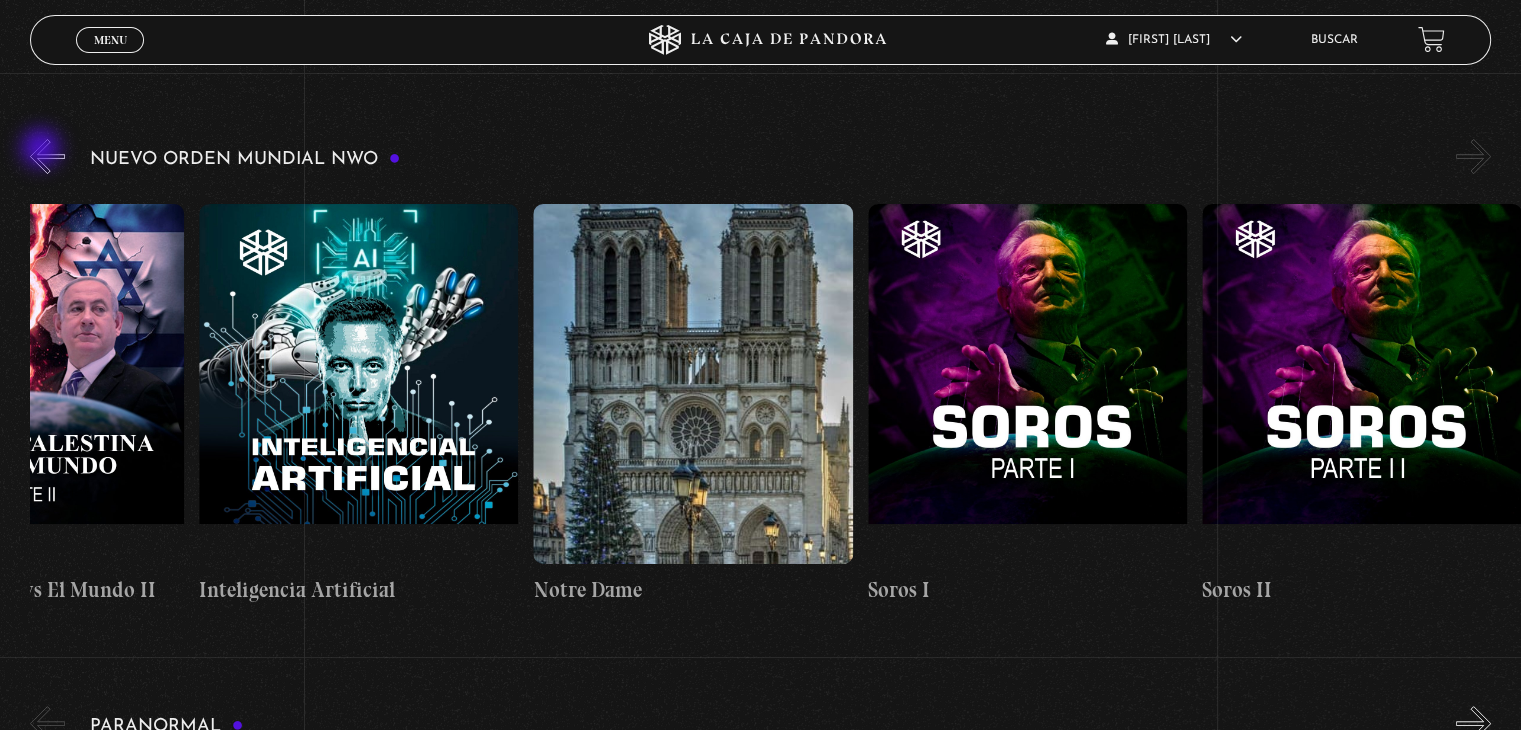 click on "«" at bounding box center [47, 156] 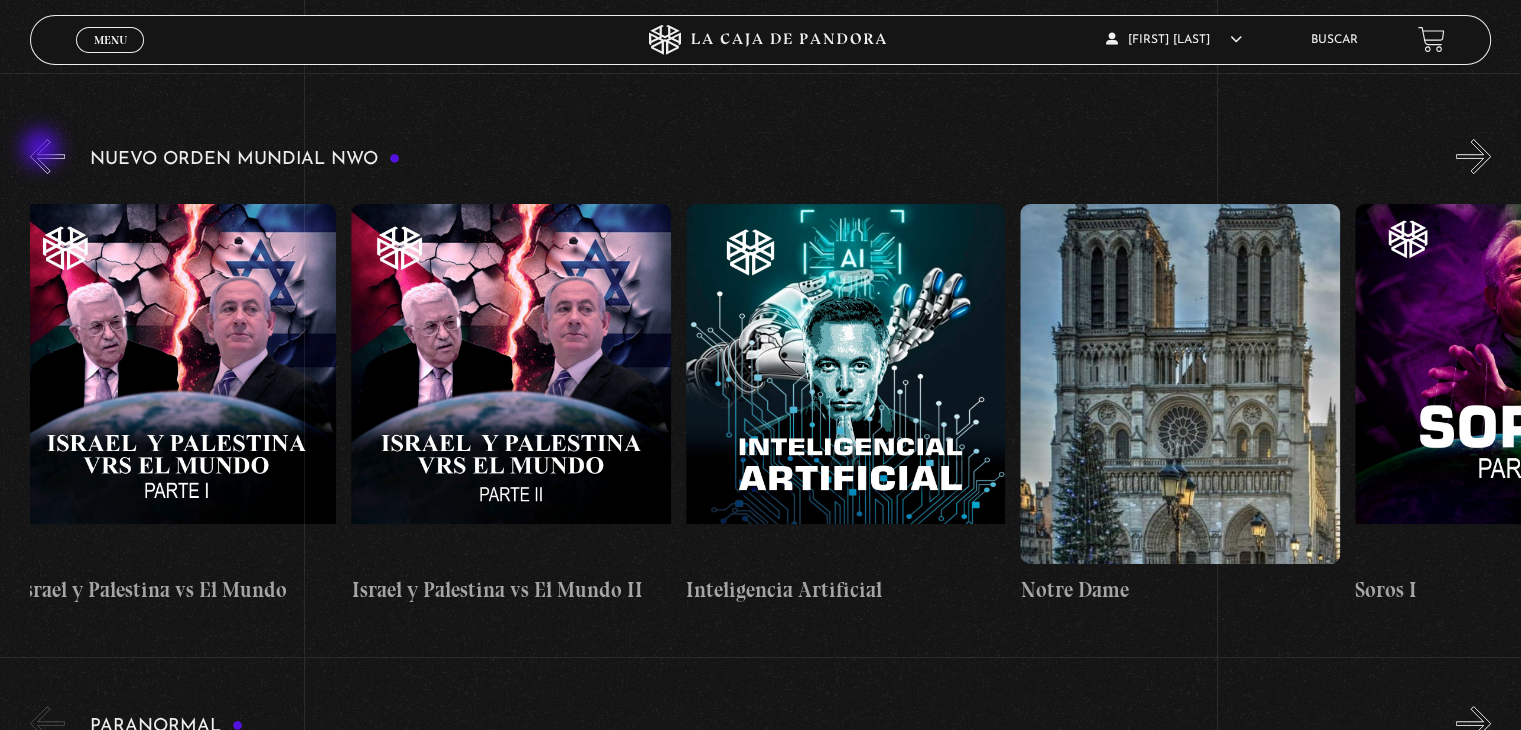 click on "«" at bounding box center [47, 156] 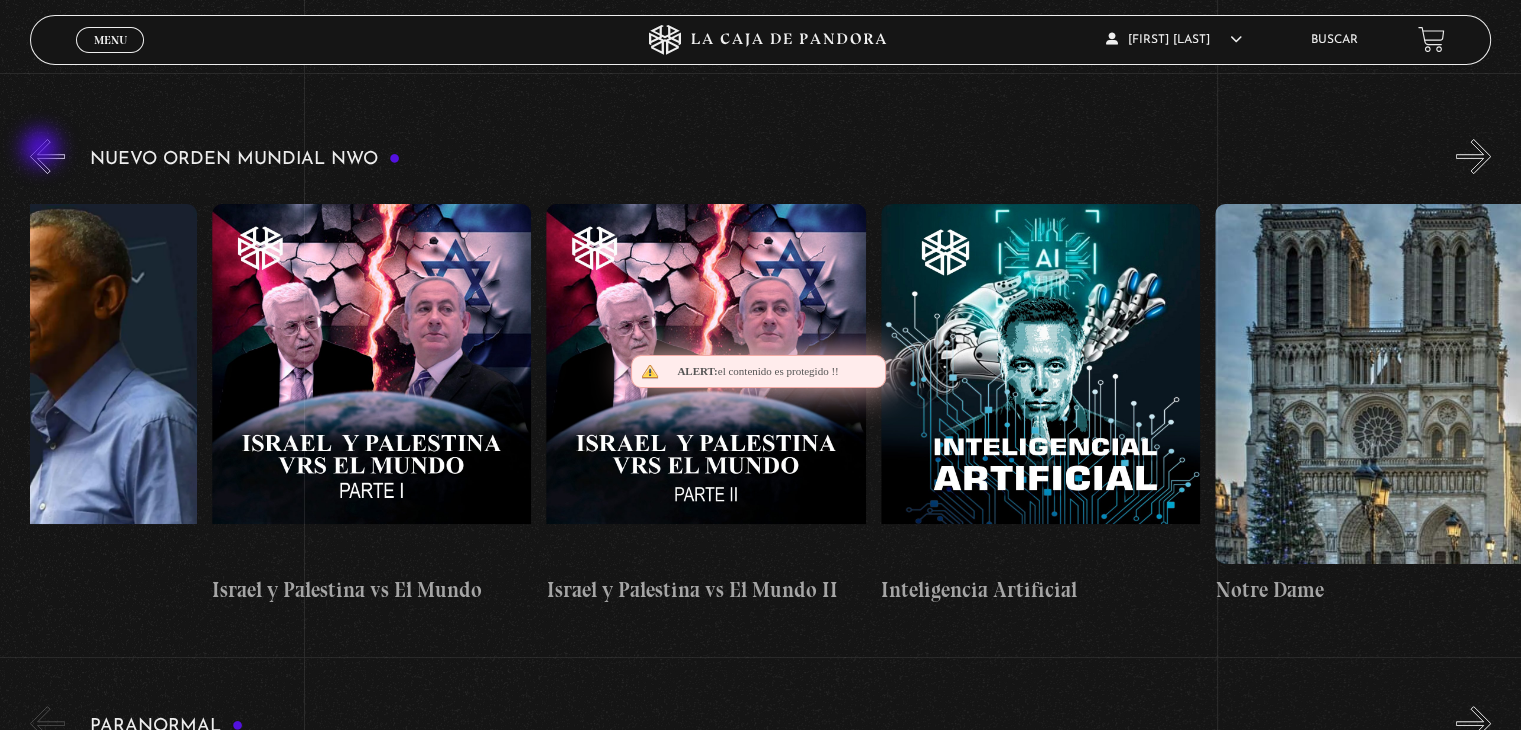 click on "«" at bounding box center (47, 156) 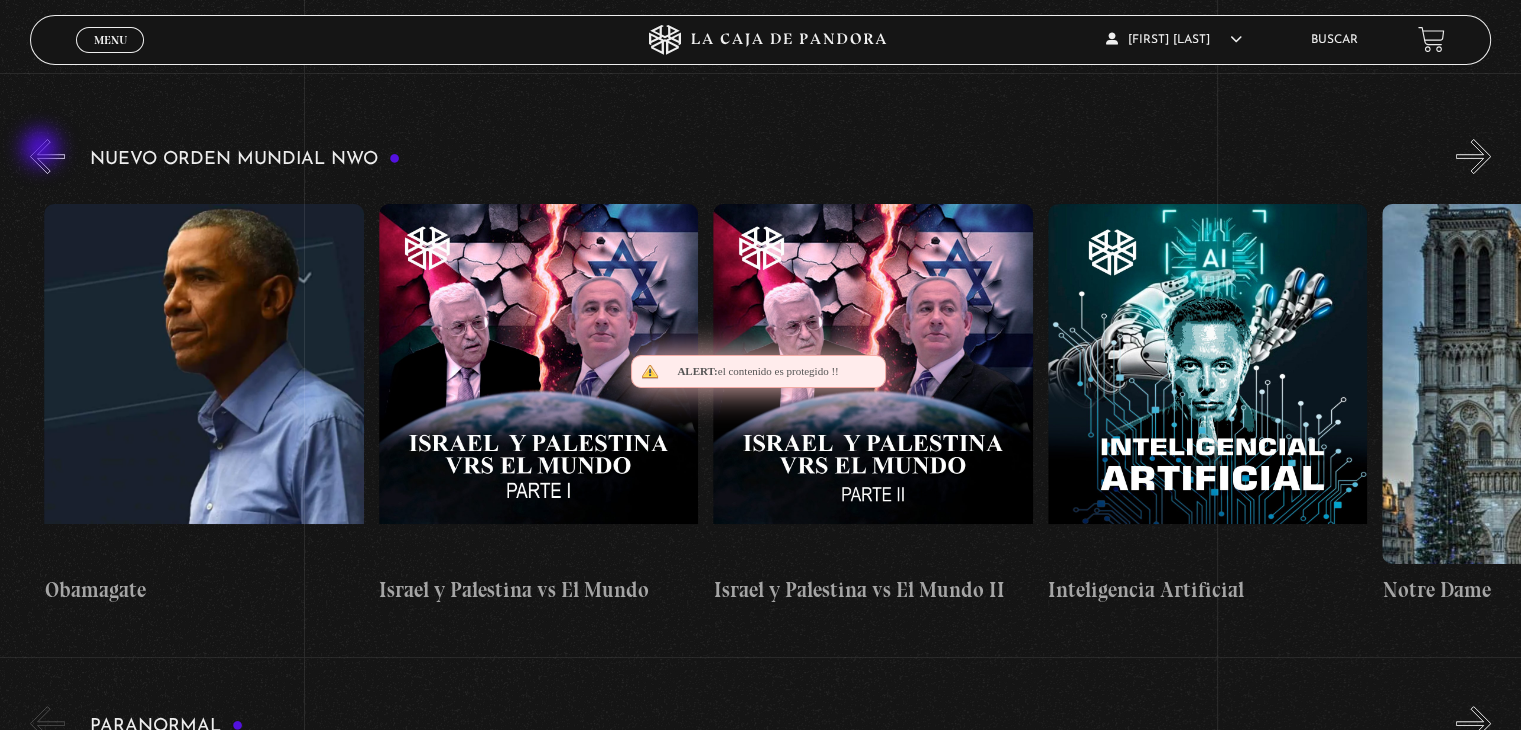 click on "«" at bounding box center (47, 156) 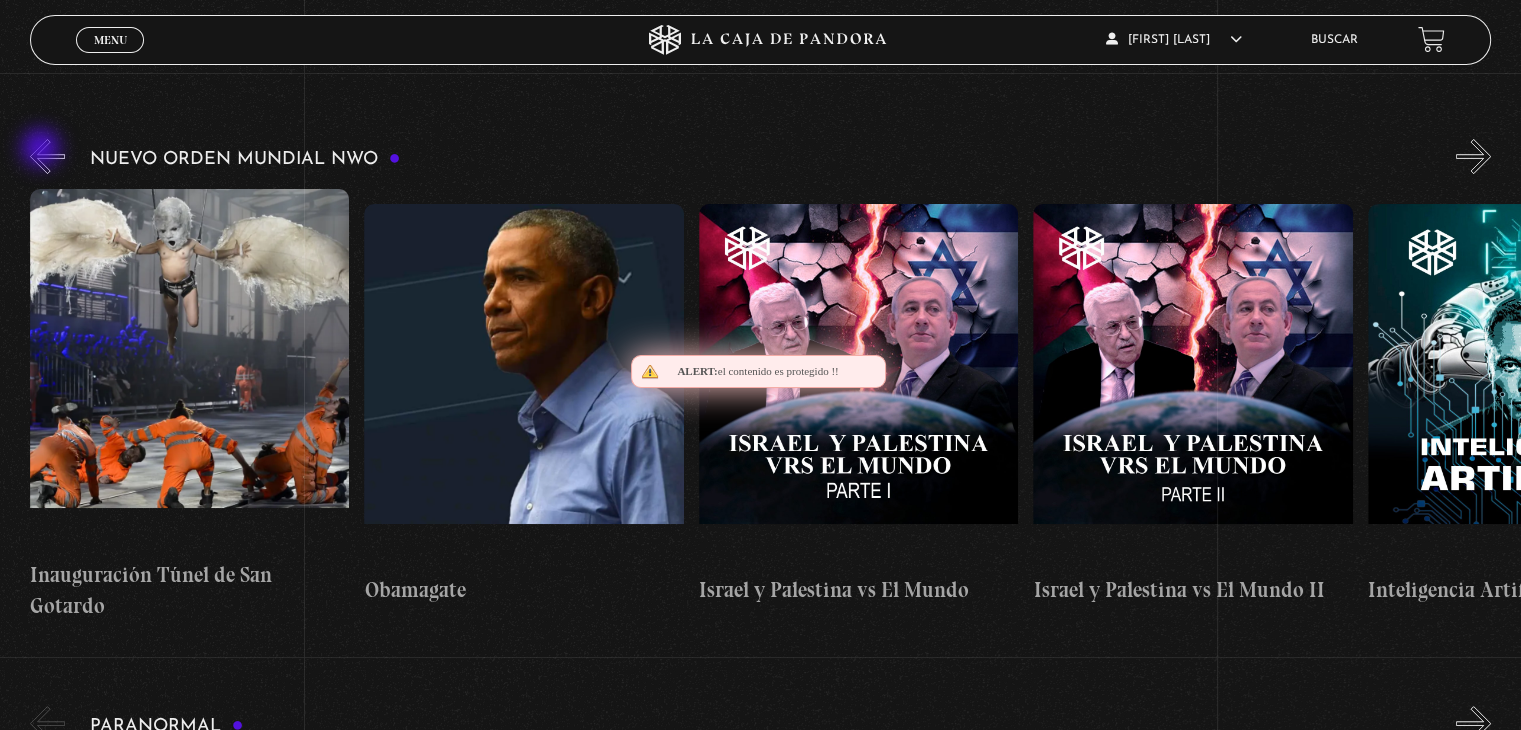 click on "«" at bounding box center (47, 156) 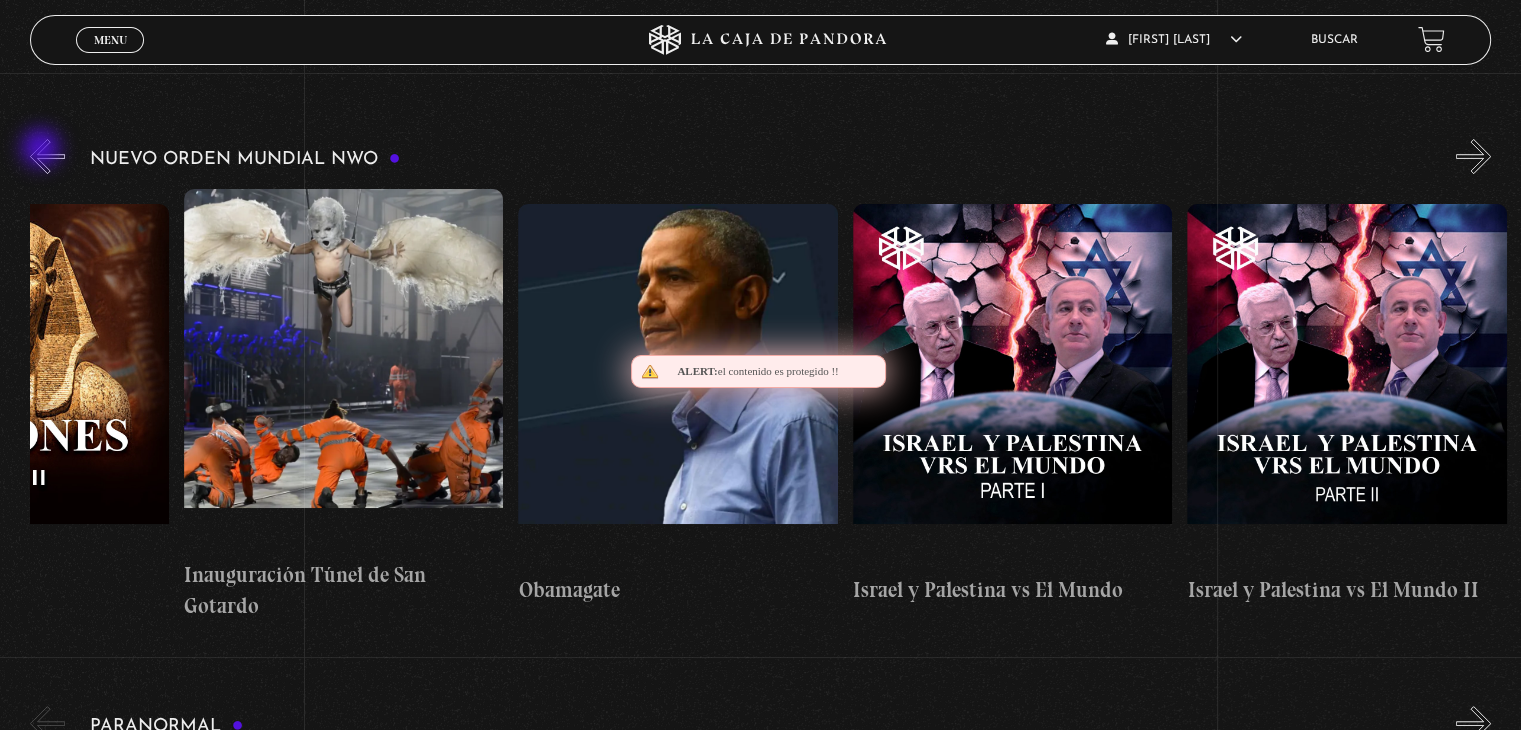 click on "«" at bounding box center [47, 156] 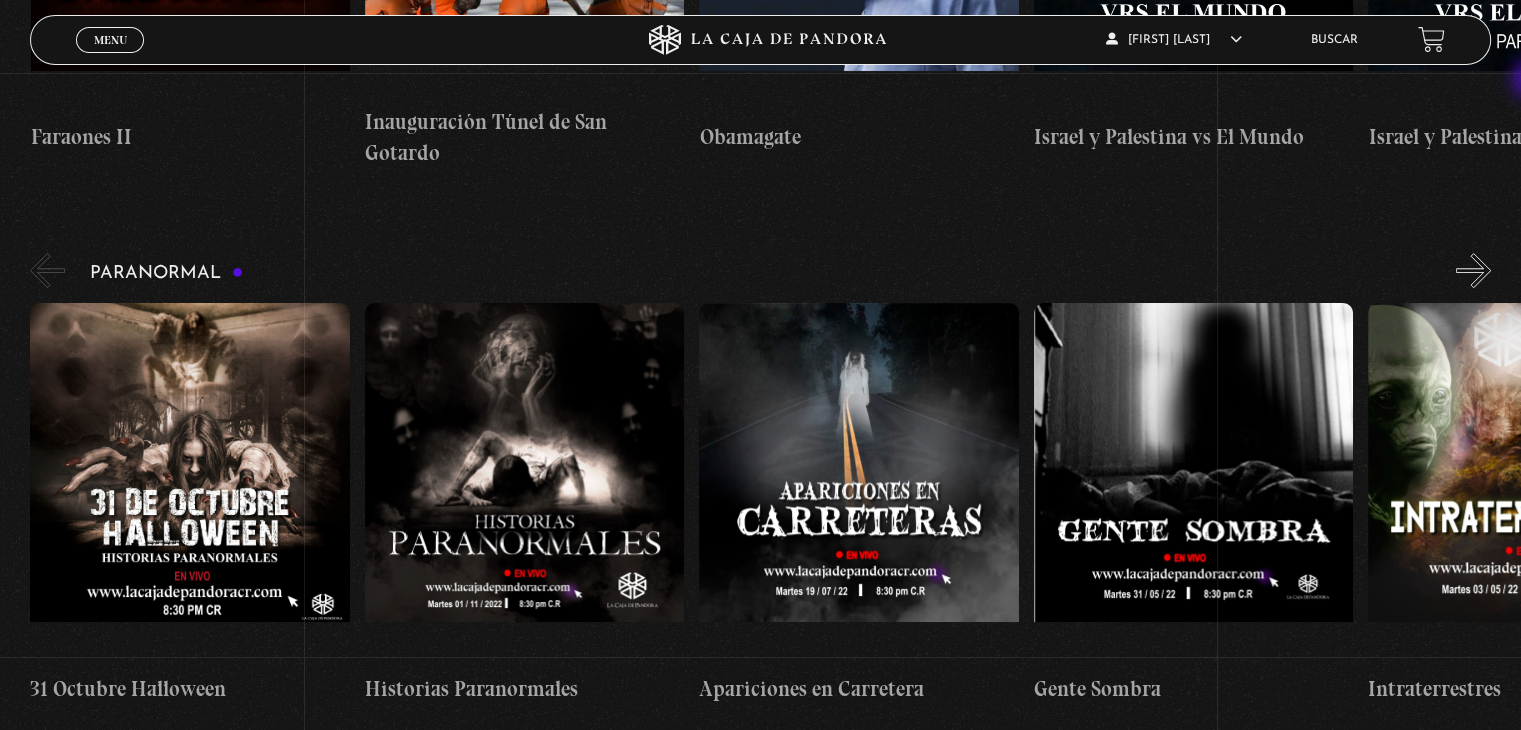 scroll, scrollTop: 757, scrollLeft: 0, axis: vertical 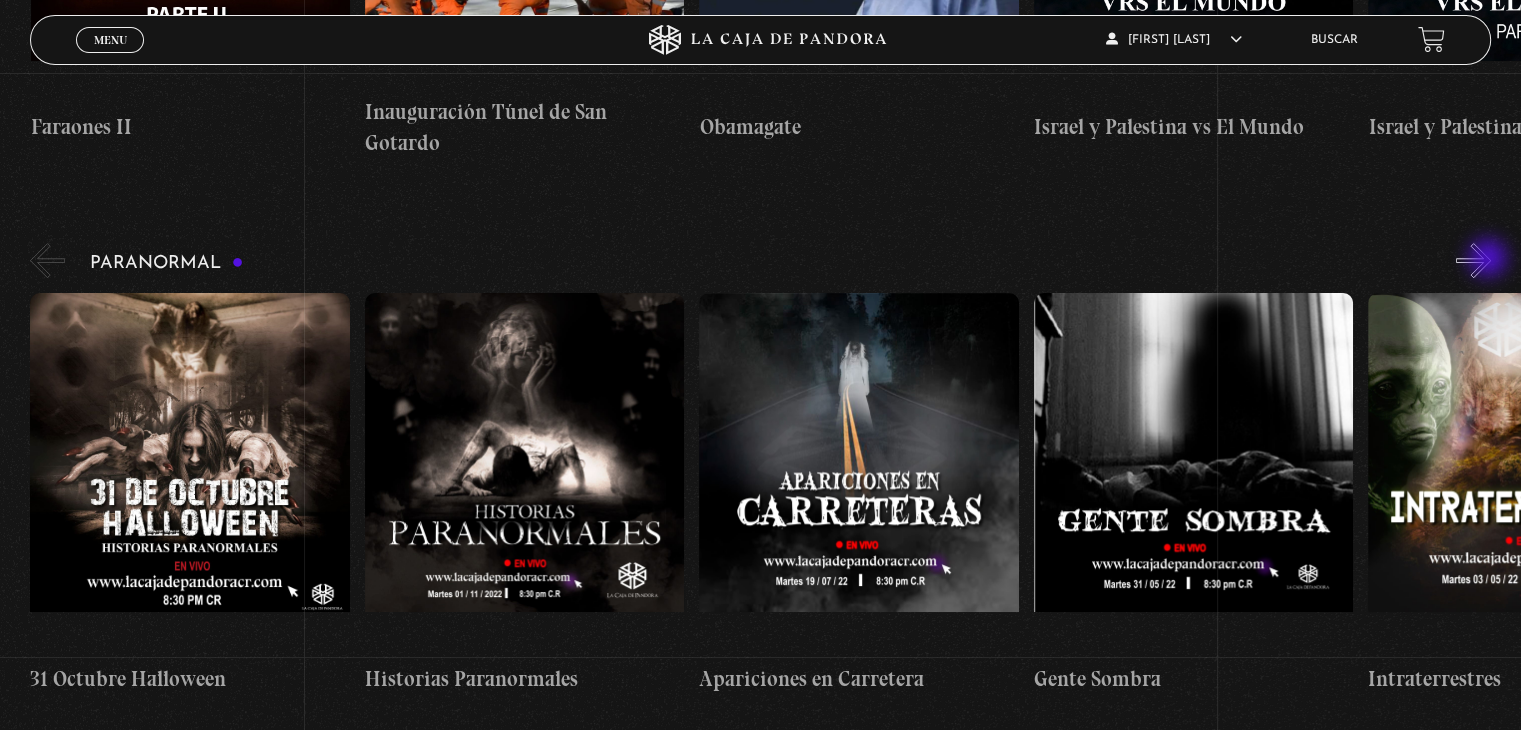 click on "»" at bounding box center (1473, 260) 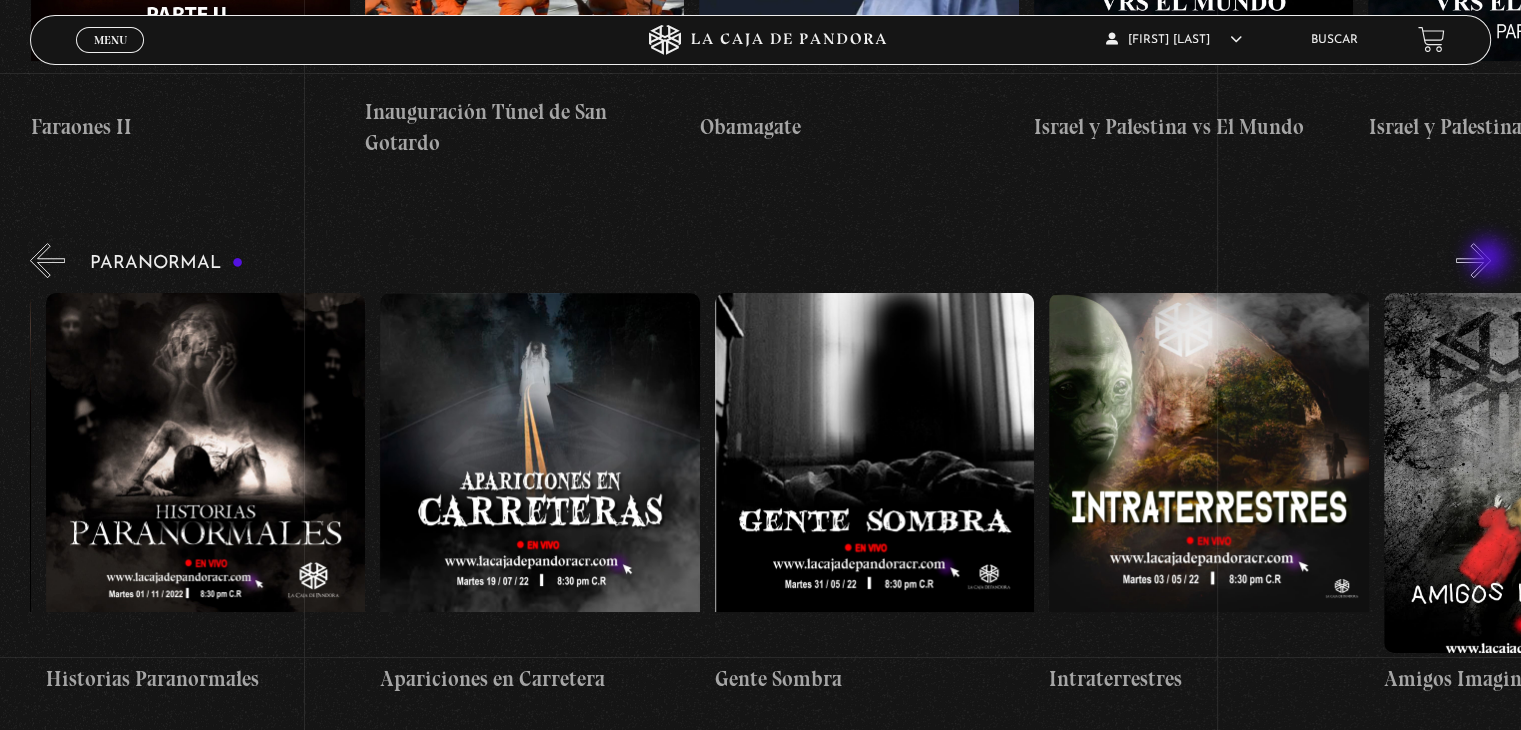 click on "»" at bounding box center [1473, 260] 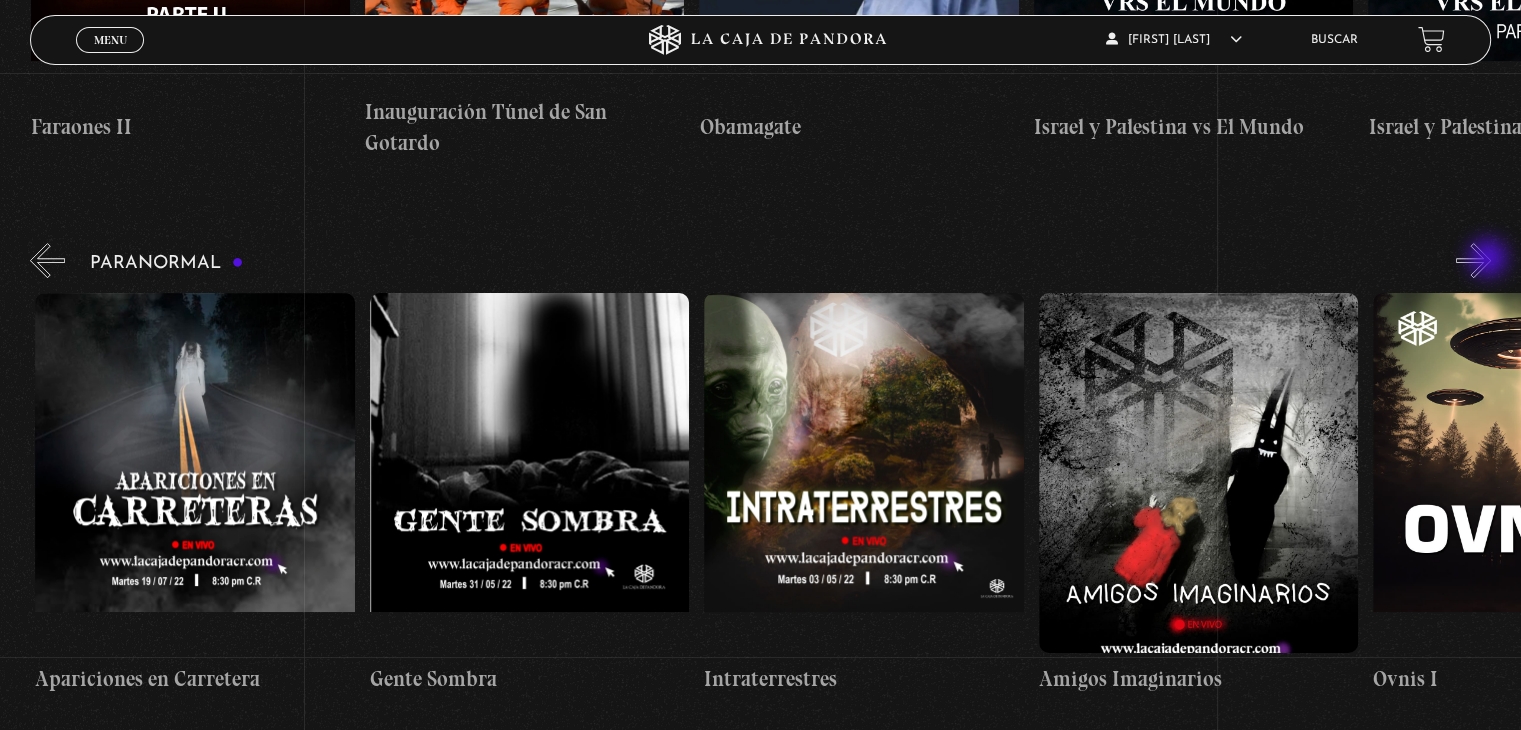 click on "»" at bounding box center [1473, 260] 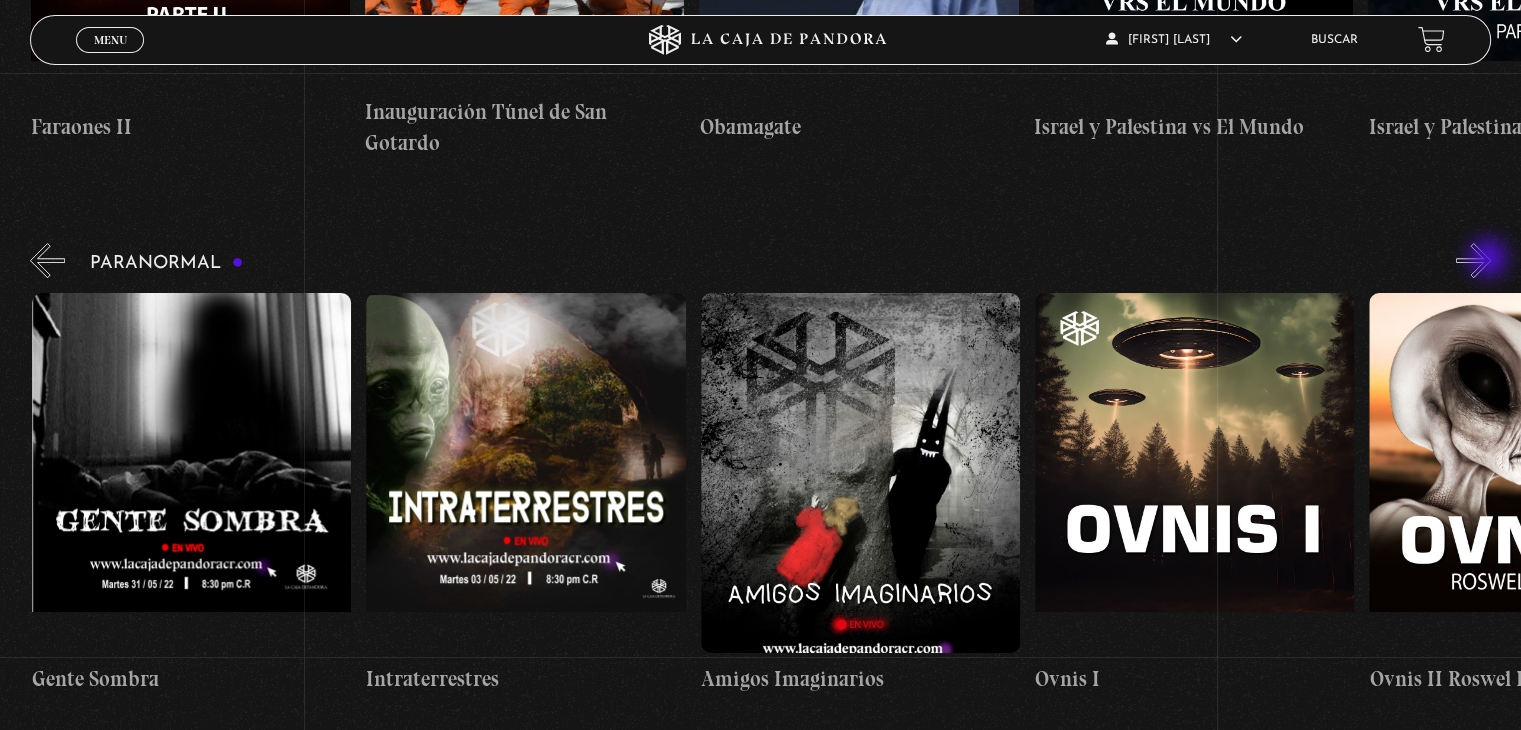 scroll, scrollTop: 0, scrollLeft: 1003, axis: horizontal 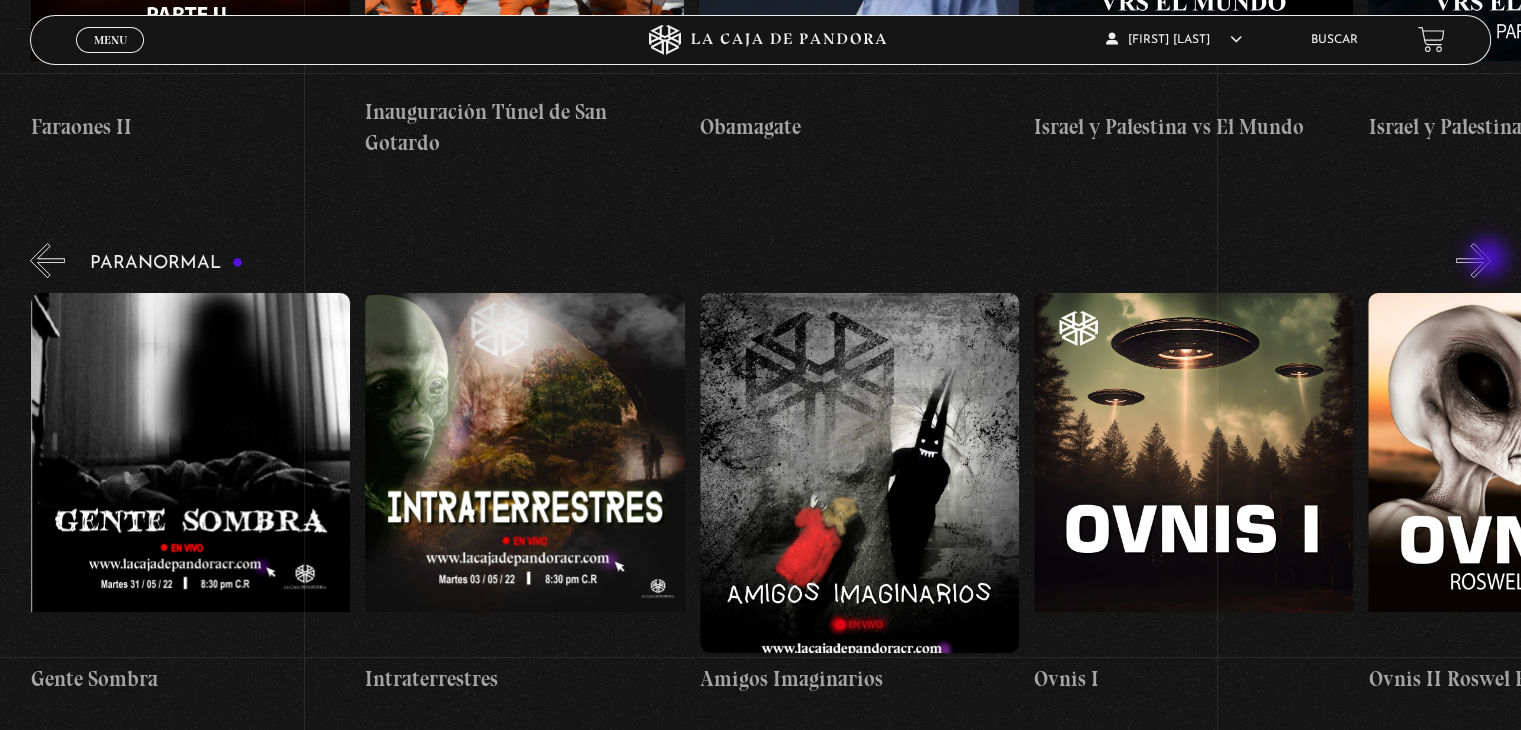 click on "»" at bounding box center [1473, 260] 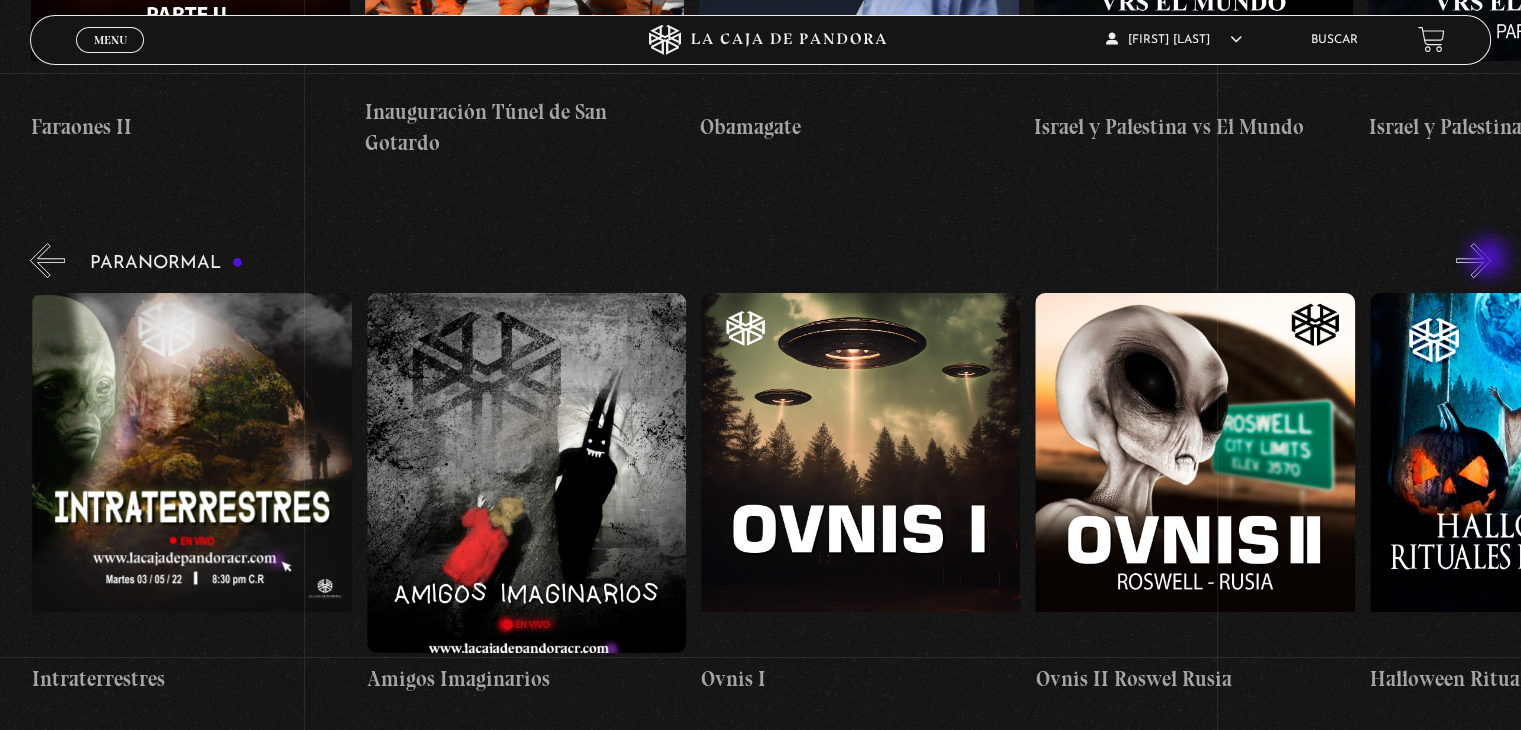 scroll, scrollTop: 0, scrollLeft: 1337, axis: horizontal 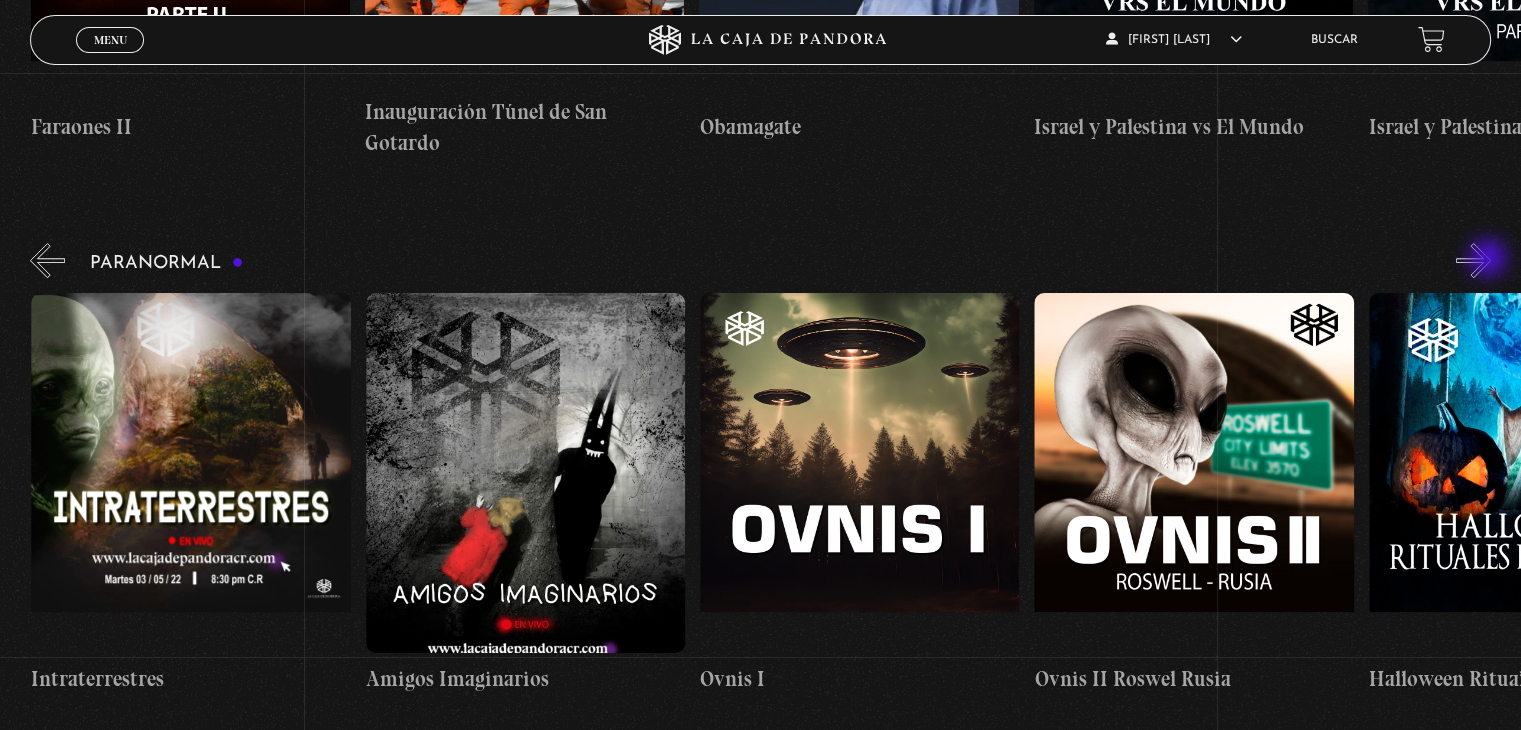 click on "»" at bounding box center [1473, 260] 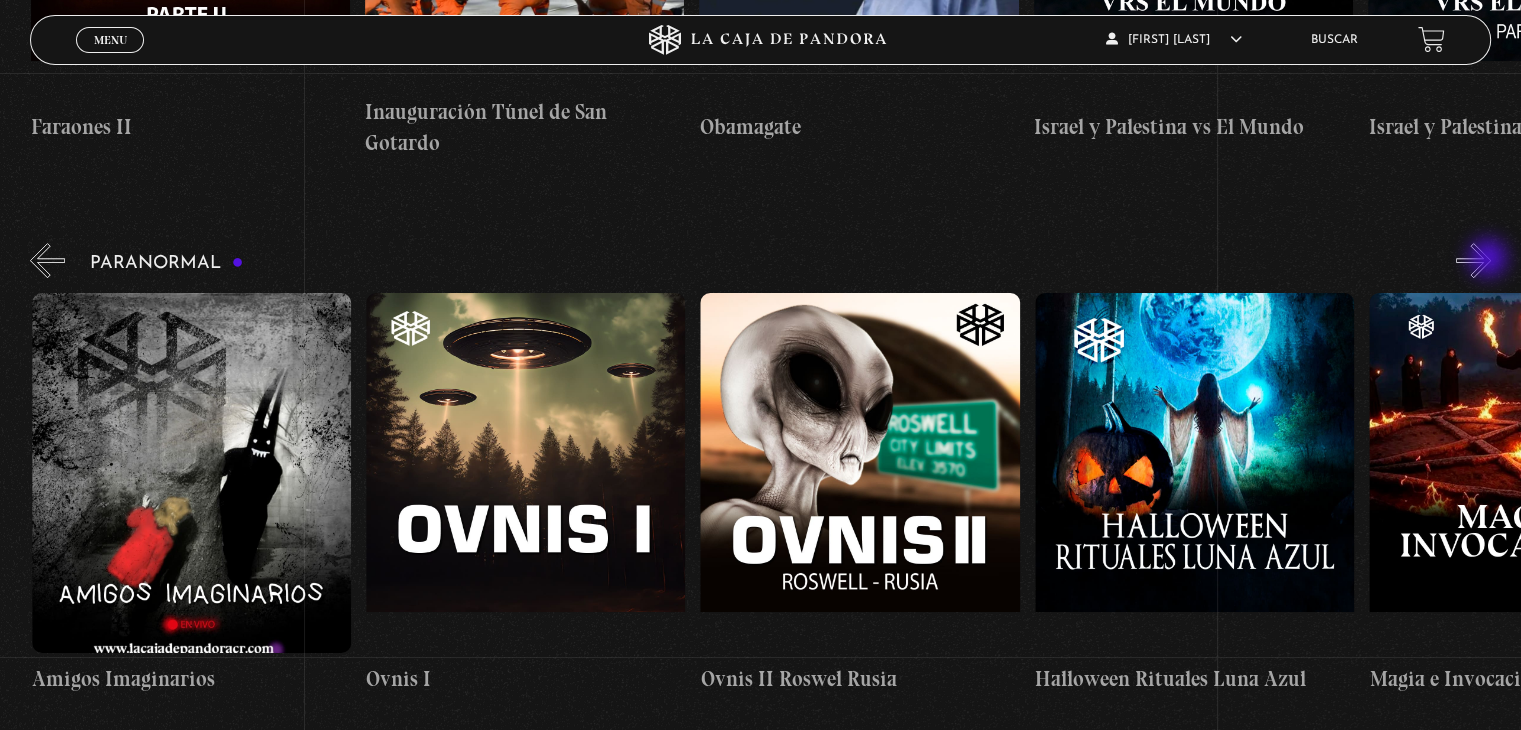 scroll, scrollTop: 0, scrollLeft: 1672, axis: horizontal 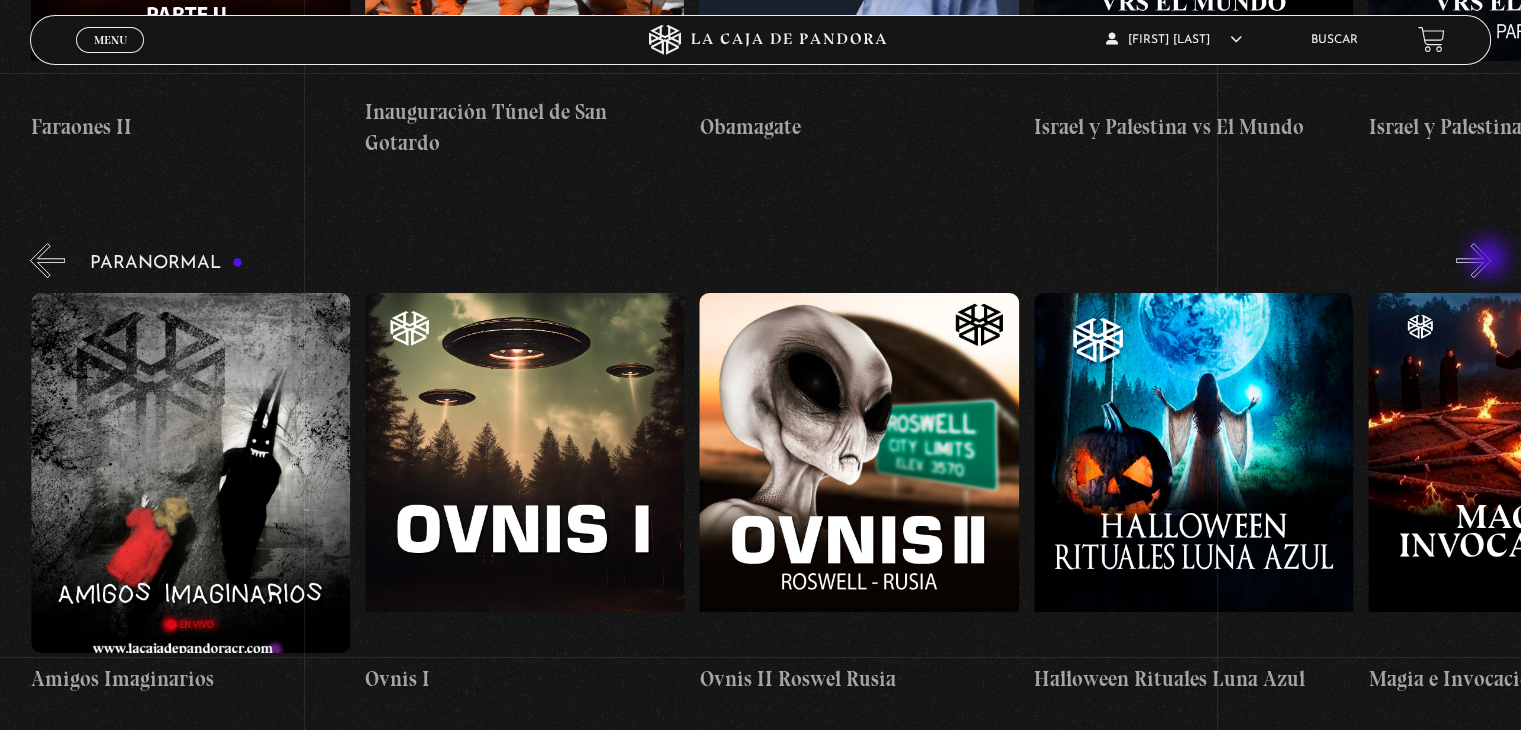 click on "»" at bounding box center [1473, 260] 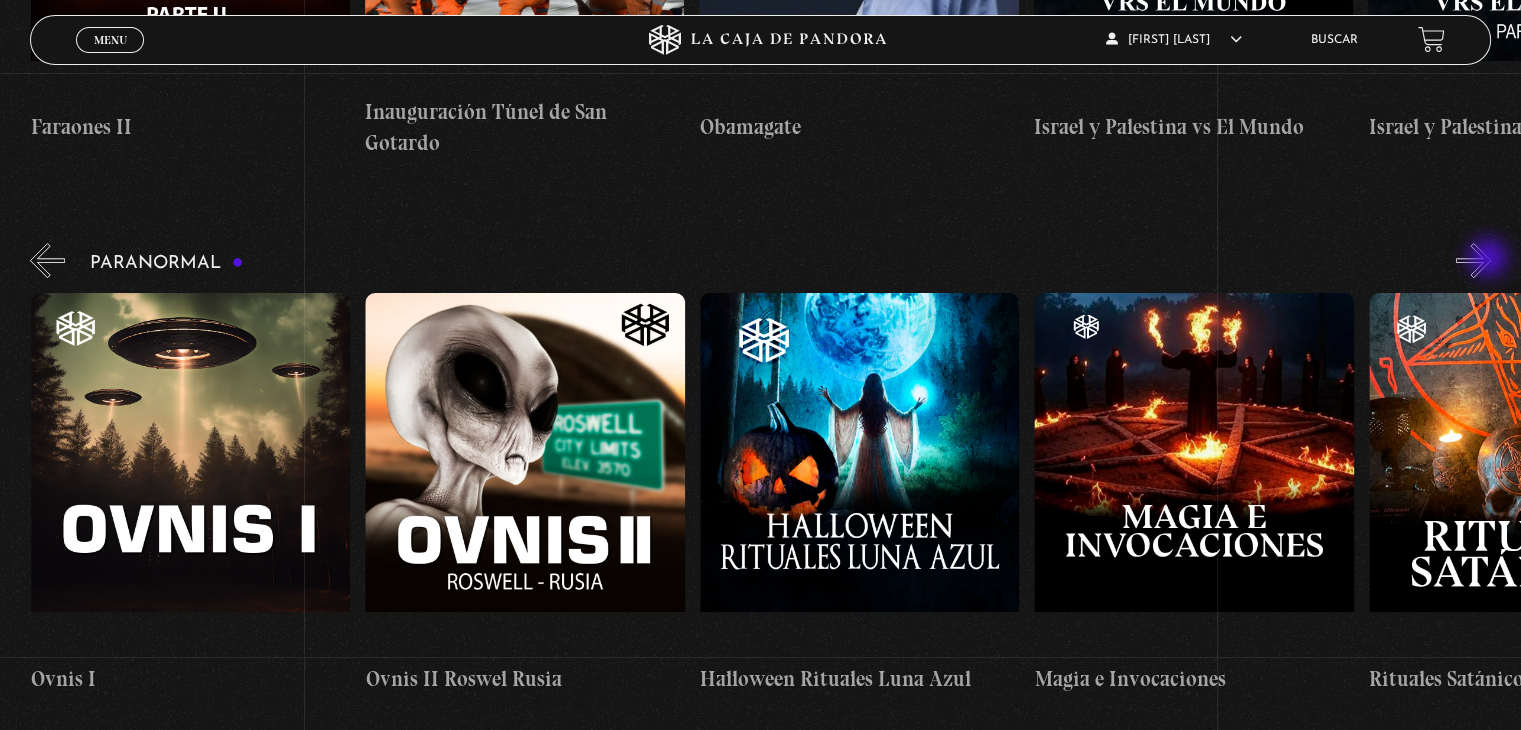 click on "»" at bounding box center [1473, 260] 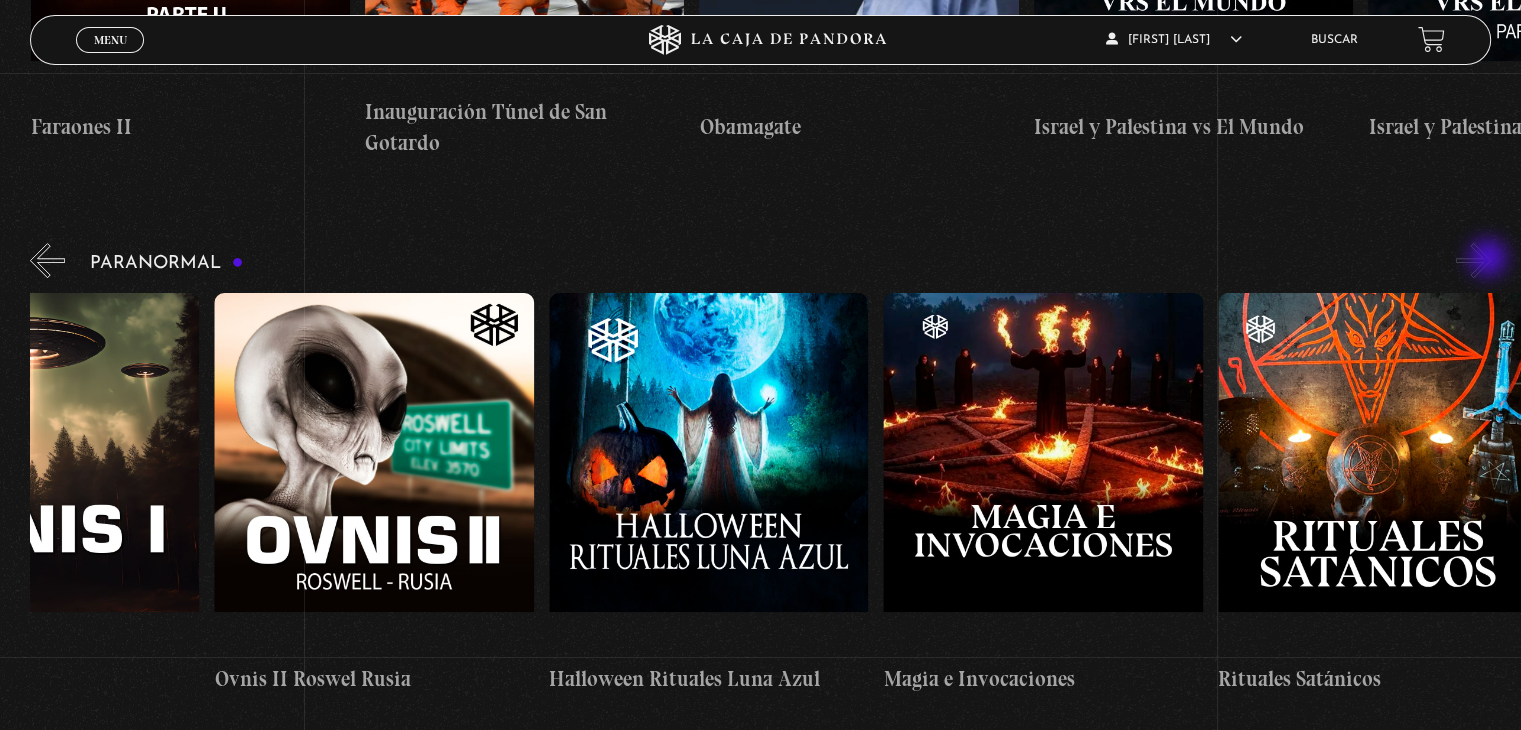 scroll, scrollTop: 0, scrollLeft: 2173, axis: horizontal 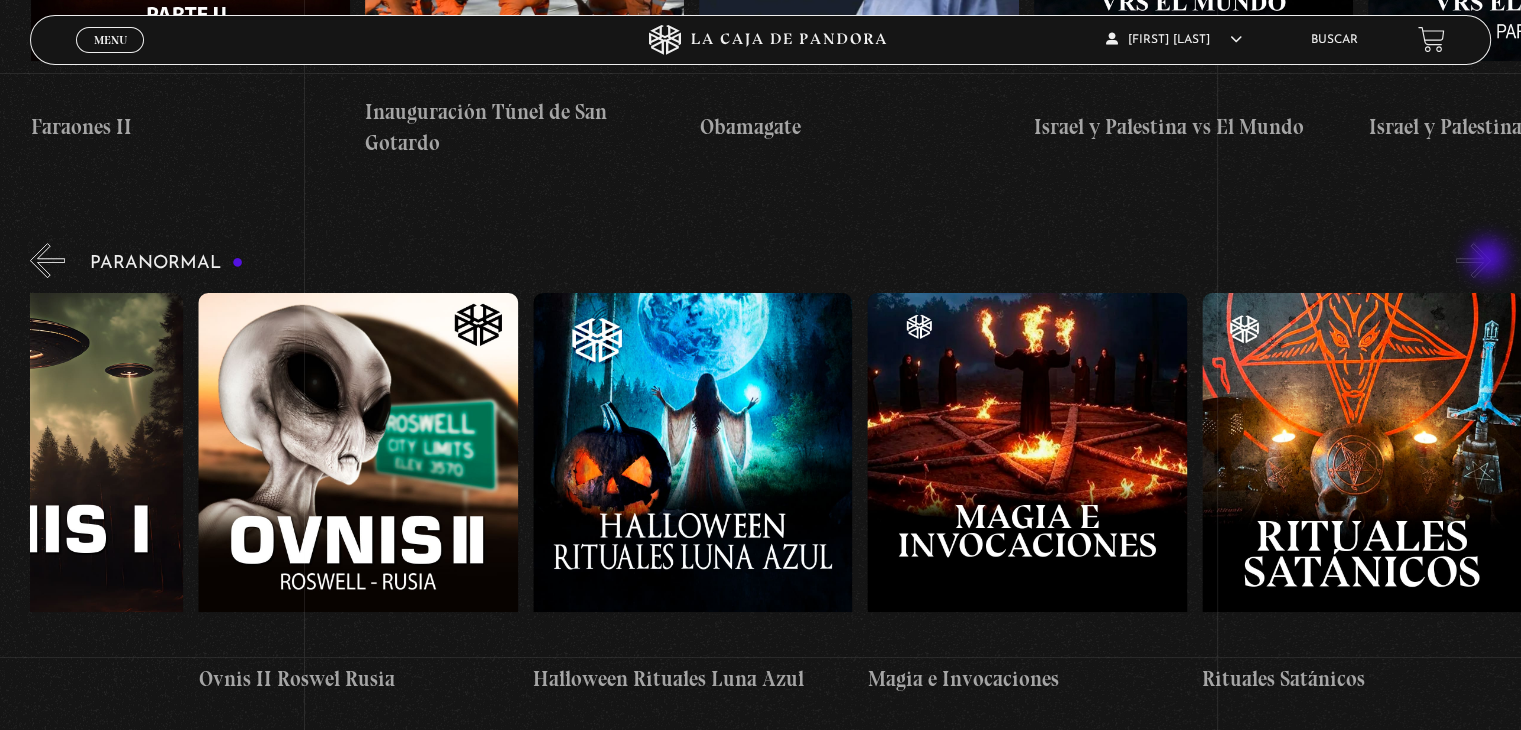 click on "»" at bounding box center [1473, 260] 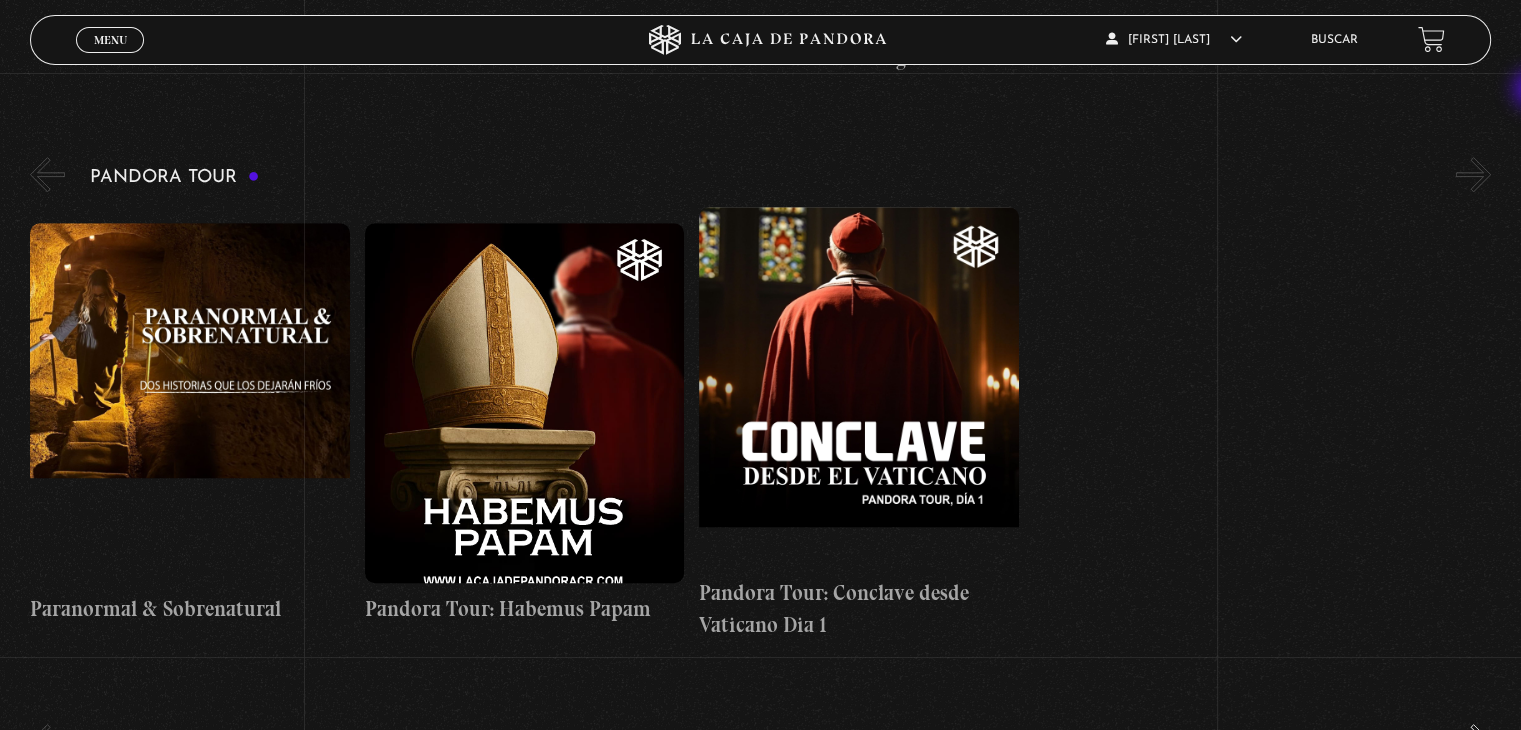 scroll, scrollTop: 1398, scrollLeft: 0, axis: vertical 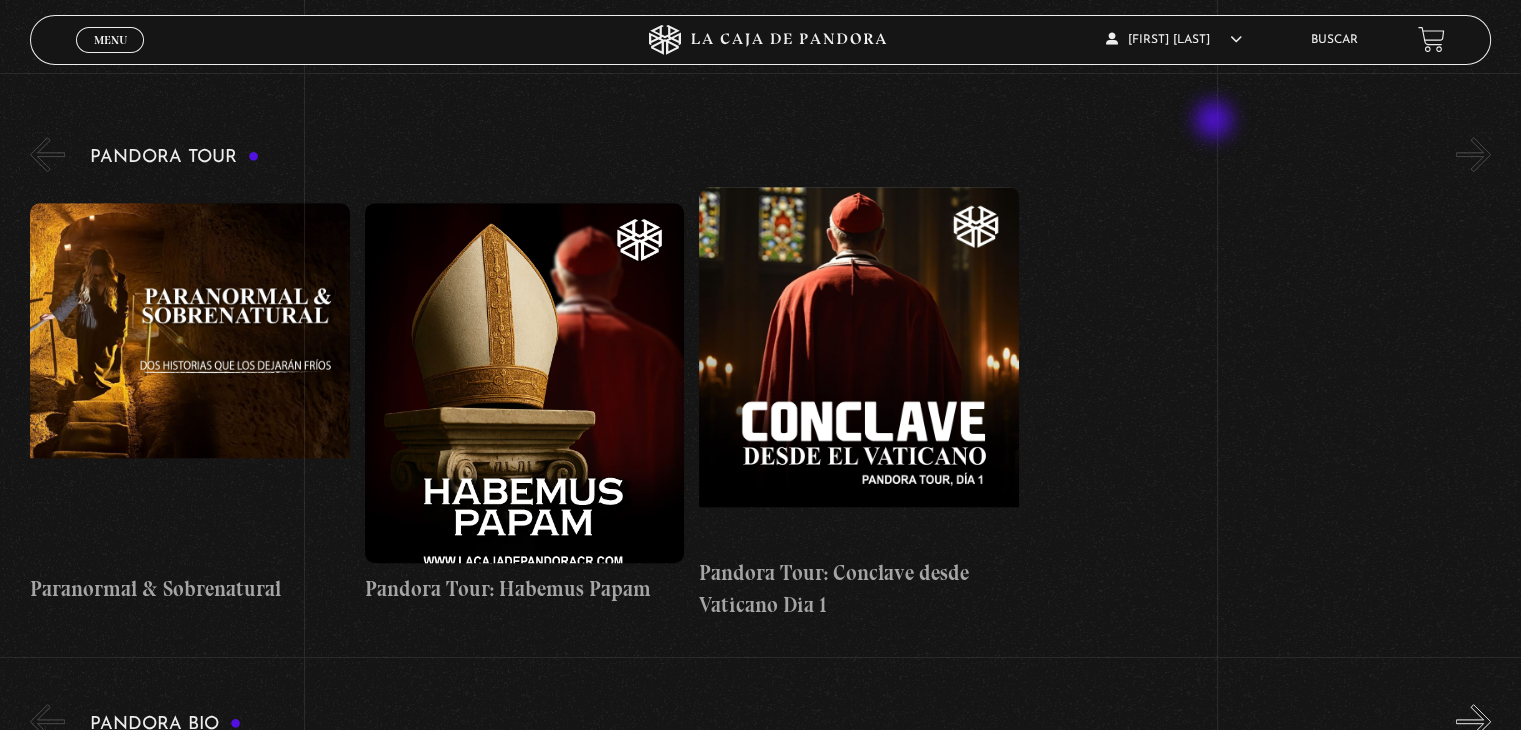 drag, startPoint x: 1490, startPoint y: 152, endPoint x: 568, endPoint y: 229, distance: 925.2097 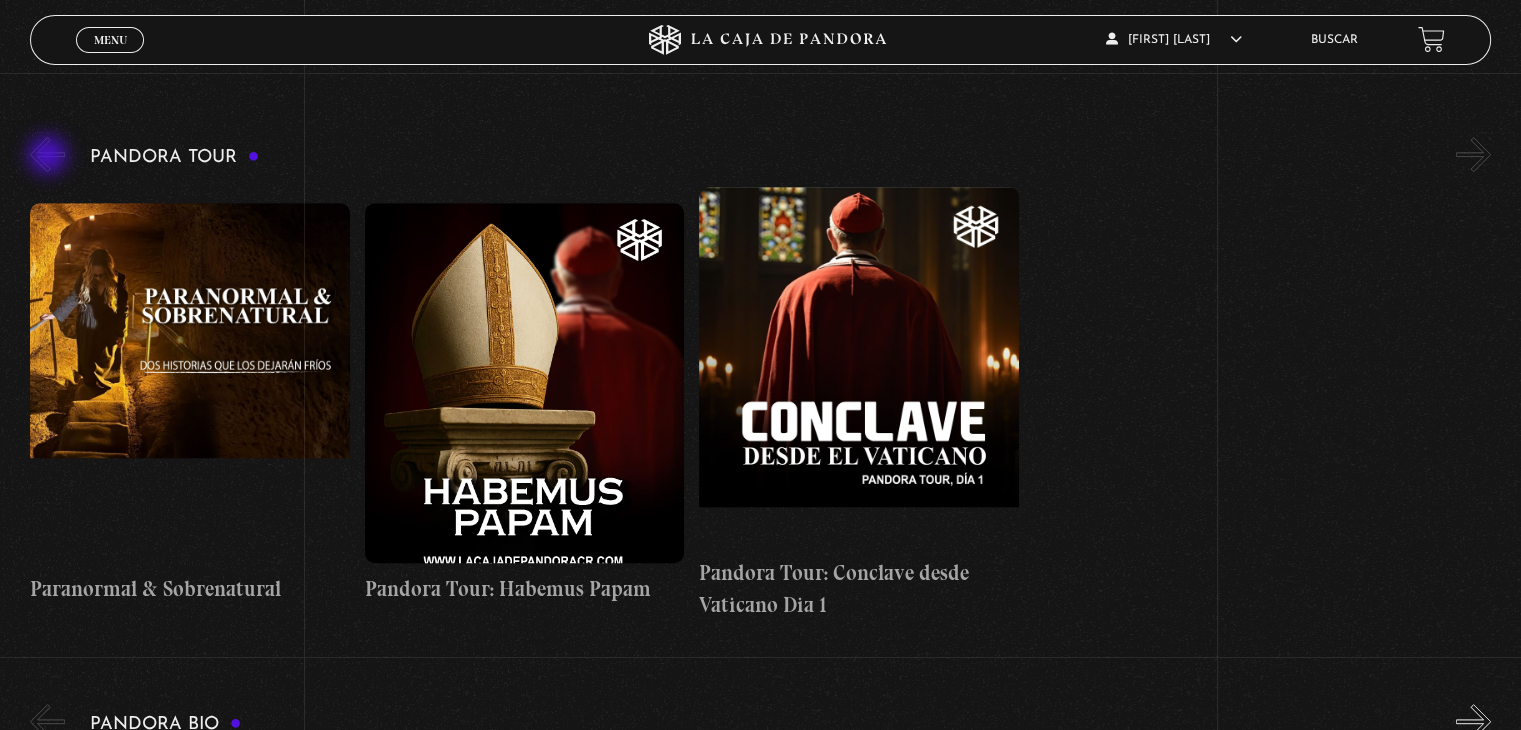 click on "«" at bounding box center [47, 154] 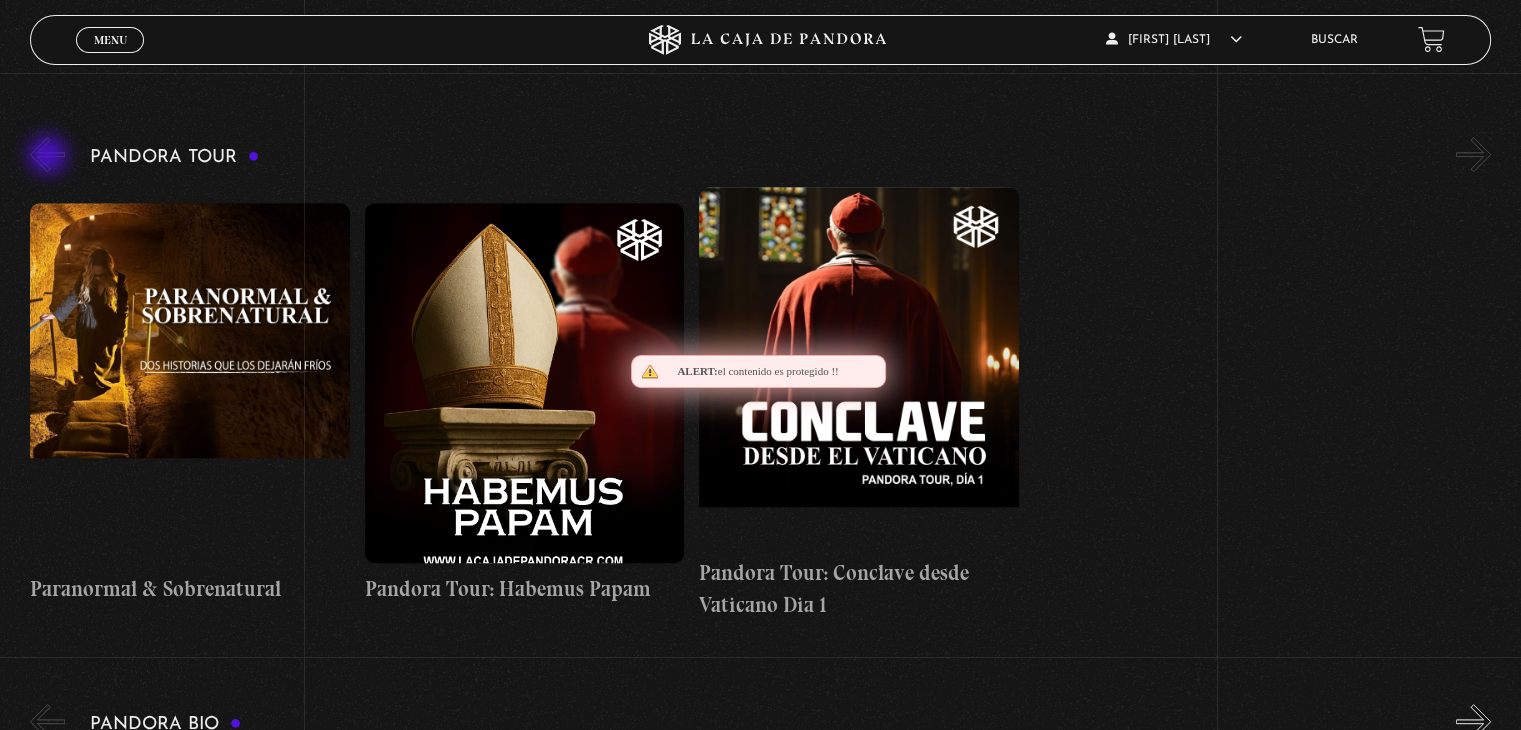 click on "«" at bounding box center [47, 154] 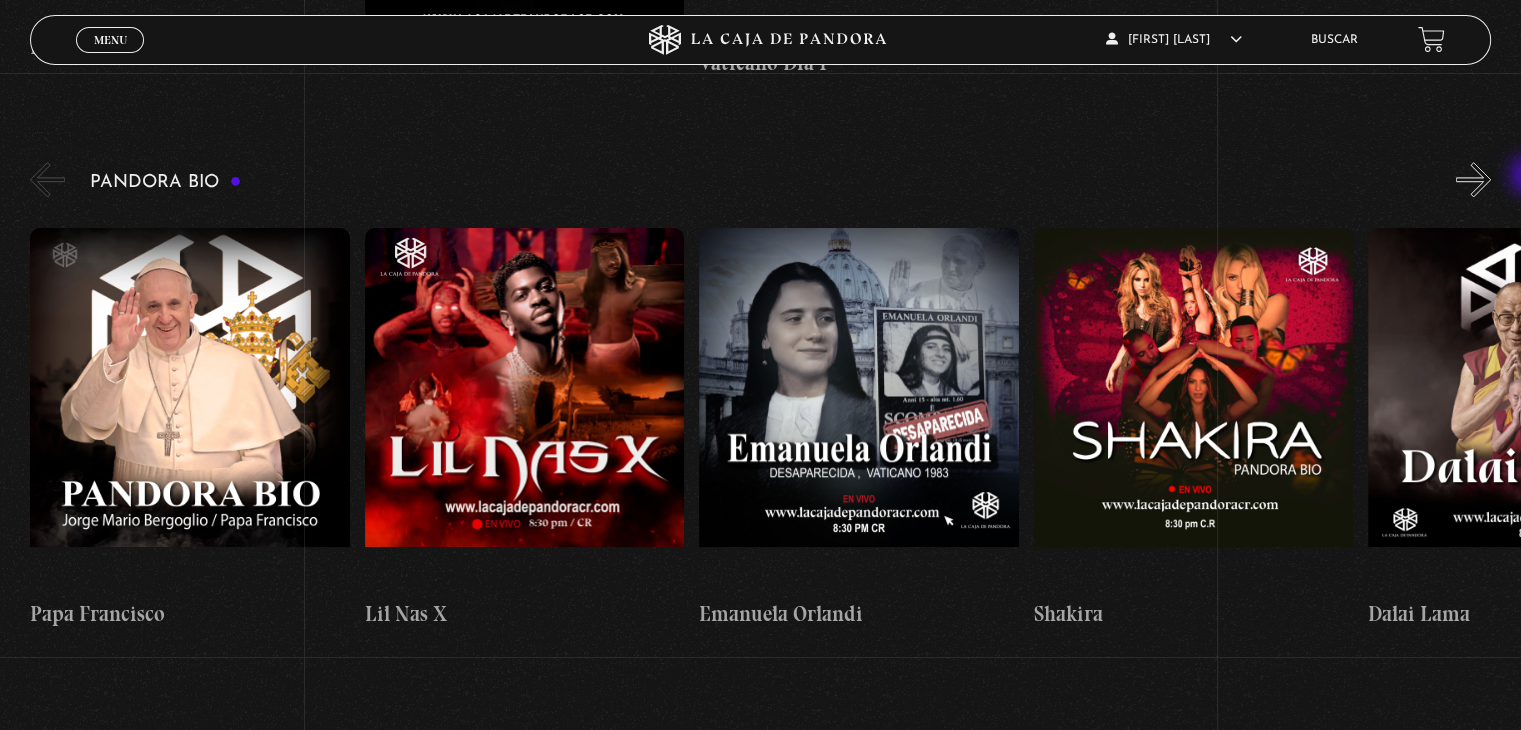 scroll, scrollTop: 1950, scrollLeft: 0, axis: vertical 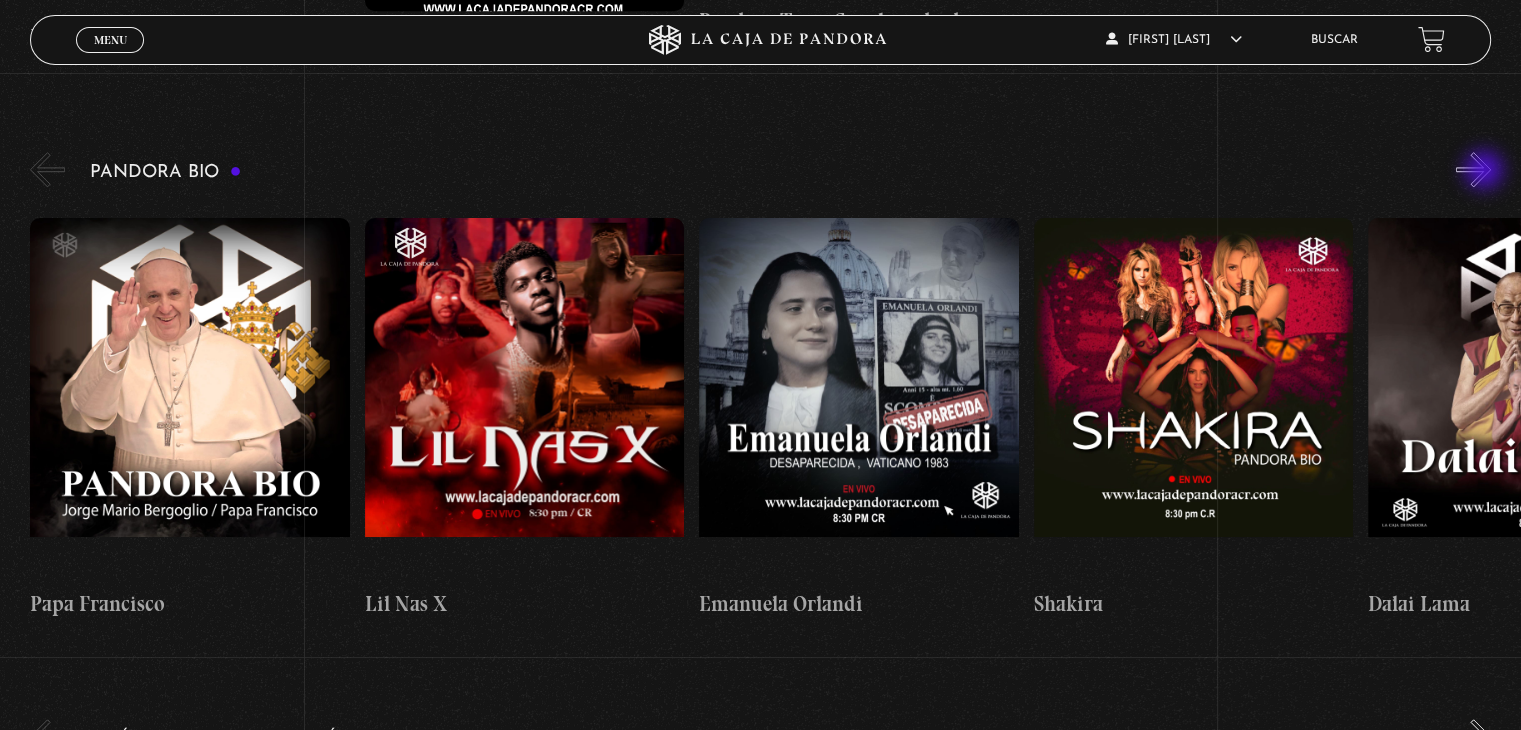 click on "»" at bounding box center (1473, 169) 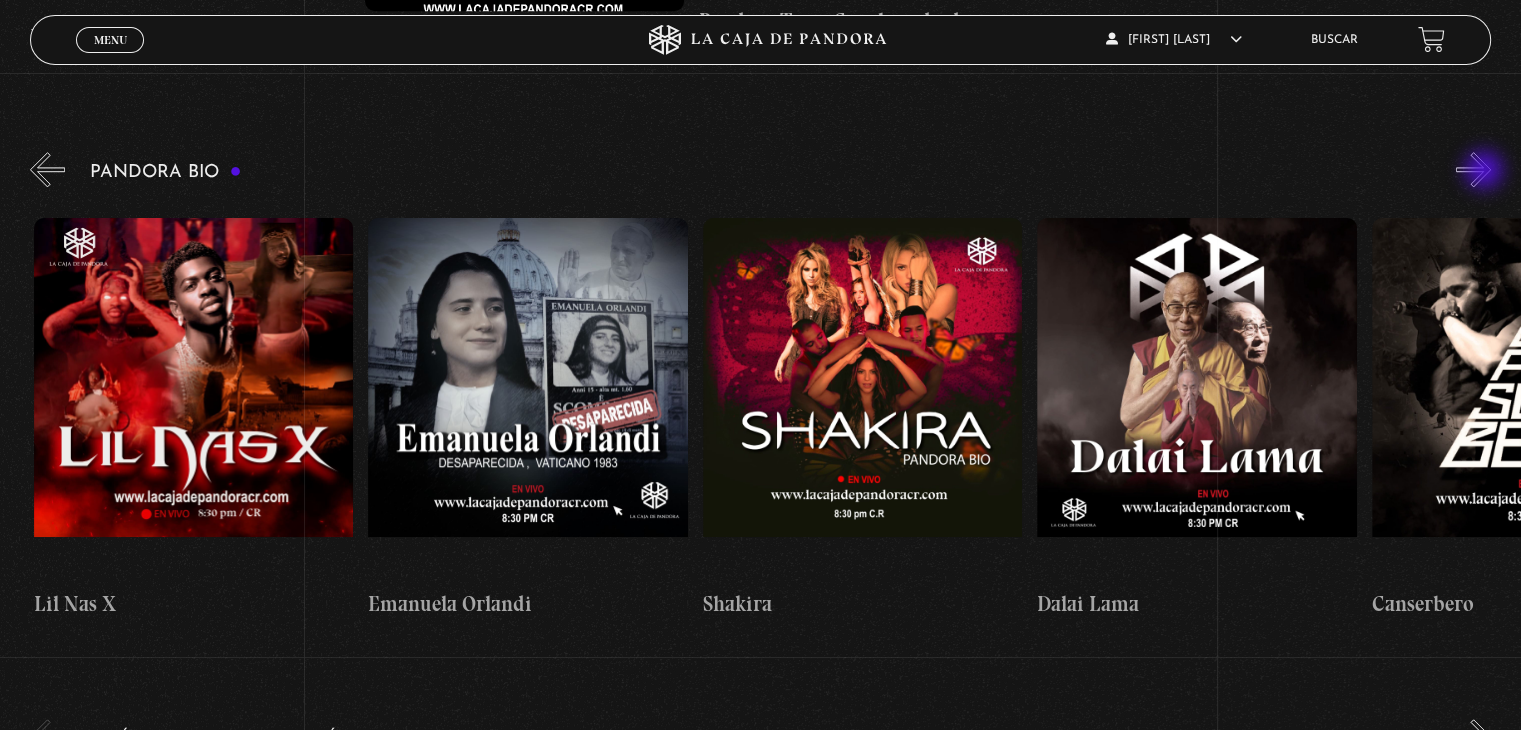 click on "»" at bounding box center (1473, 169) 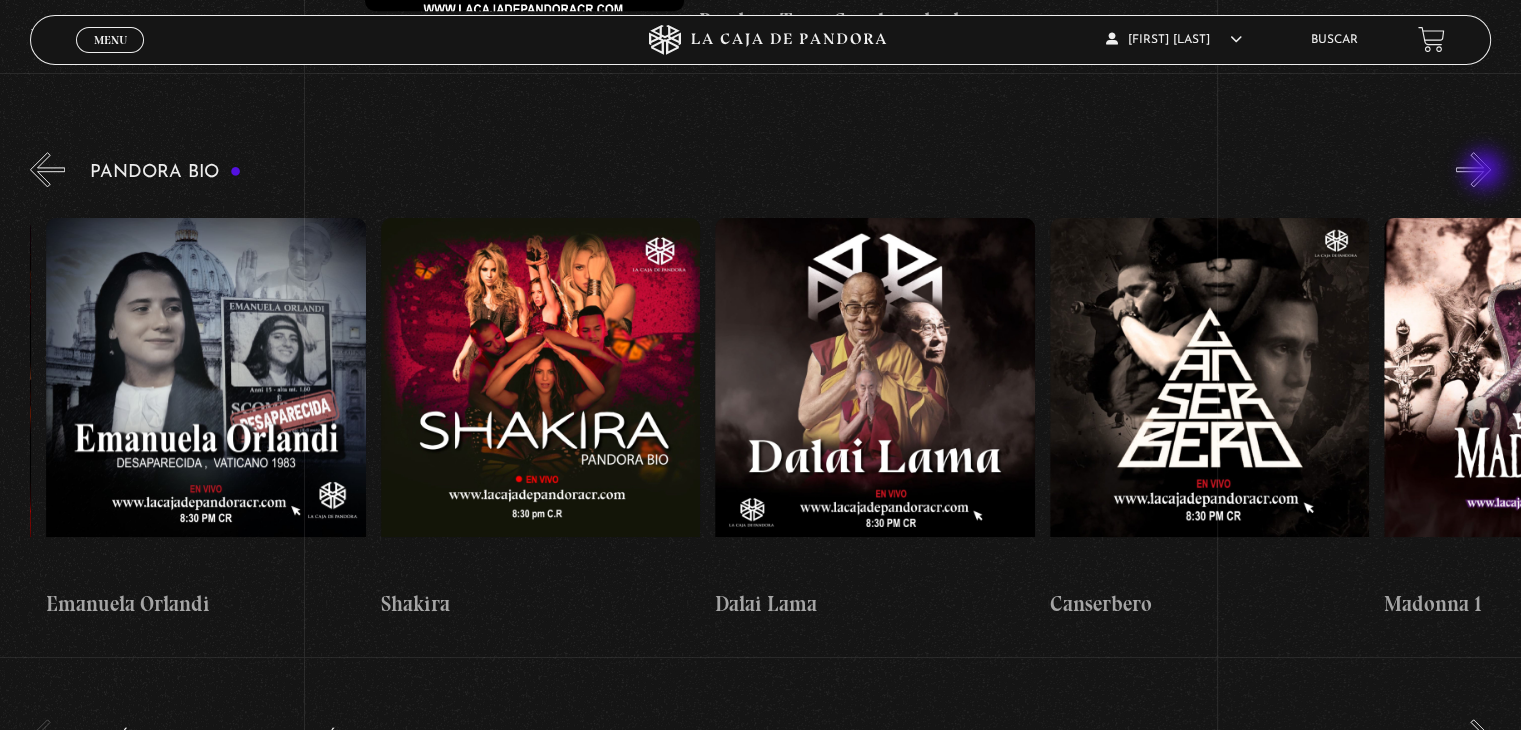 click on "»" at bounding box center (1473, 169) 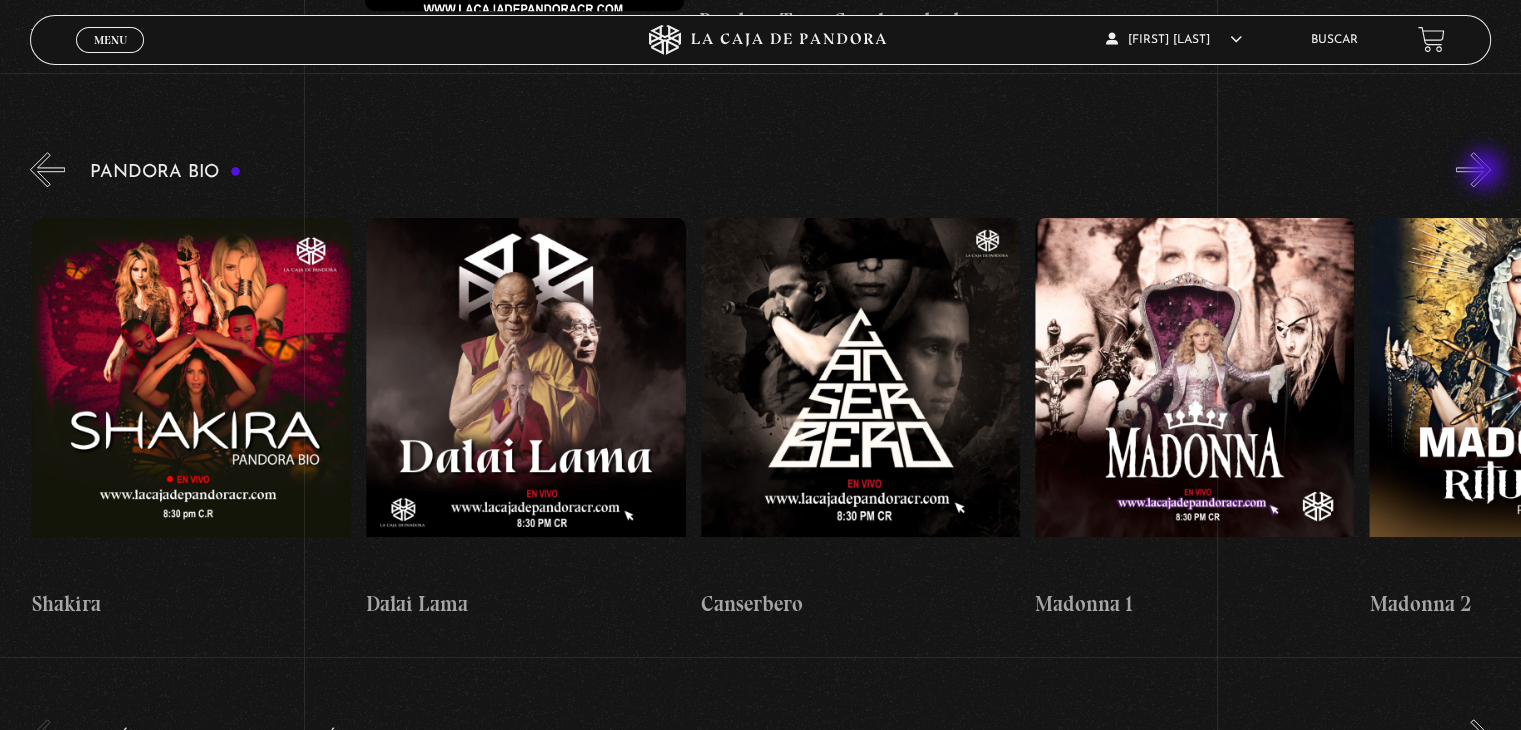 click on "»" at bounding box center [1473, 169] 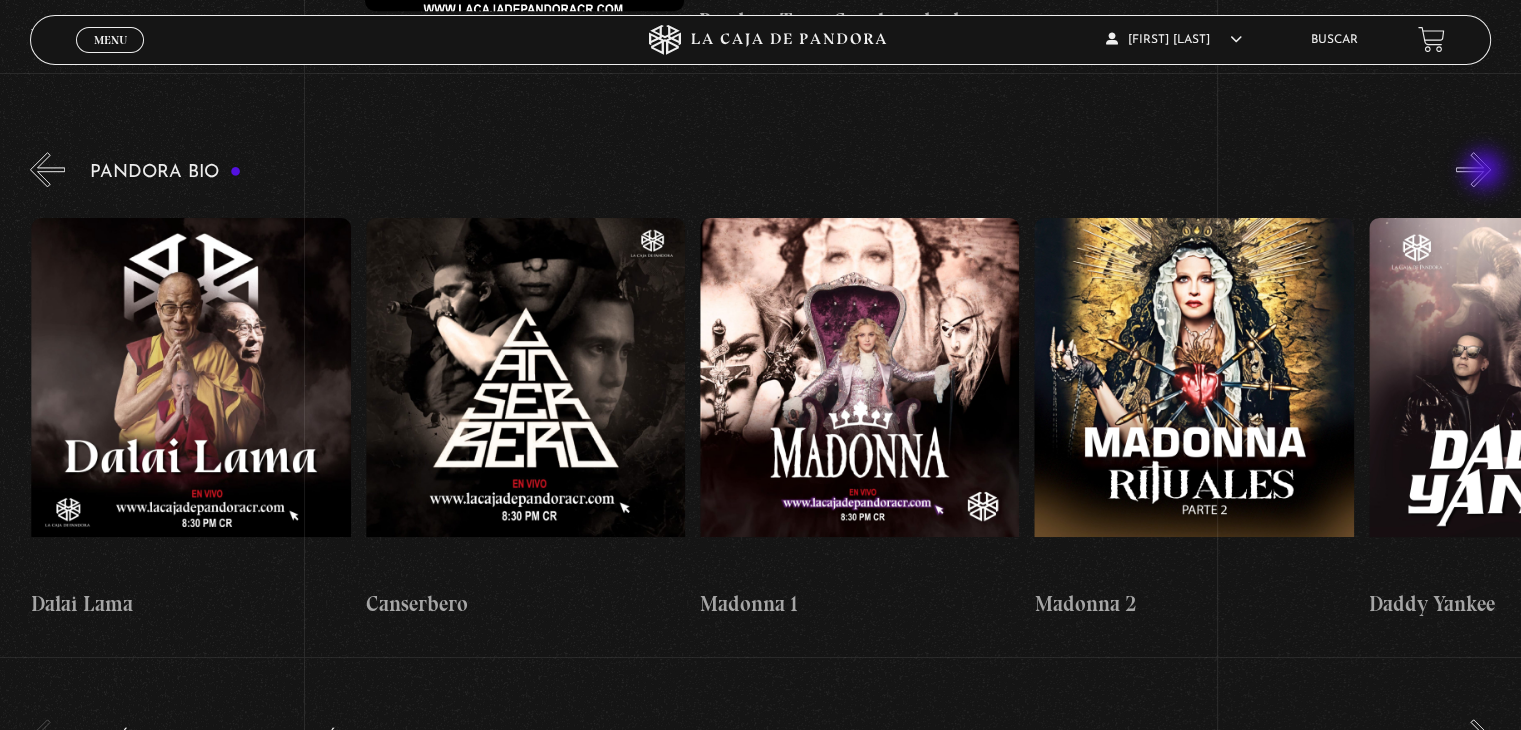 click on "»" at bounding box center [1473, 169] 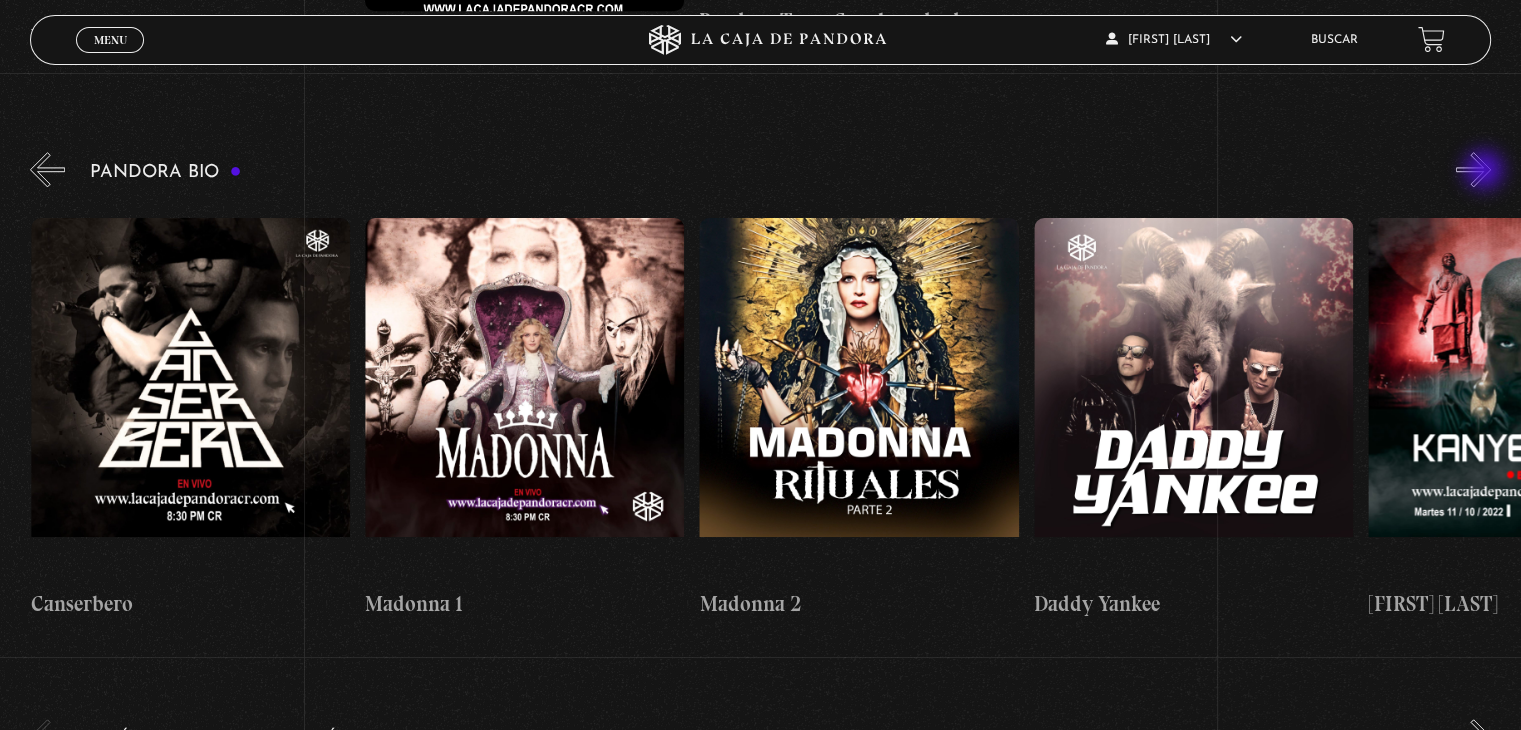 click on "»" at bounding box center [1473, 169] 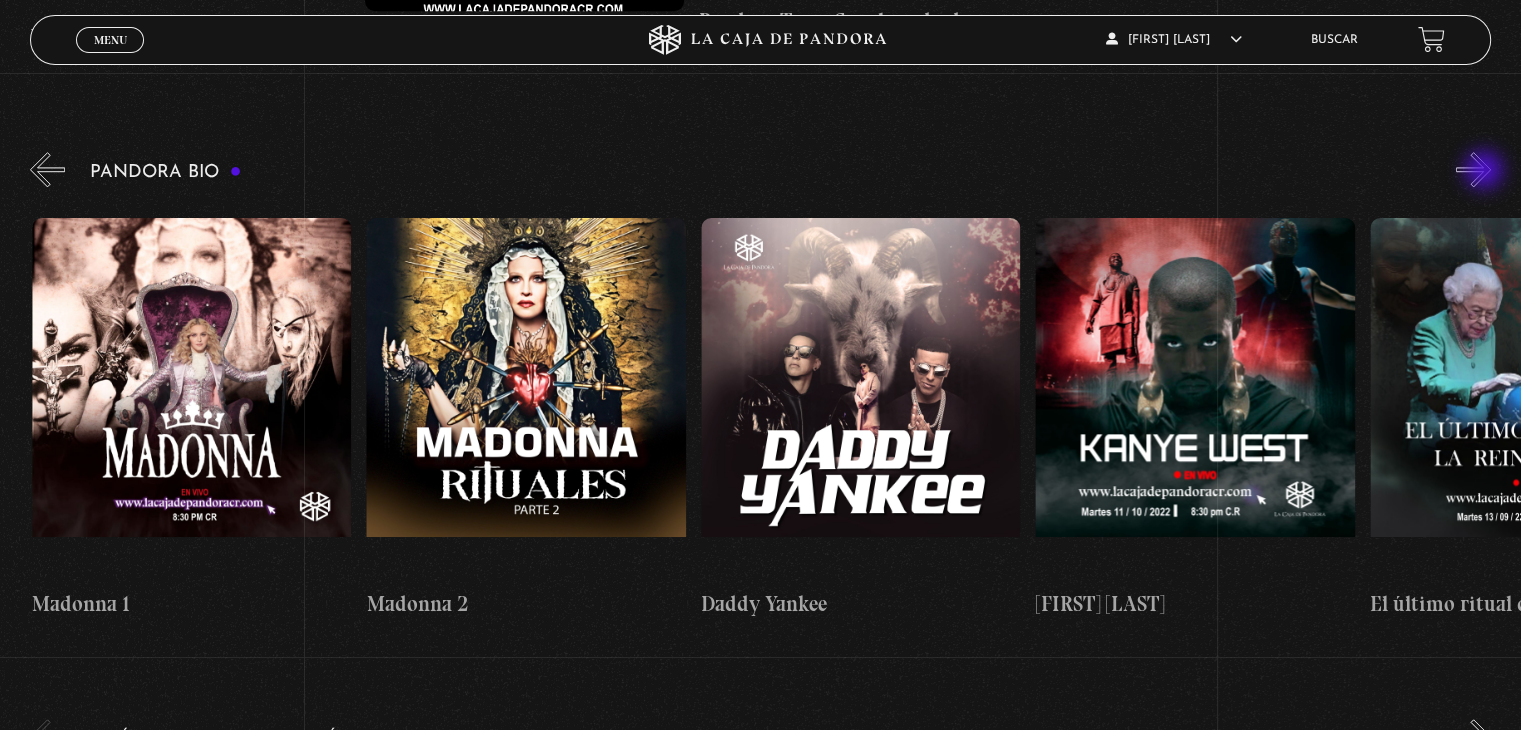 click on "»" at bounding box center (1473, 169) 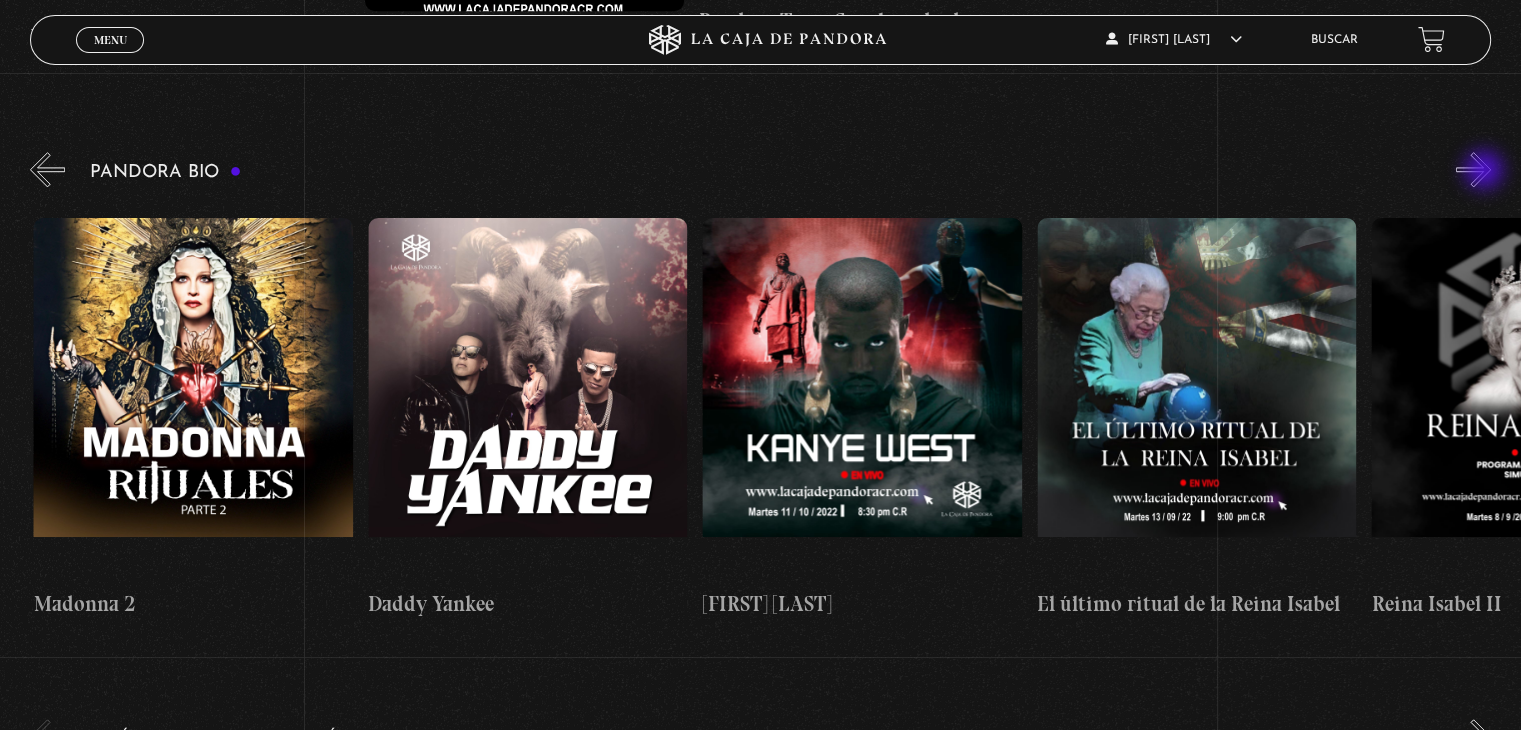 click on "»" at bounding box center [1473, 169] 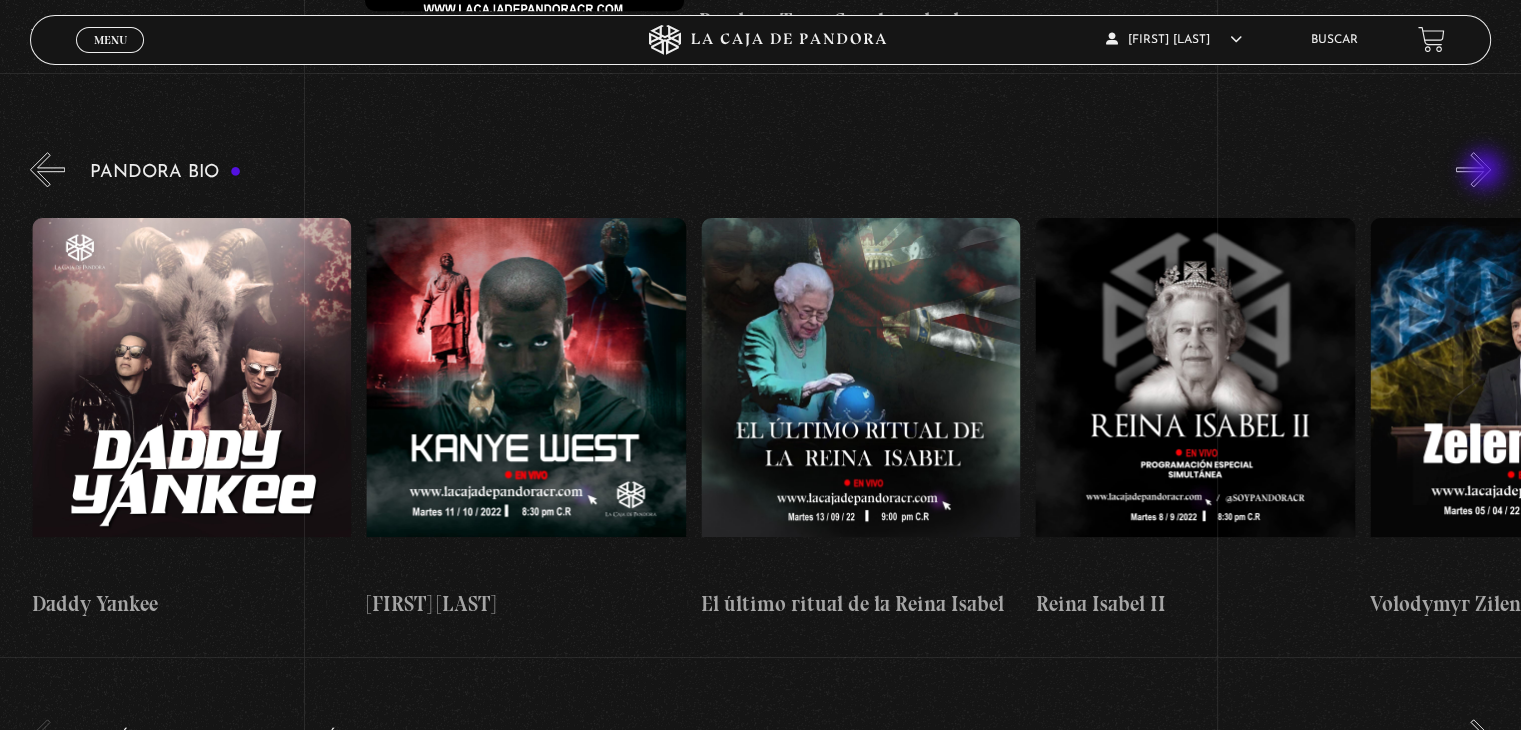 scroll, scrollTop: 0, scrollLeft: 2675, axis: horizontal 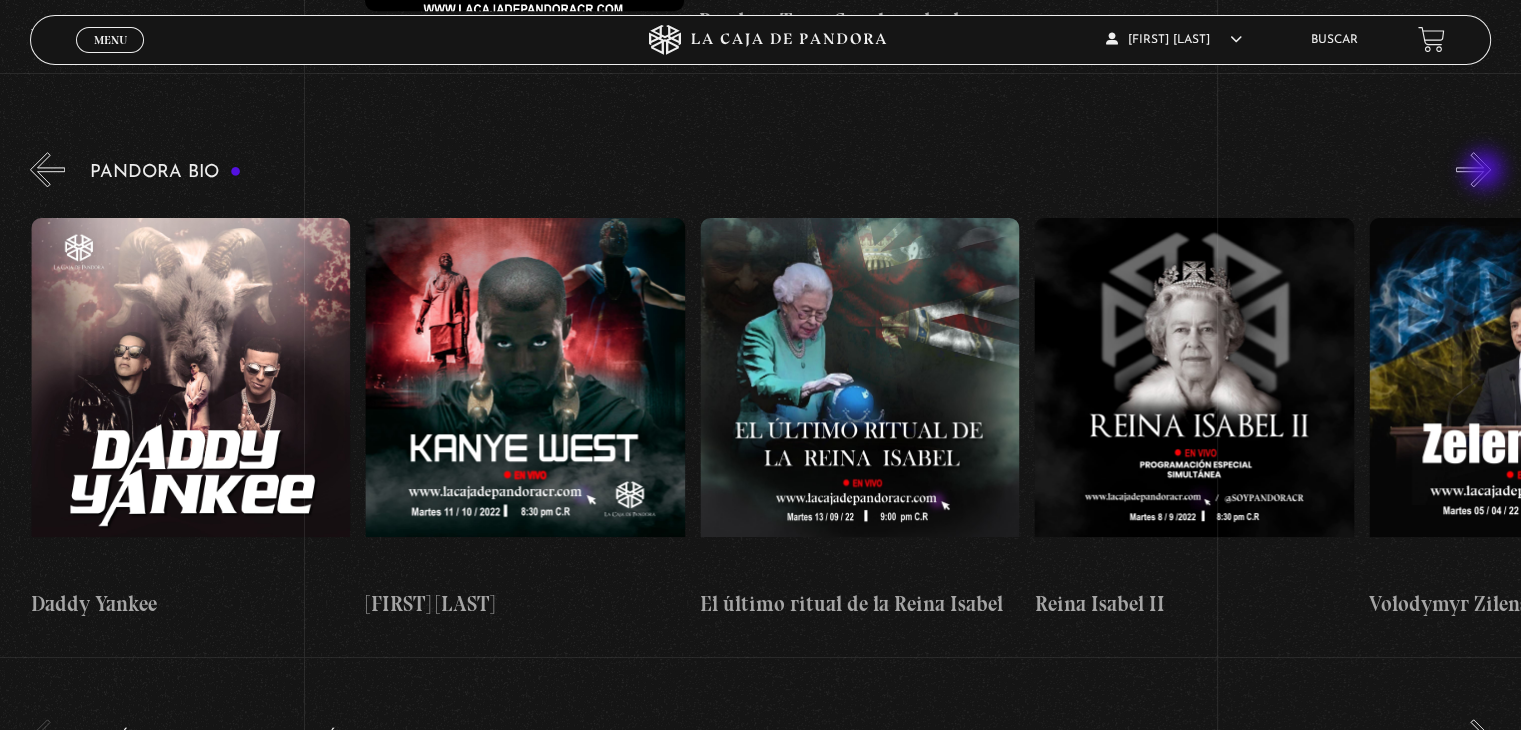 click on "»" at bounding box center (1473, 169) 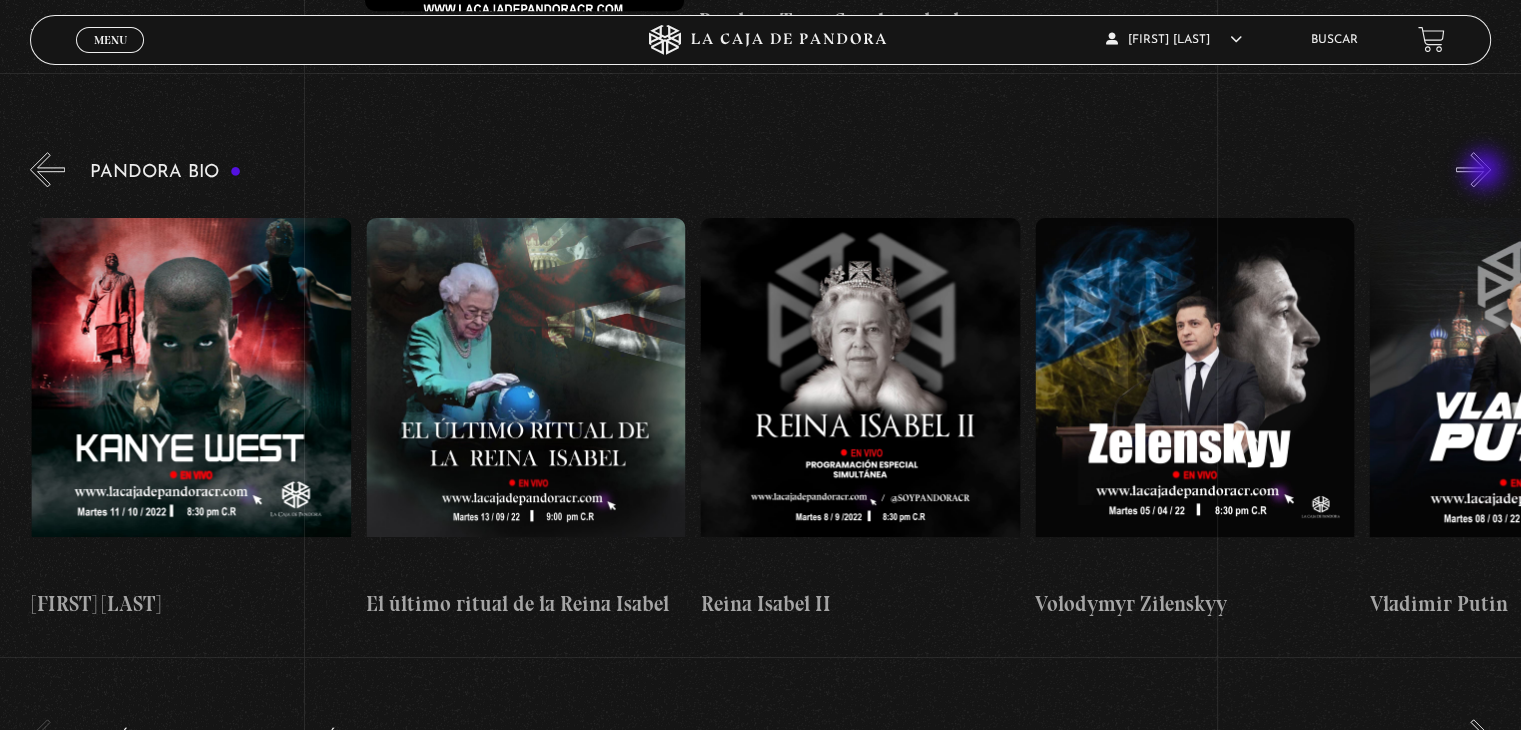 click on "»" at bounding box center [1473, 169] 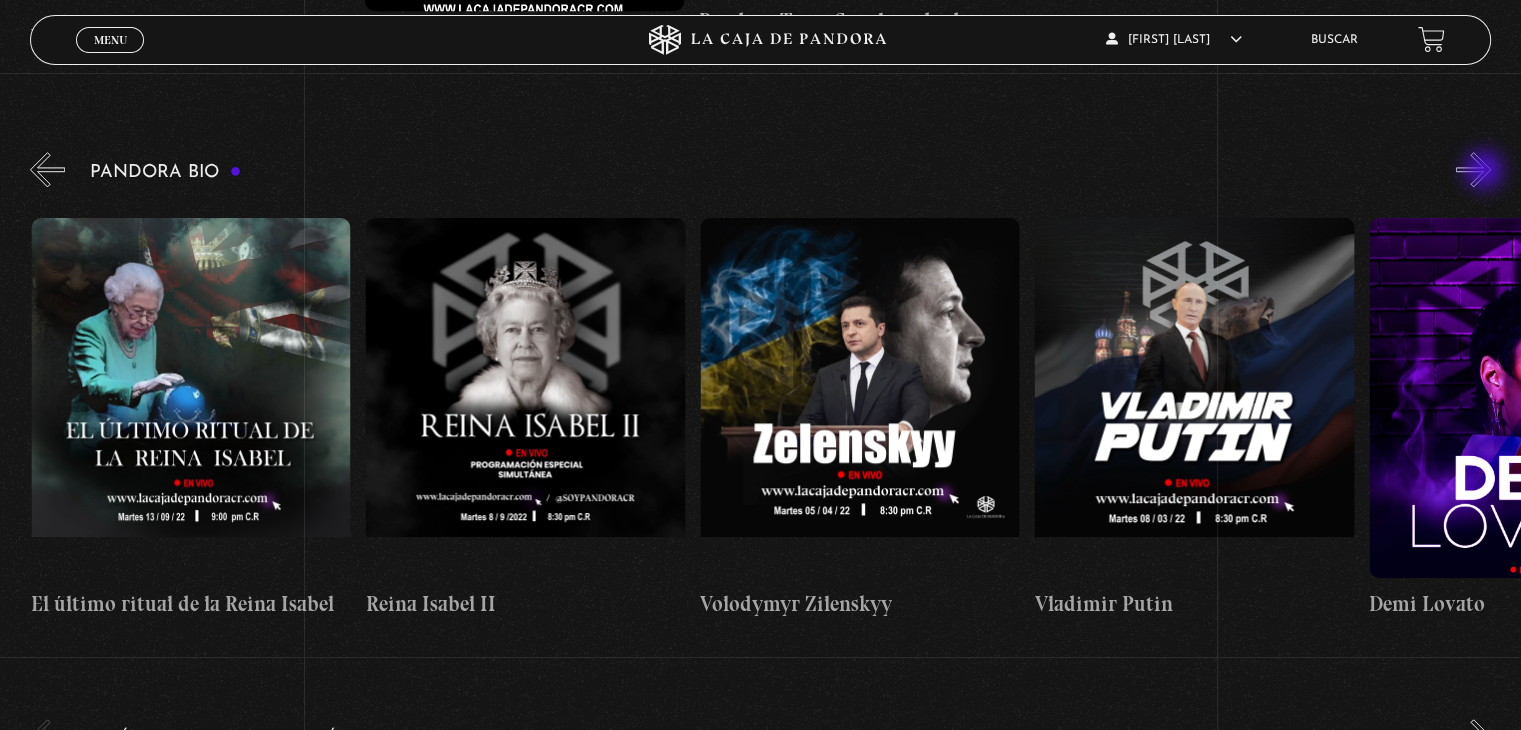 click on "»" at bounding box center (1473, 169) 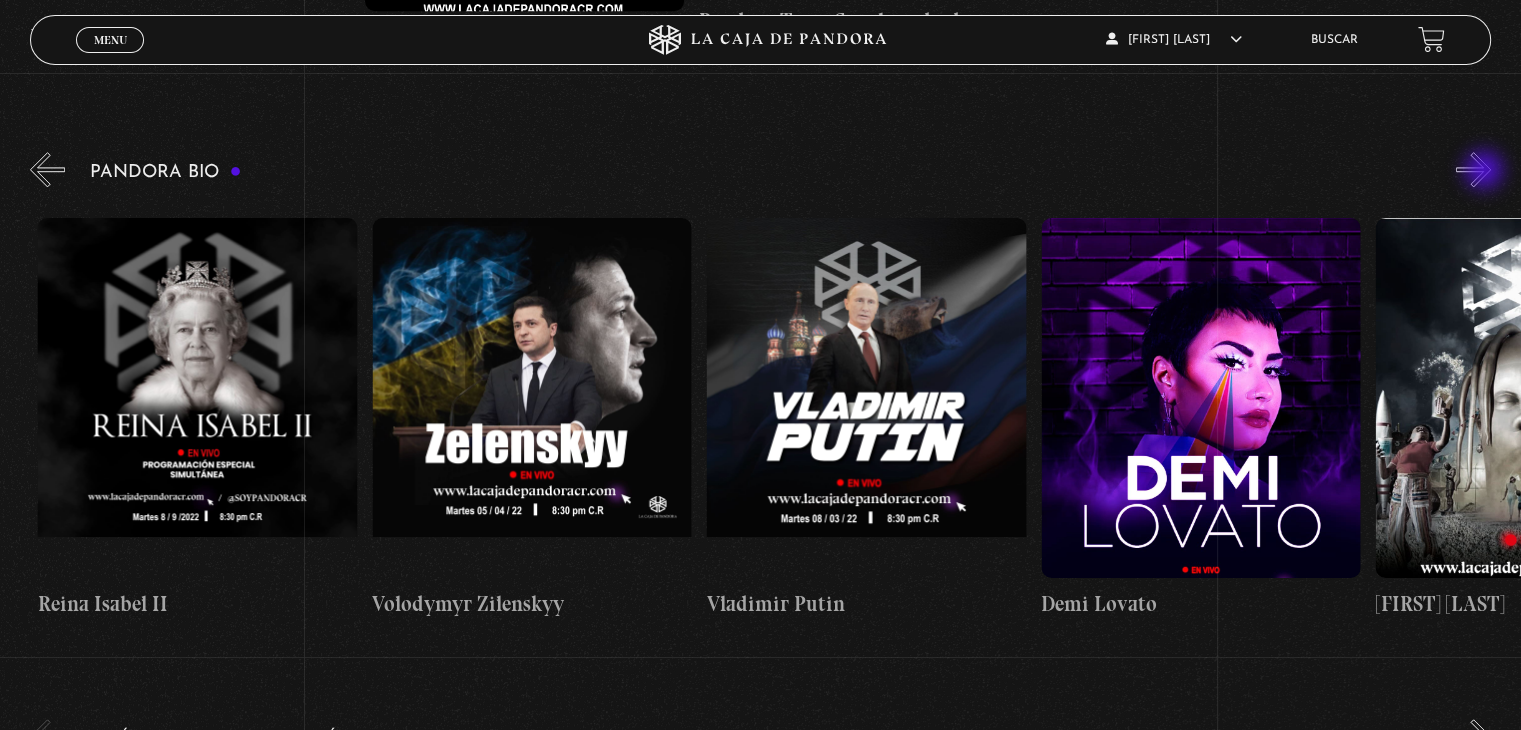 click on "»" at bounding box center [1473, 169] 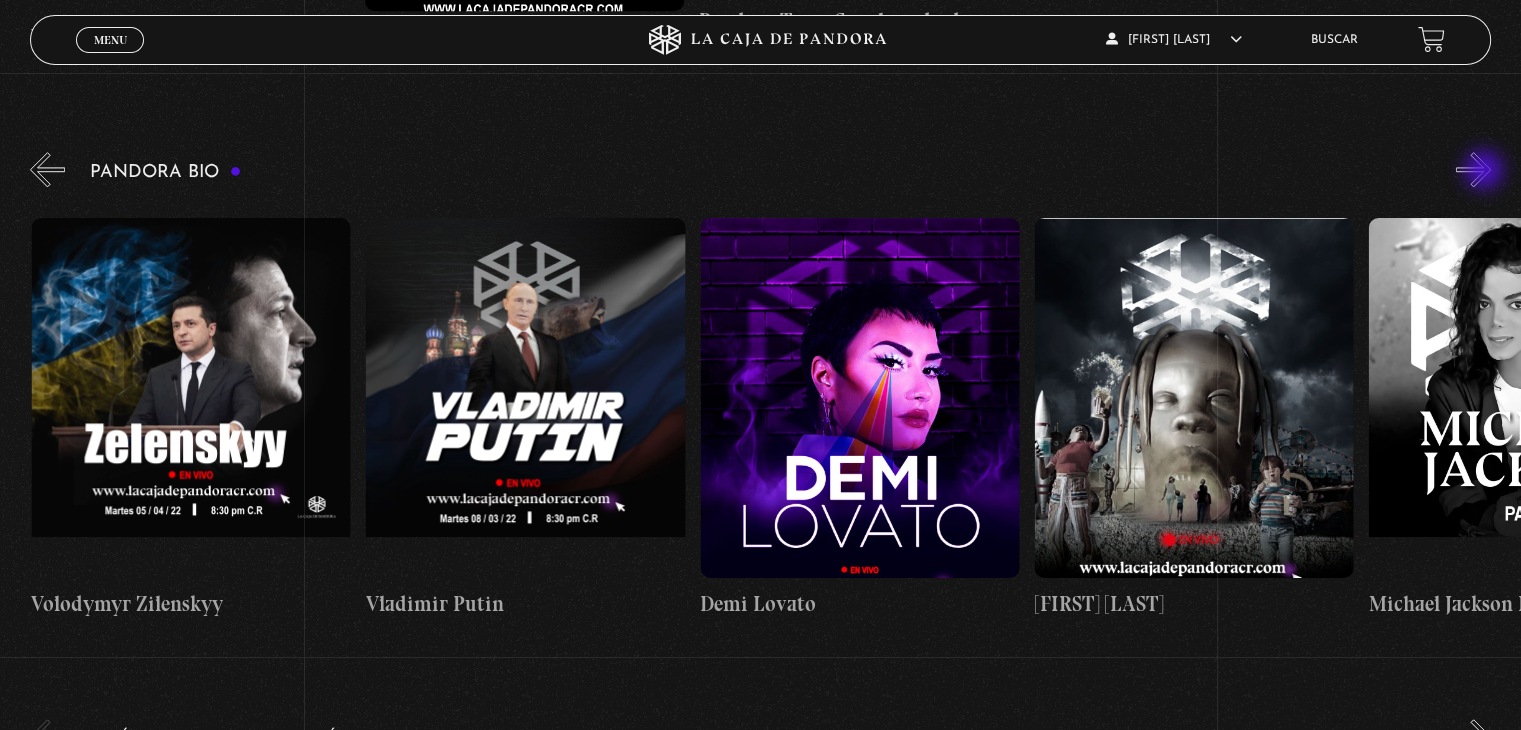 click on "»" at bounding box center [1473, 169] 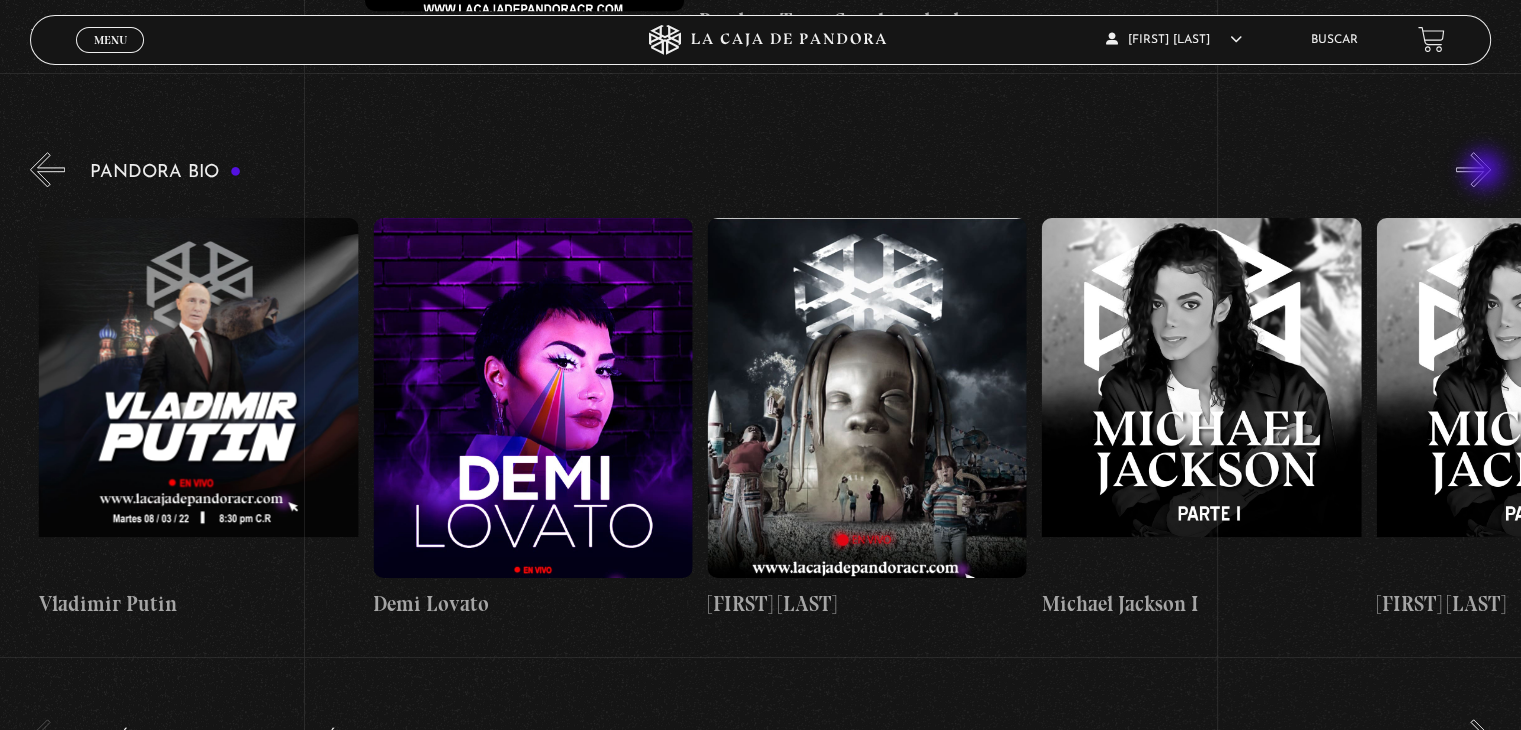 click on "»" at bounding box center (1473, 169) 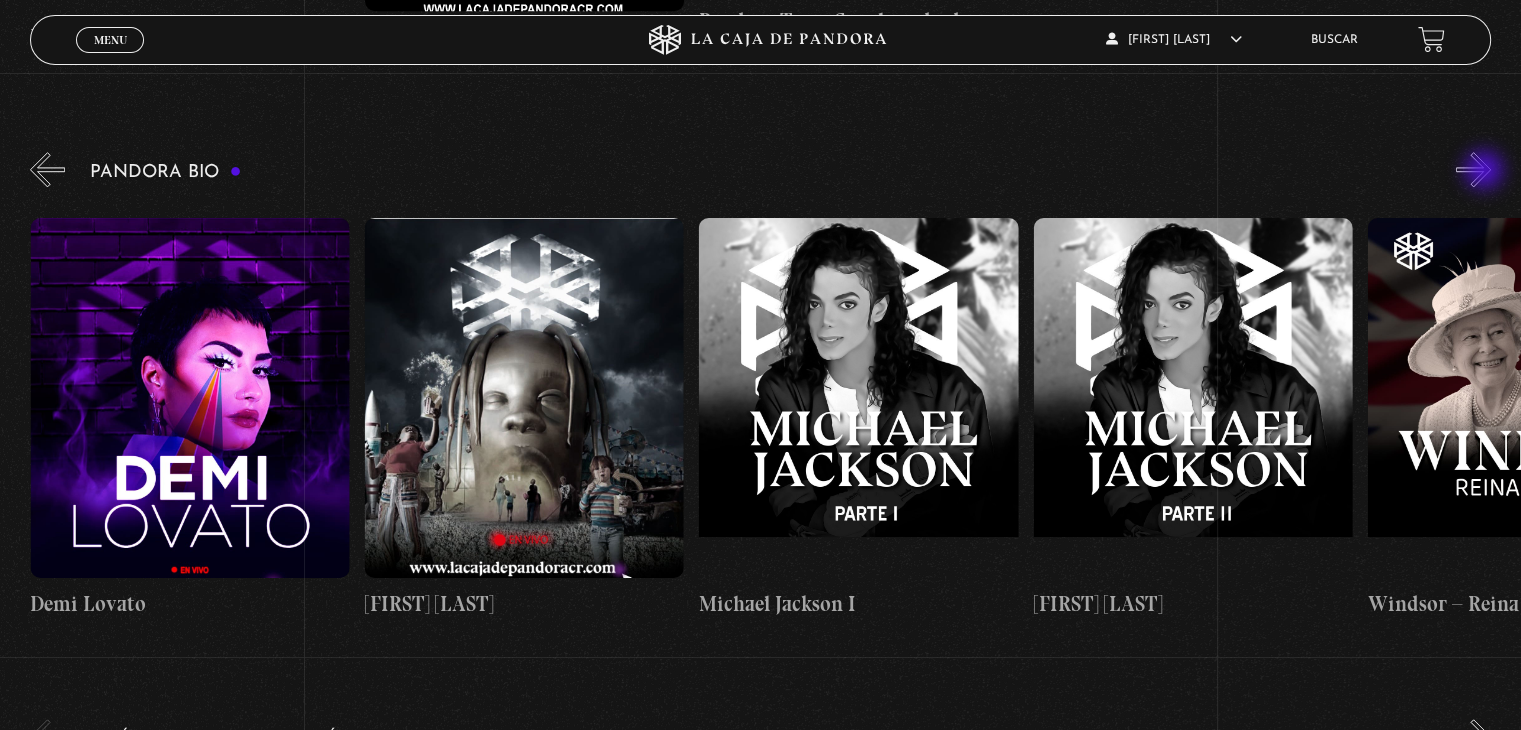 click on "»" at bounding box center (1473, 169) 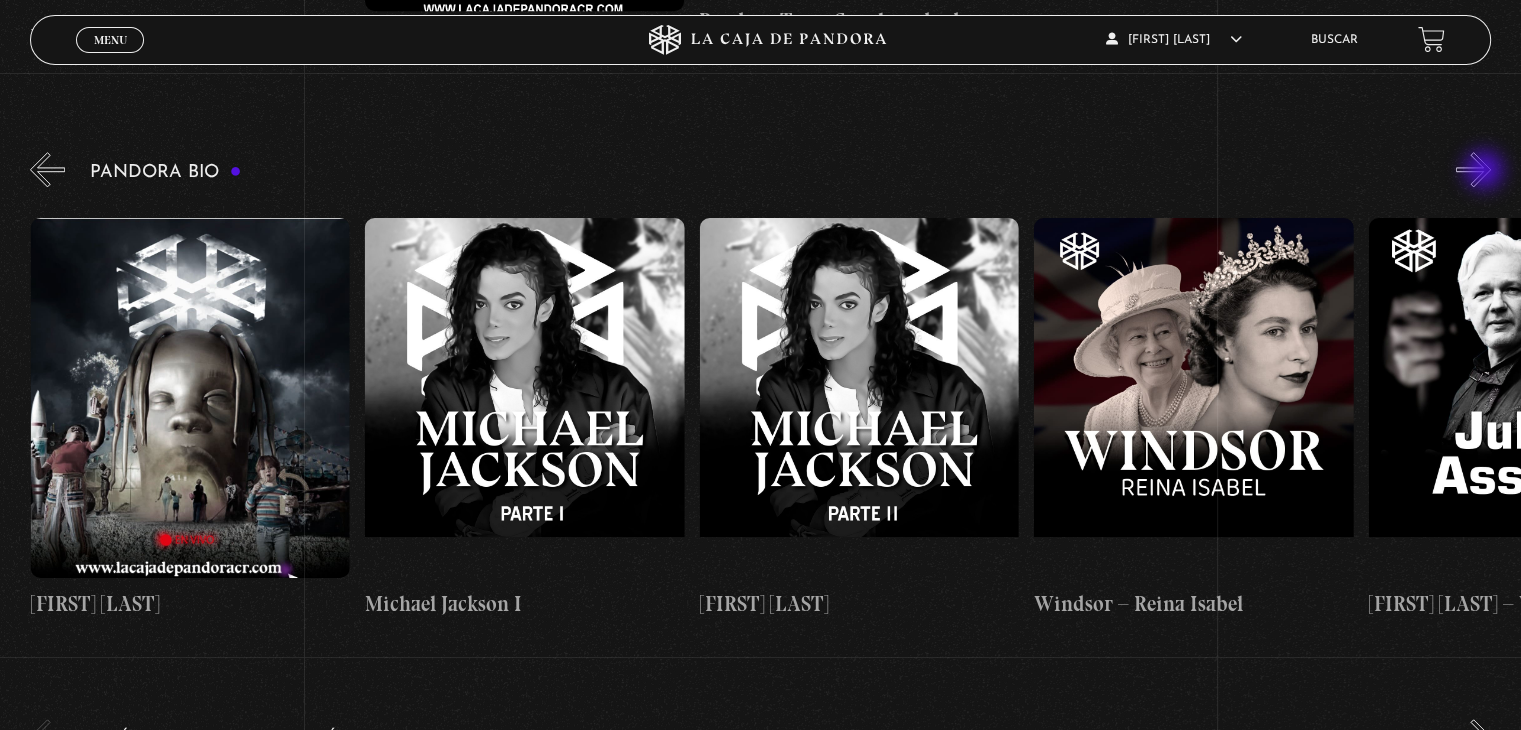 scroll, scrollTop: 0, scrollLeft: 5016, axis: horizontal 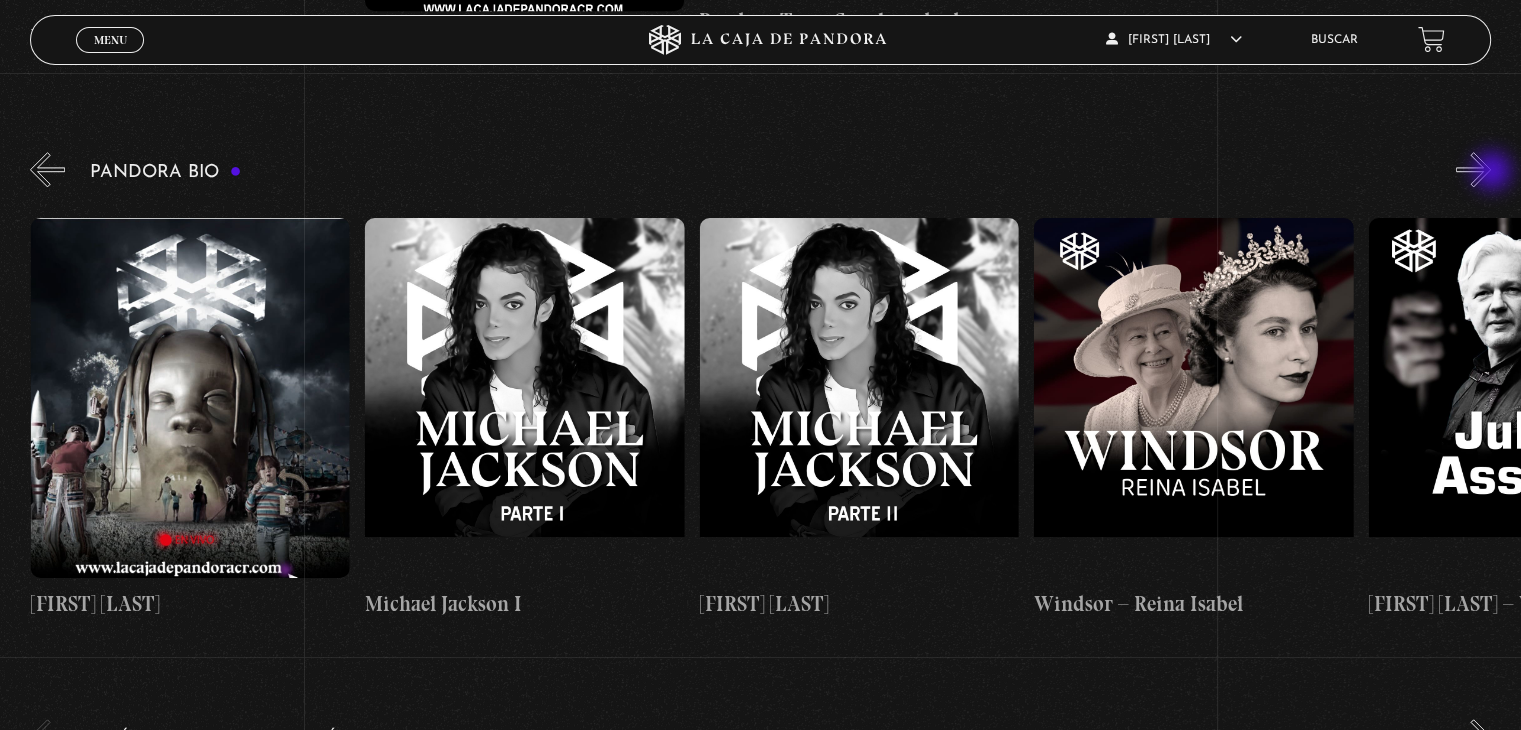 click on "»" at bounding box center (1473, 169) 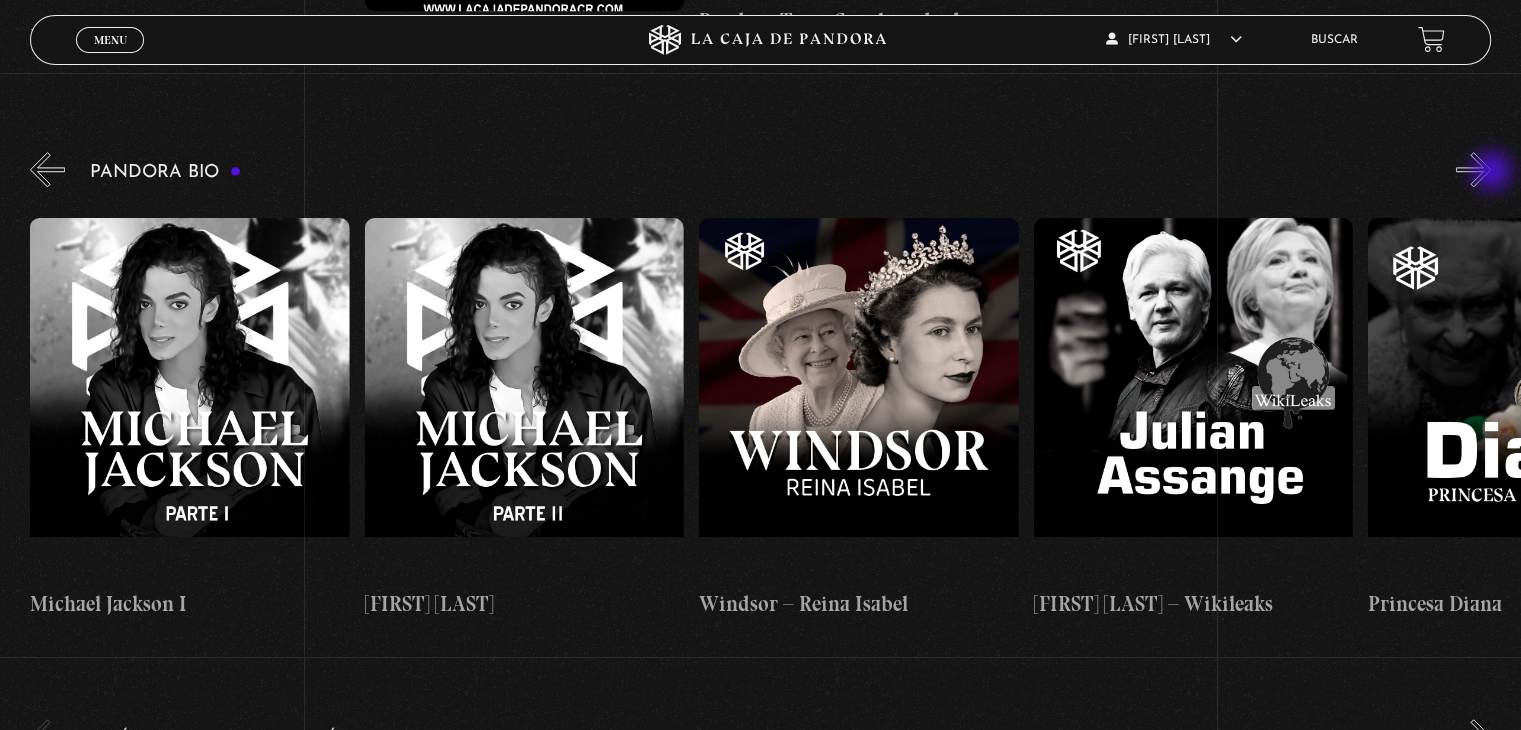 click on "»" at bounding box center (1473, 169) 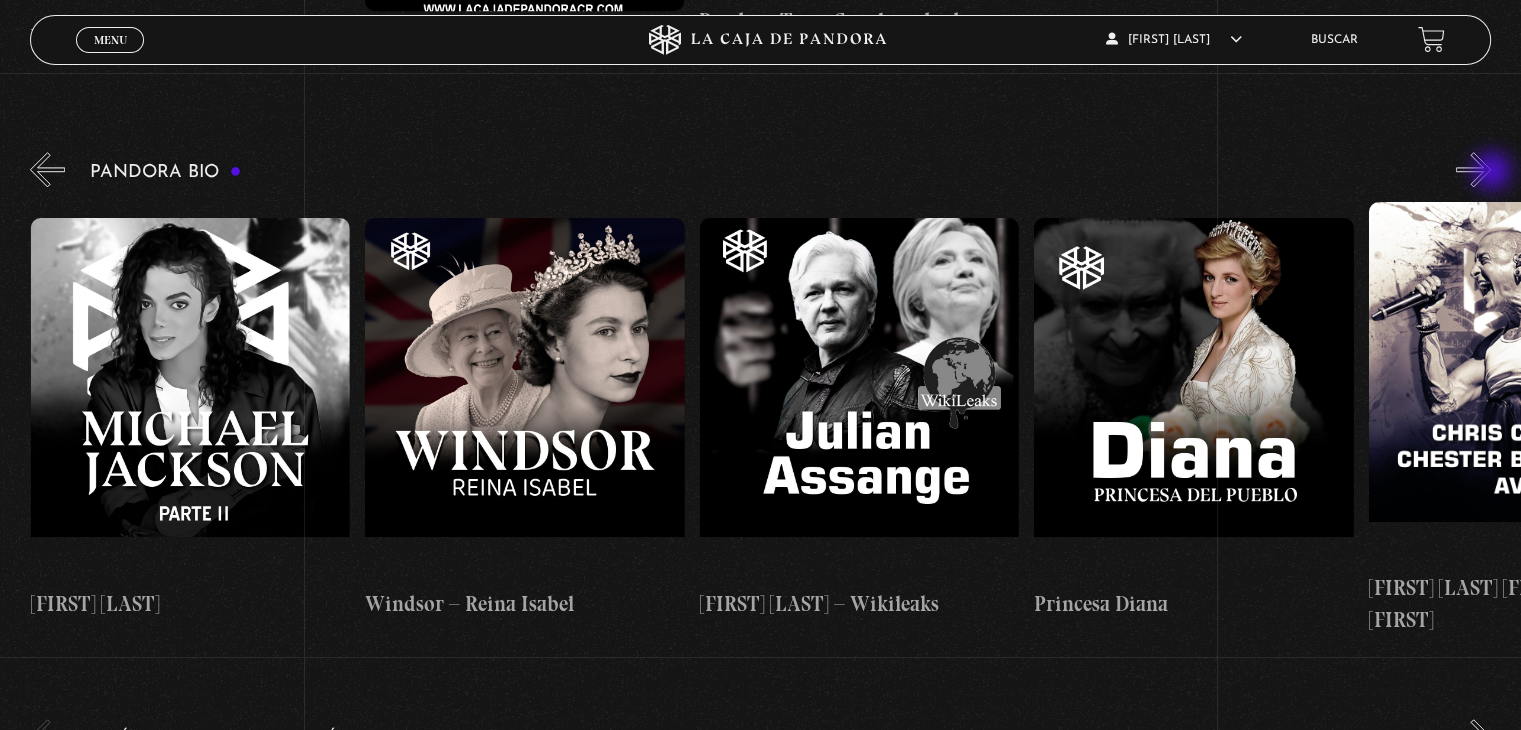click on "»" at bounding box center (1473, 169) 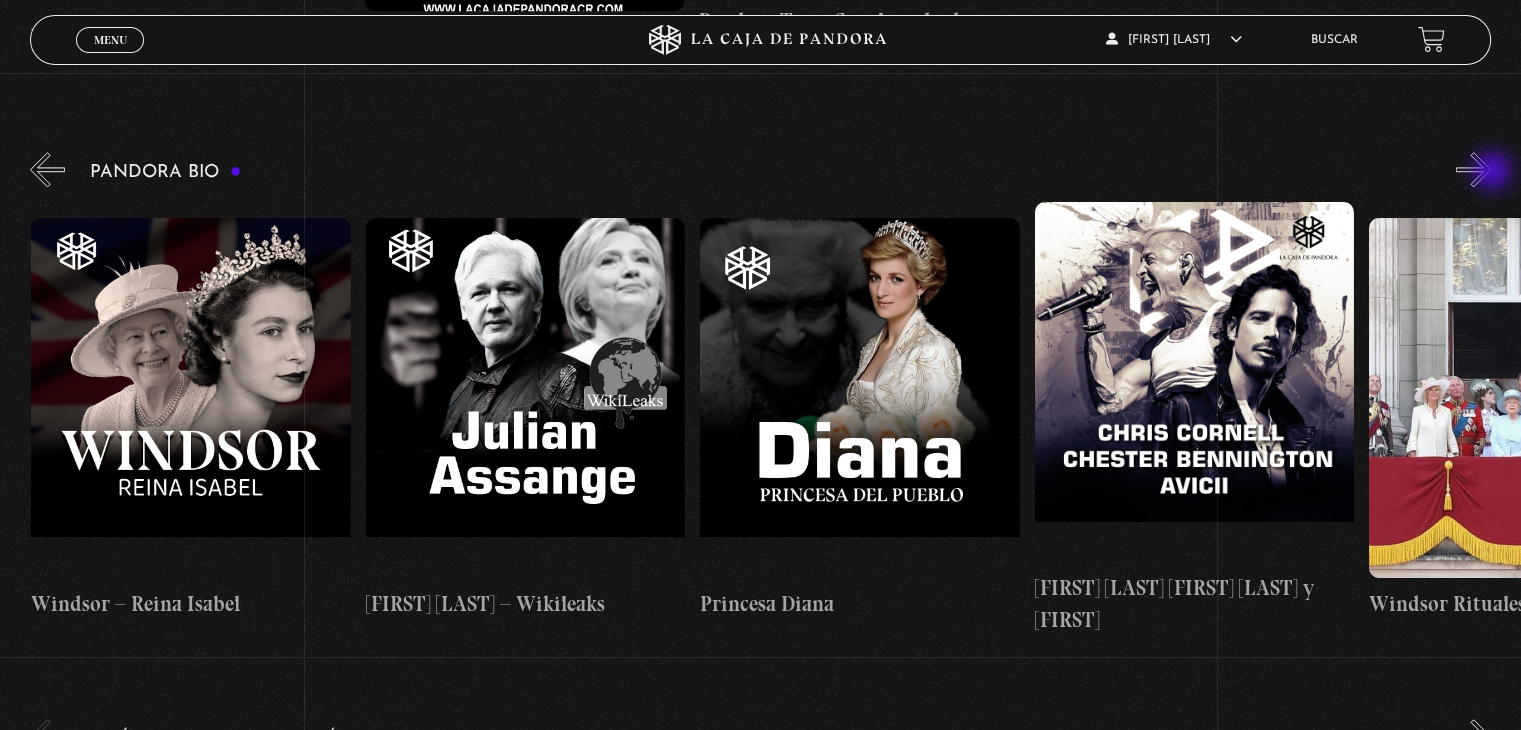 scroll, scrollTop: 0, scrollLeft: 6020, axis: horizontal 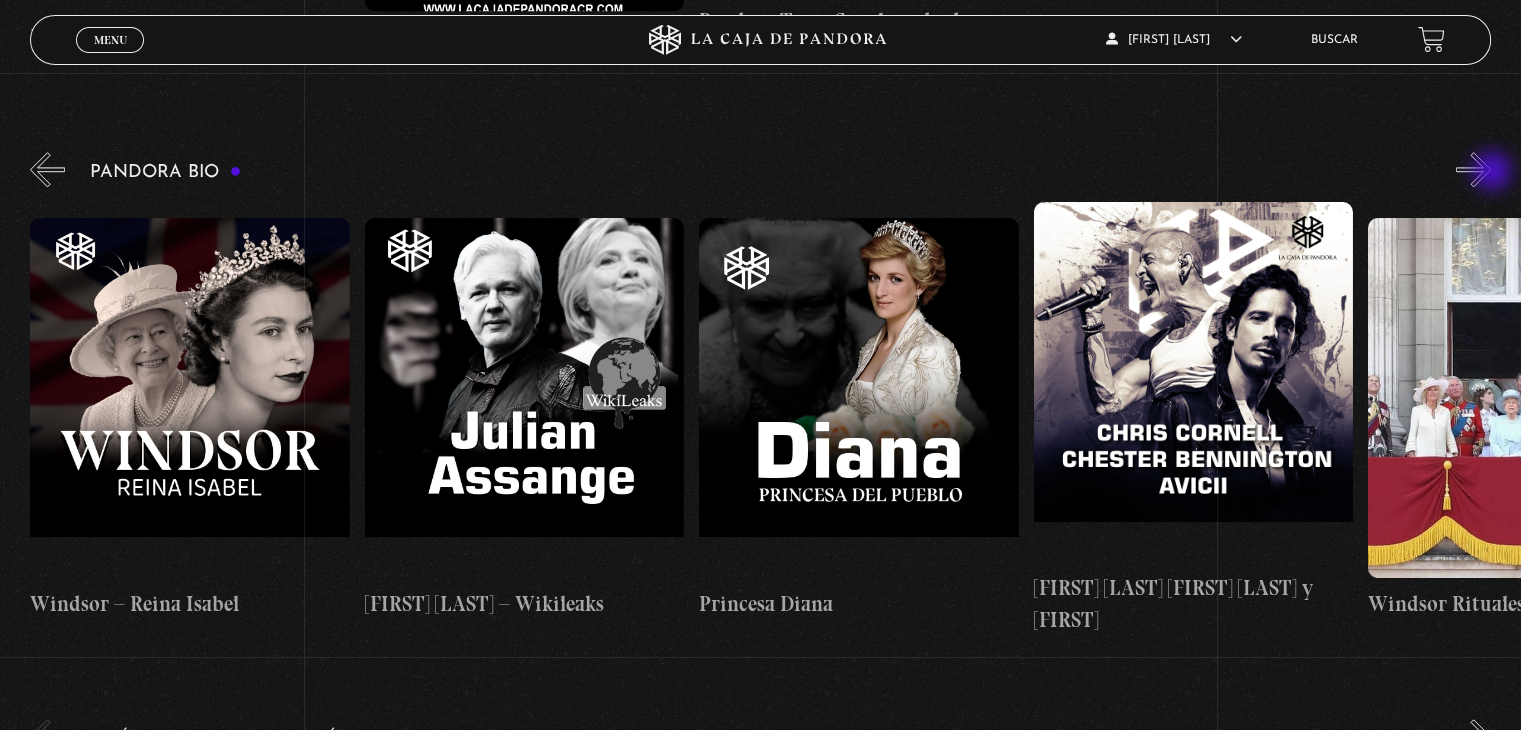 click on "»" at bounding box center (1473, 169) 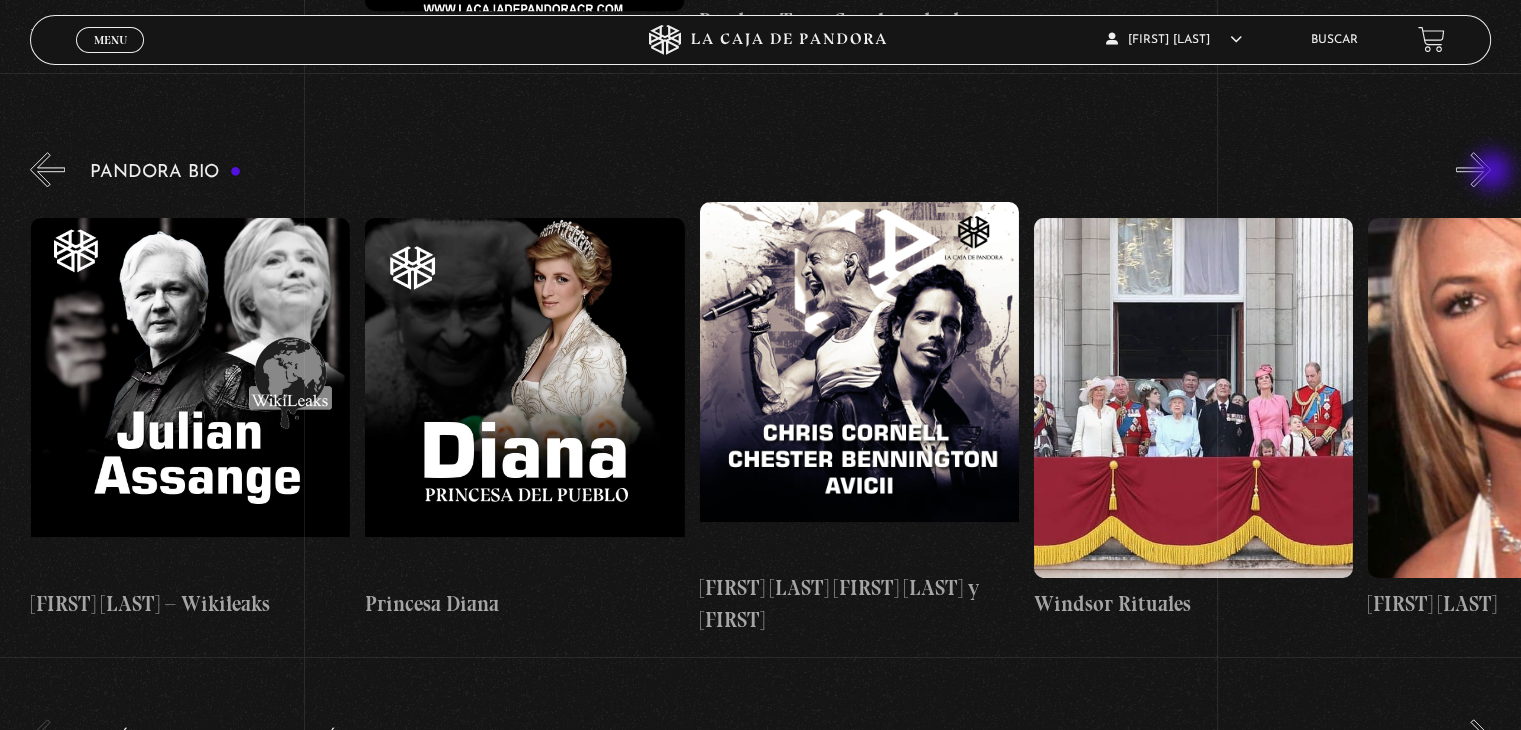 click on "»" at bounding box center (1473, 169) 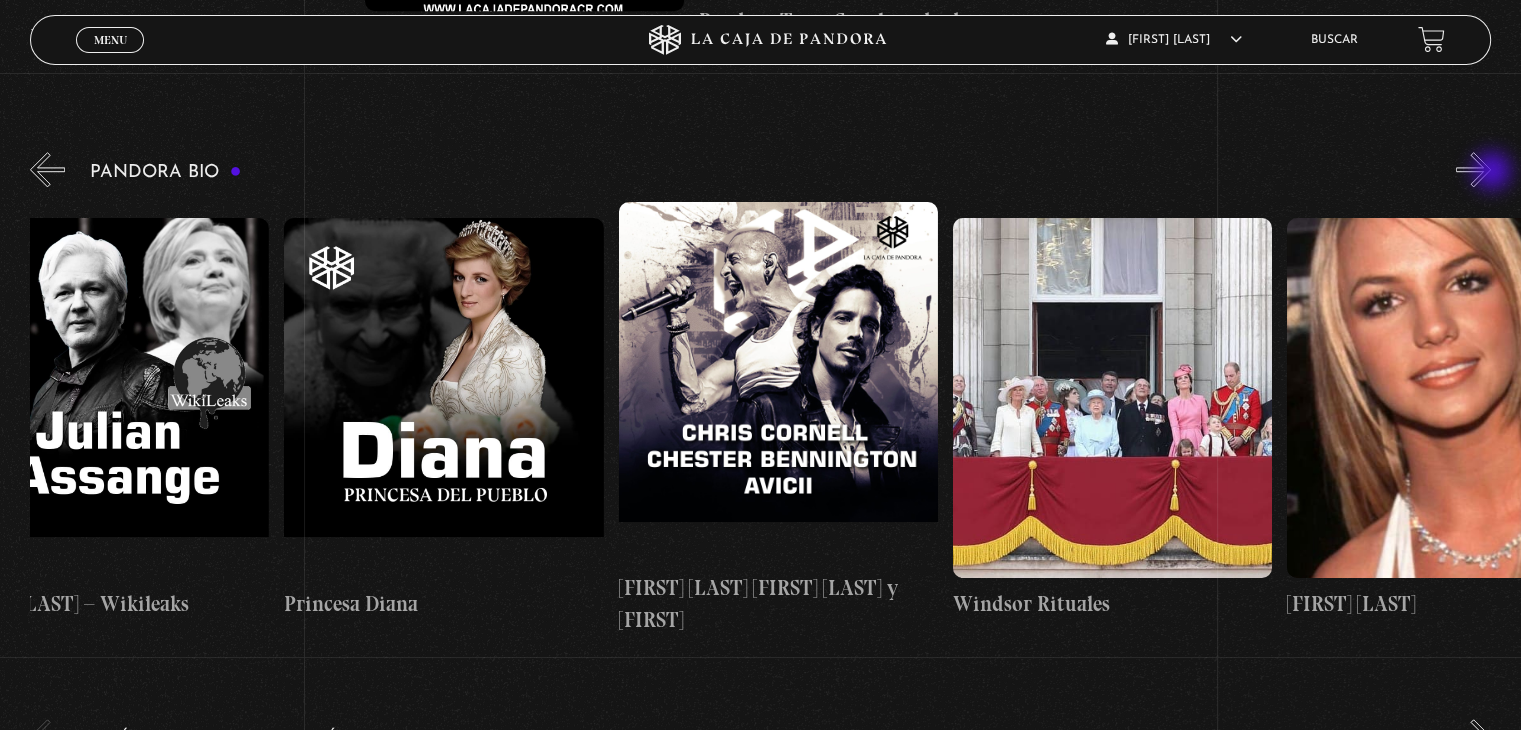 scroll, scrollTop: 0, scrollLeft: 6520, axis: horizontal 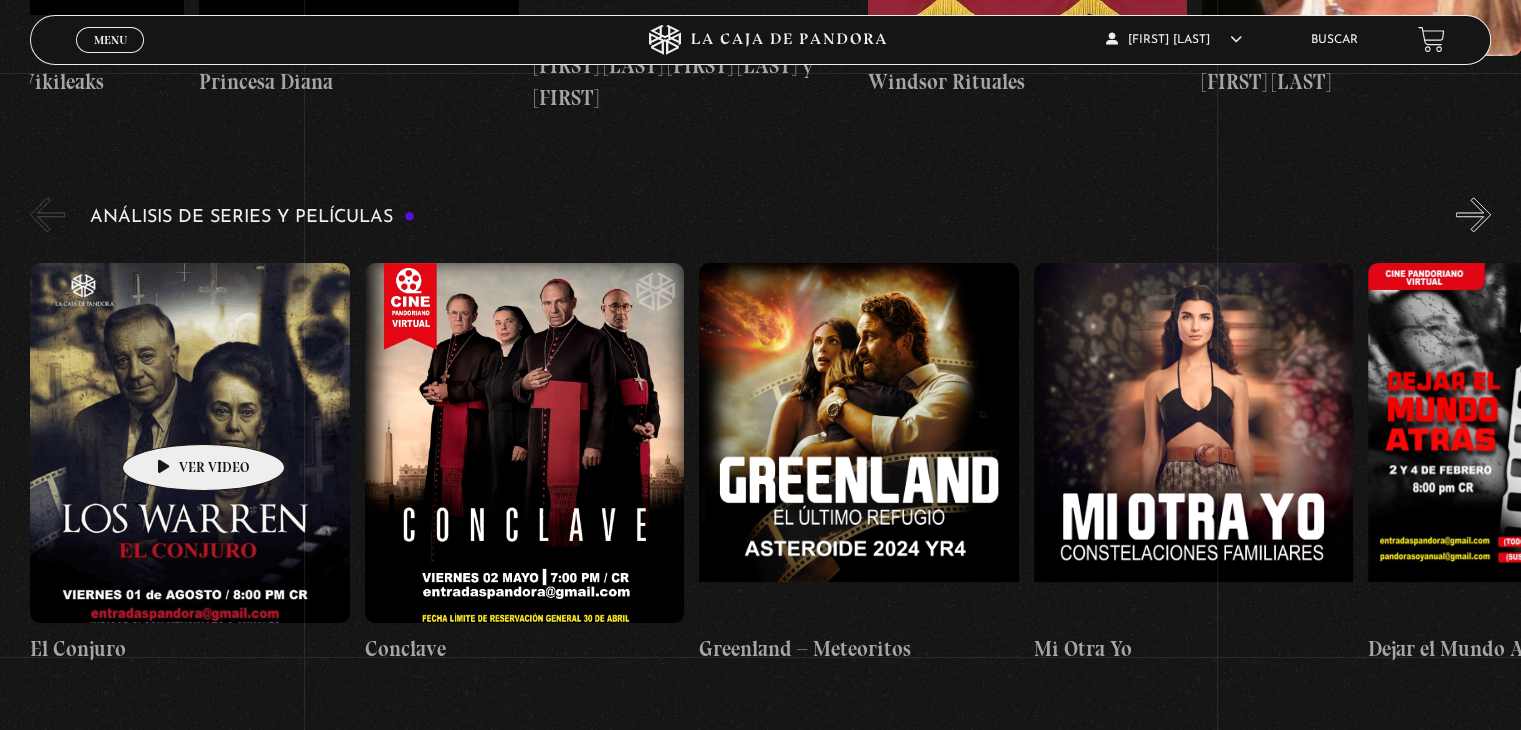 click at bounding box center [189, 443] 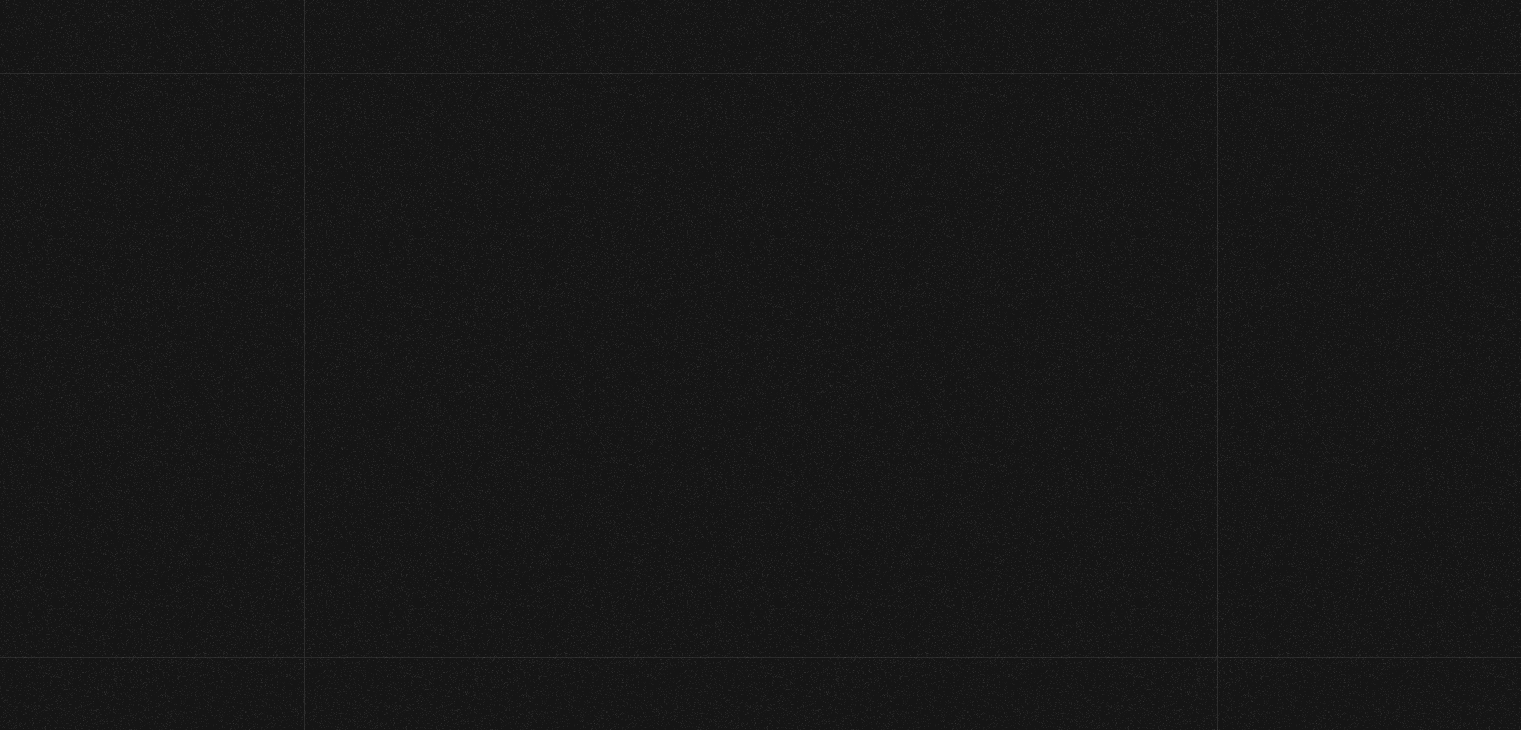 scroll, scrollTop: 0, scrollLeft: 0, axis: both 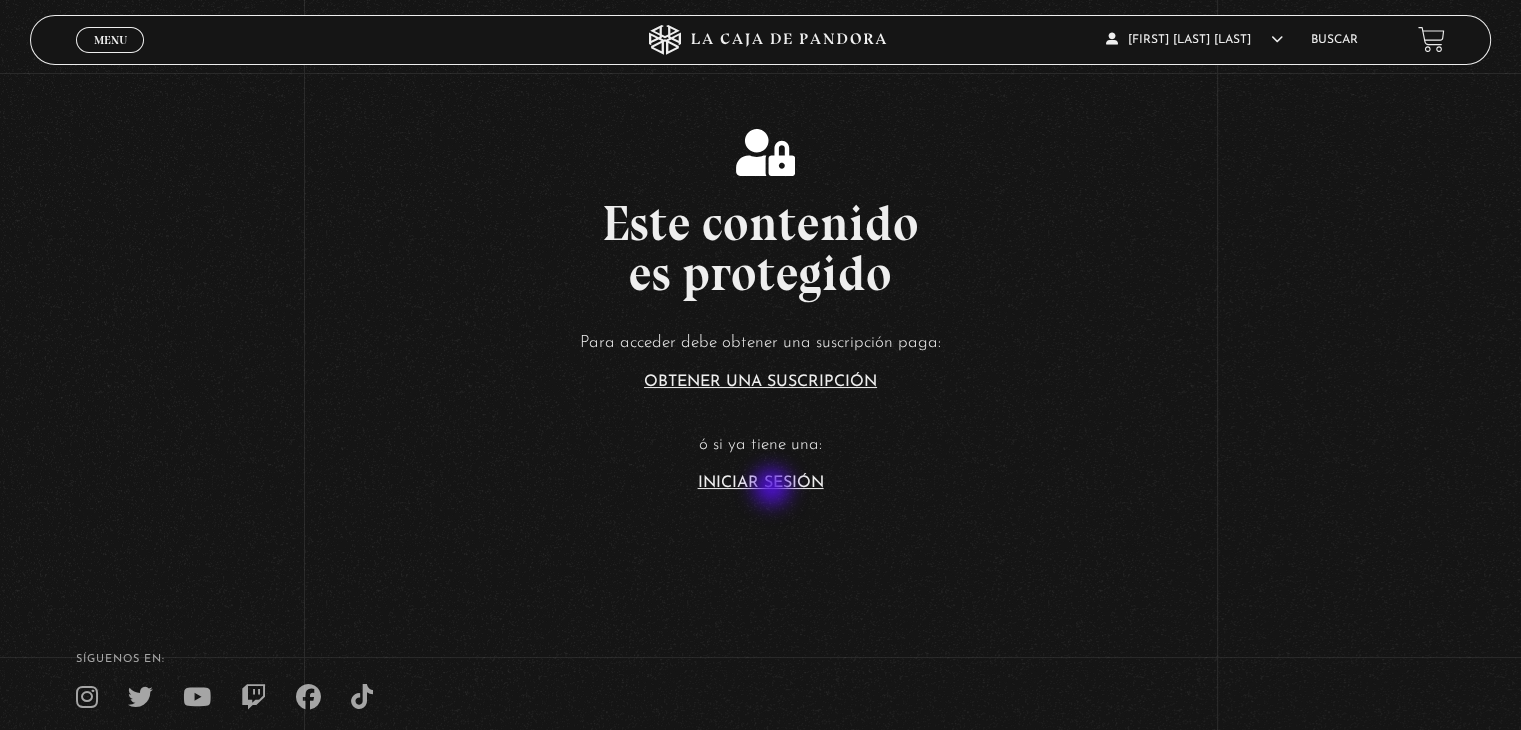click on "Iniciar Sesión" at bounding box center (761, 483) 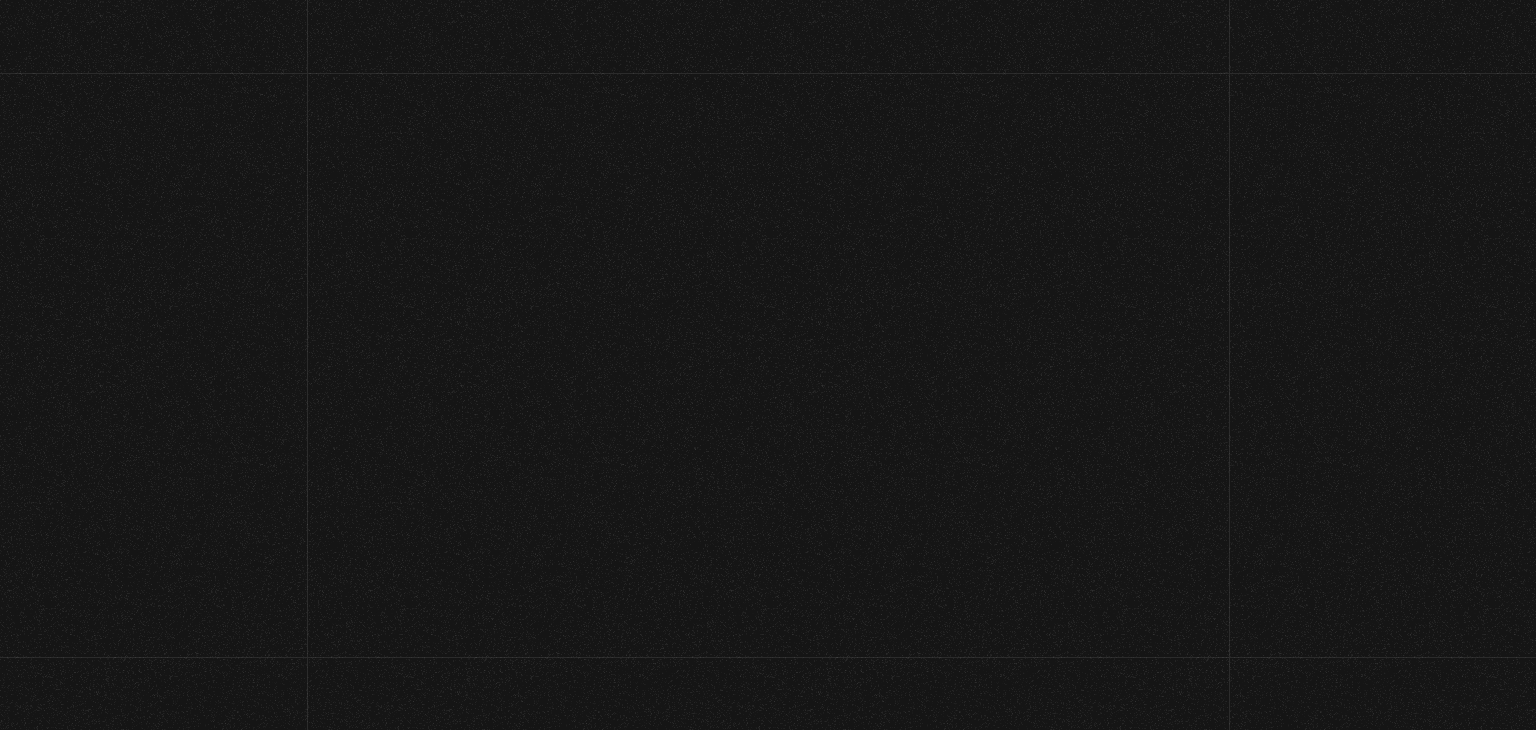 scroll, scrollTop: 0, scrollLeft: 0, axis: both 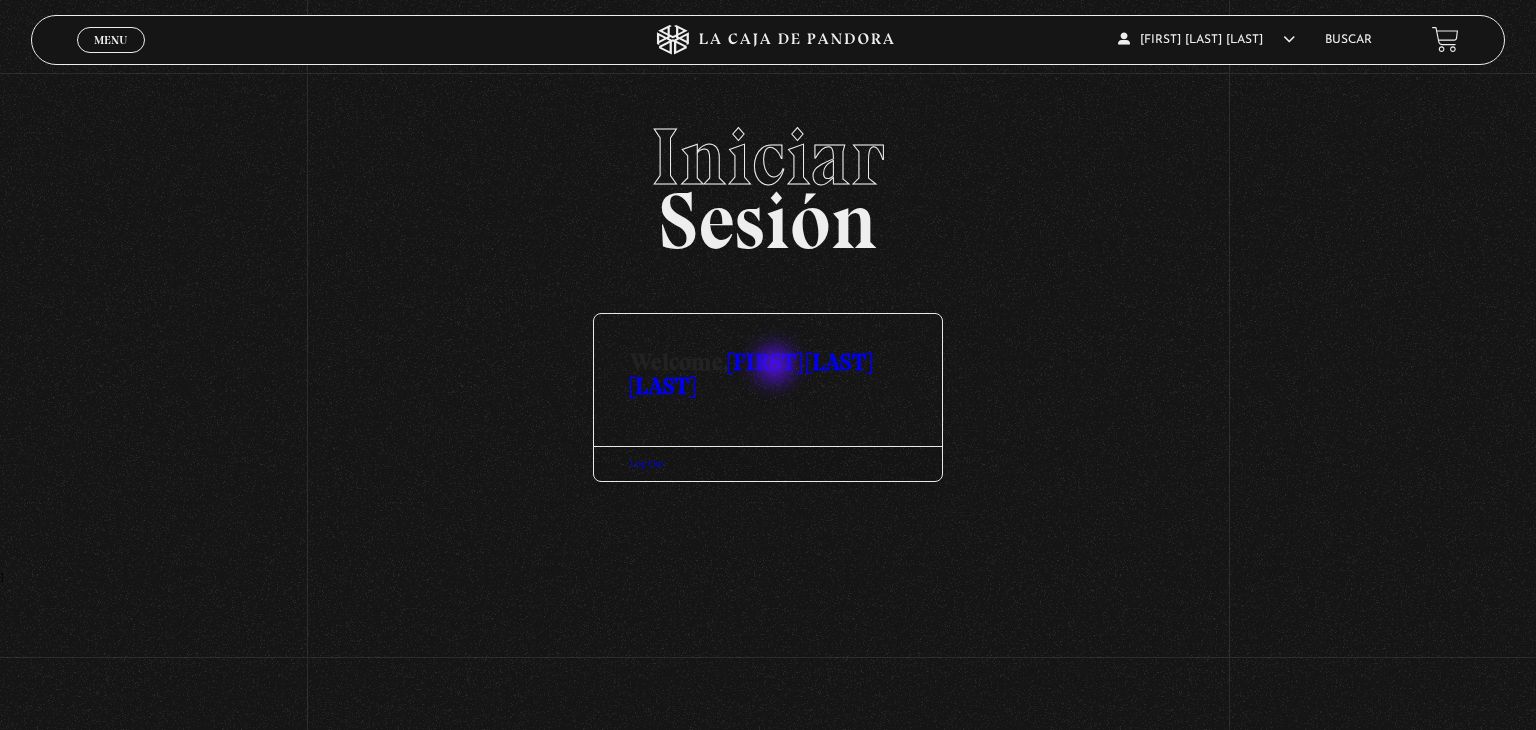 click on "[FIRST] [LAST] [LAST]" at bounding box center (751, 373) 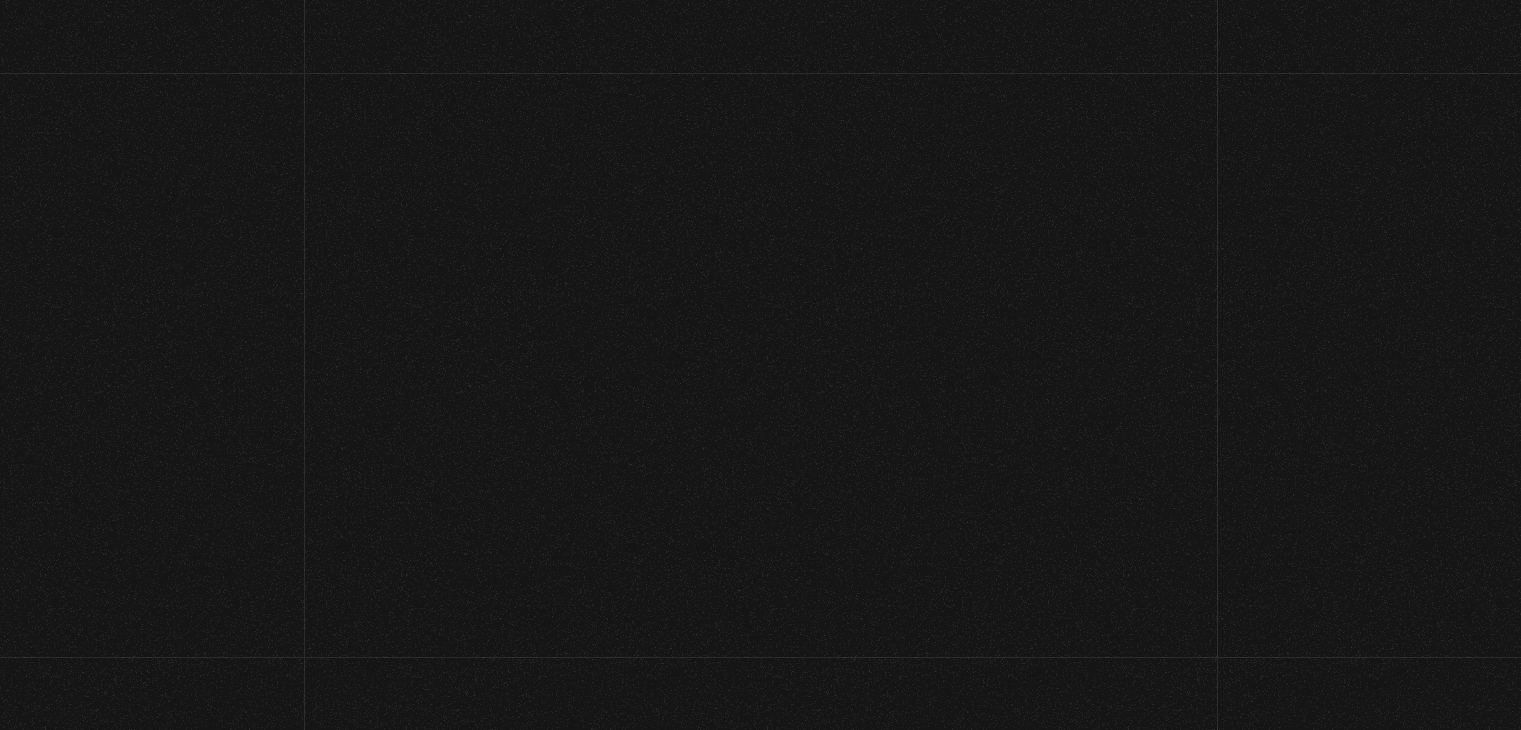 scroll, scrollTop: 0, scrollLeft: 0, axis: both 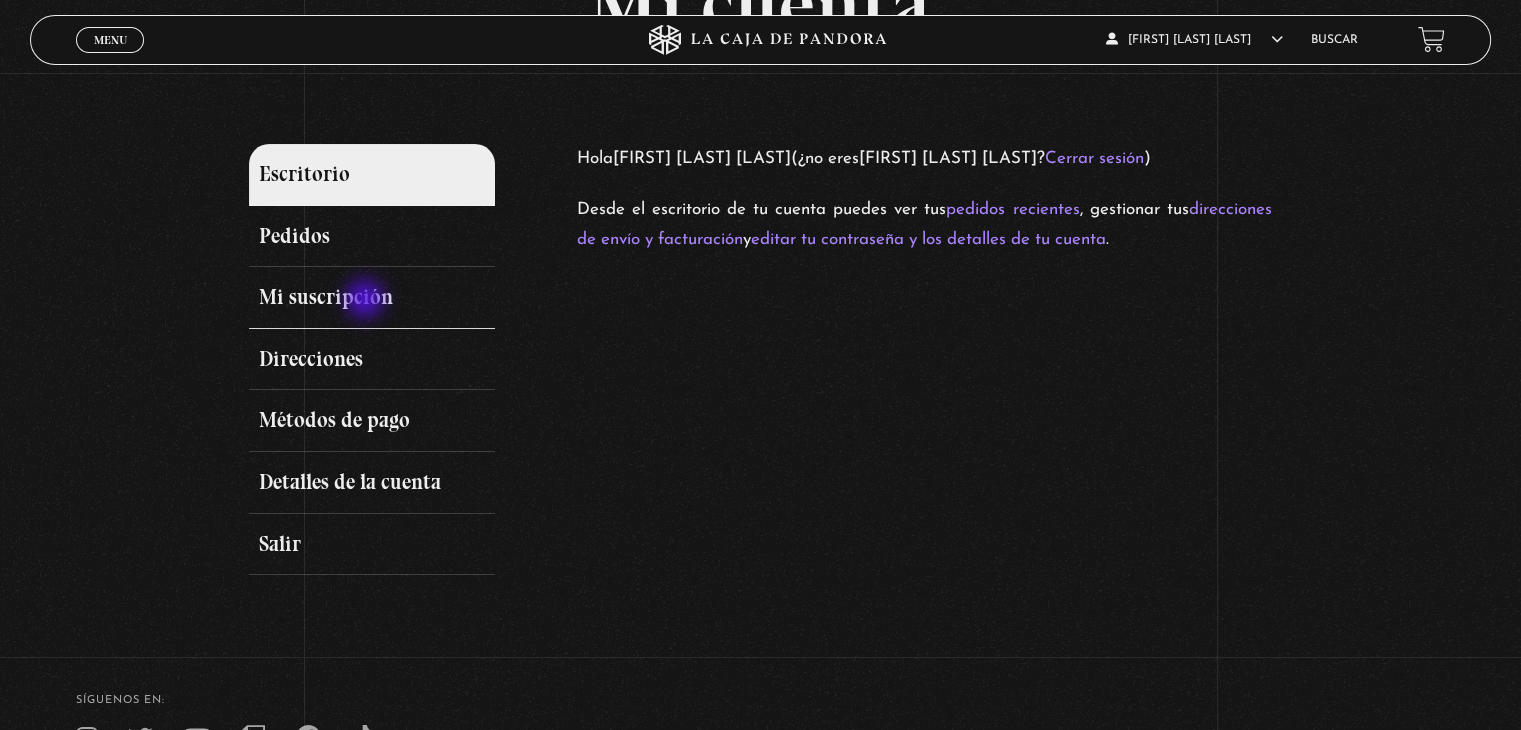 click on "Mi suscripción" at bounding box center [371, 298] 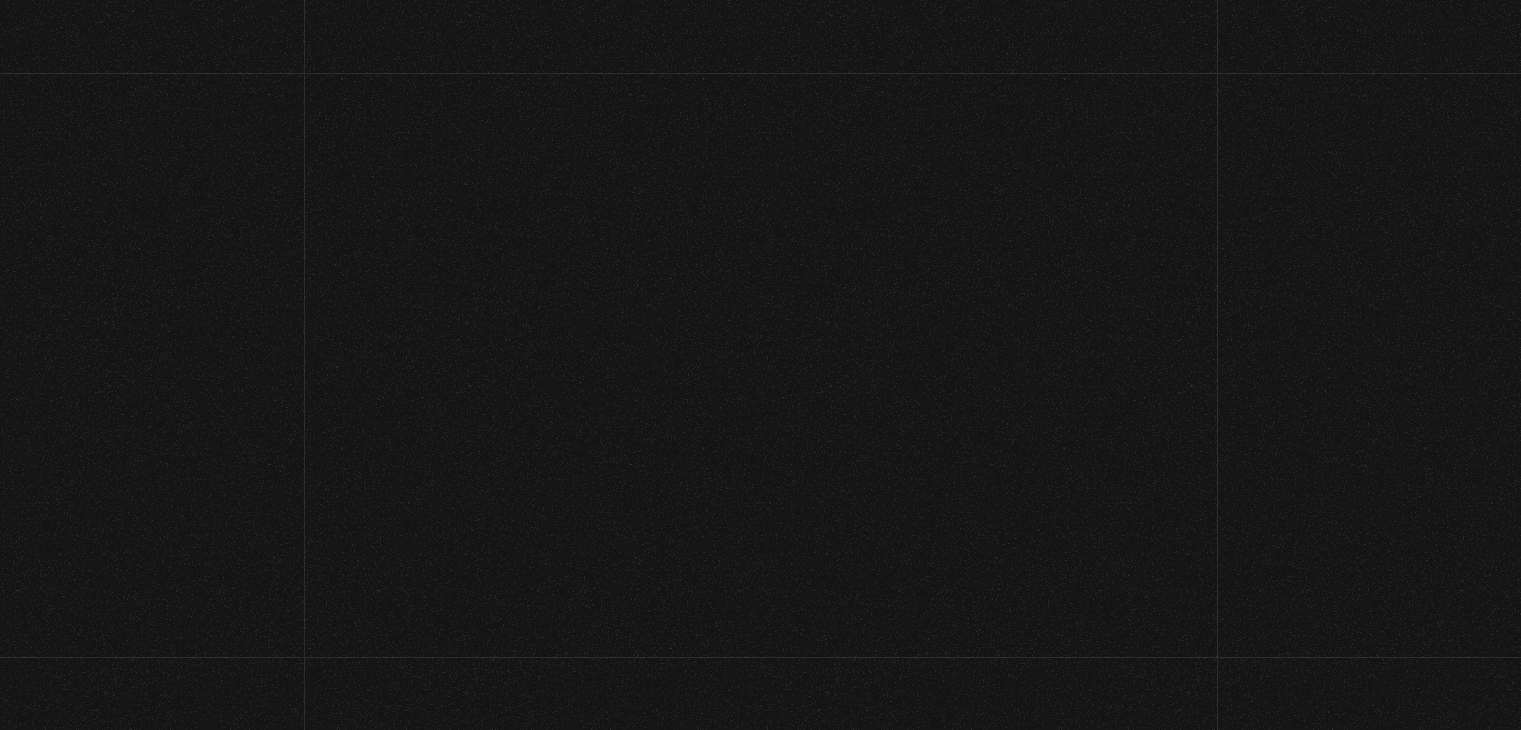 scroll, scrollTop: 0, scrollLeft: 0, axis: both 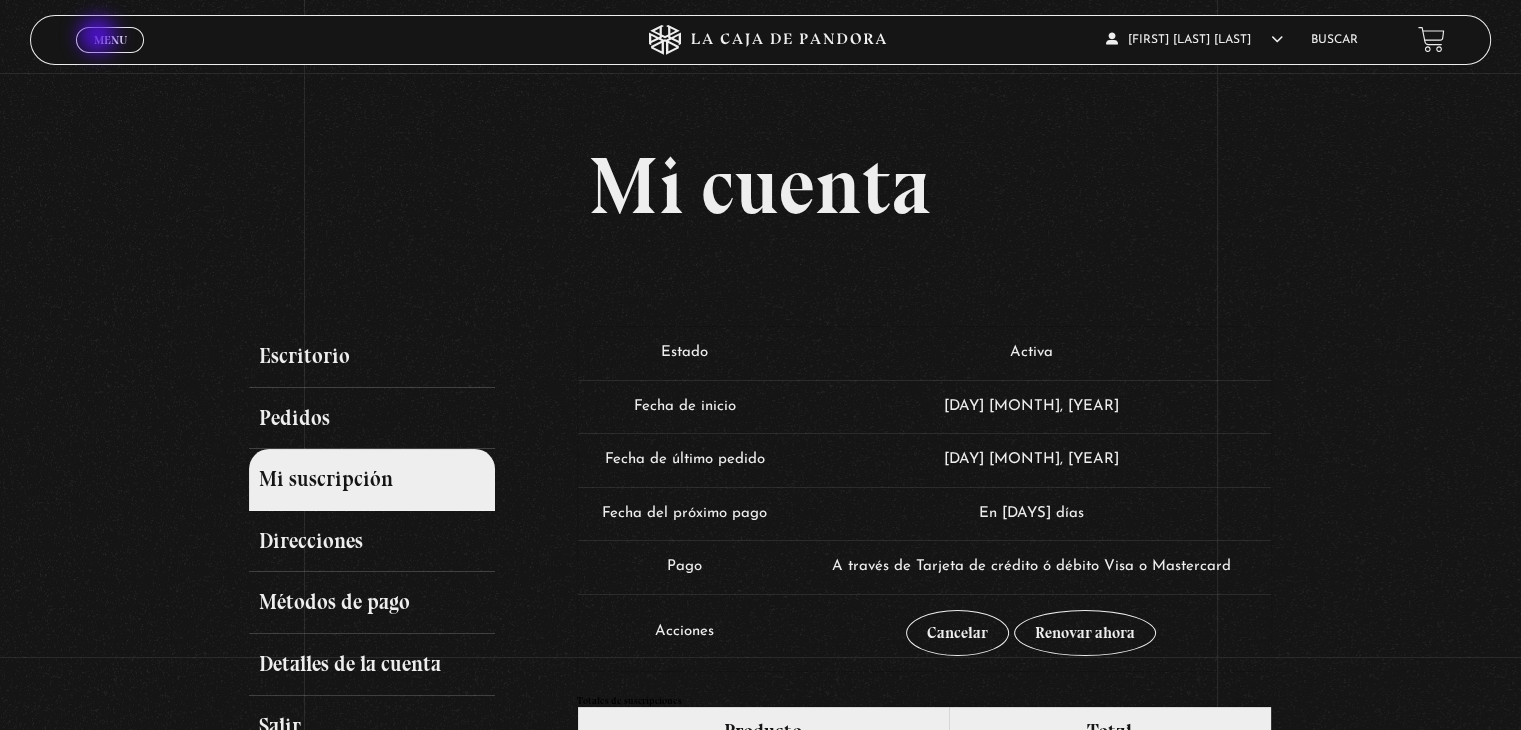 click on "Menu" at bounding box center (110, 40) 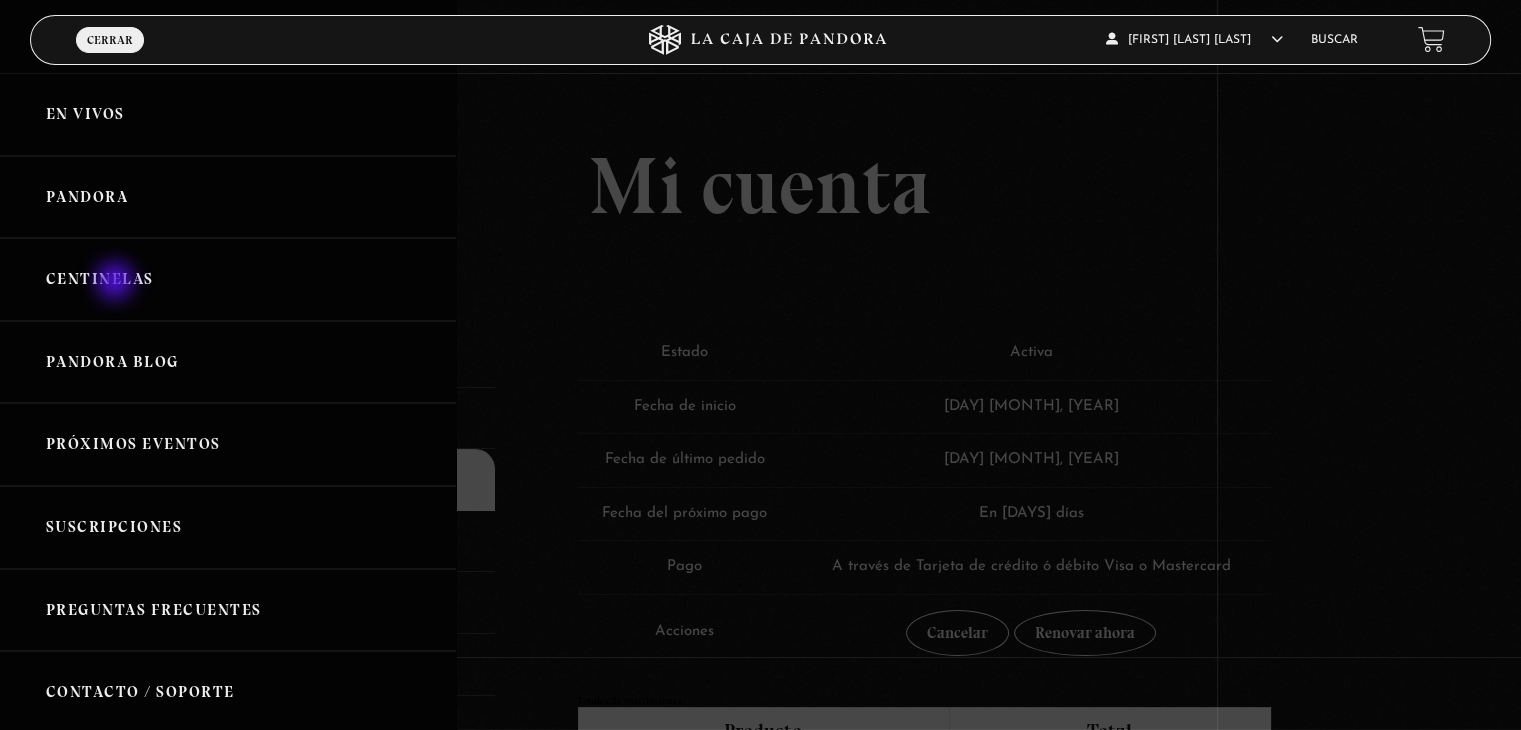click on "Centinelas" at bounding box center (228, 279) 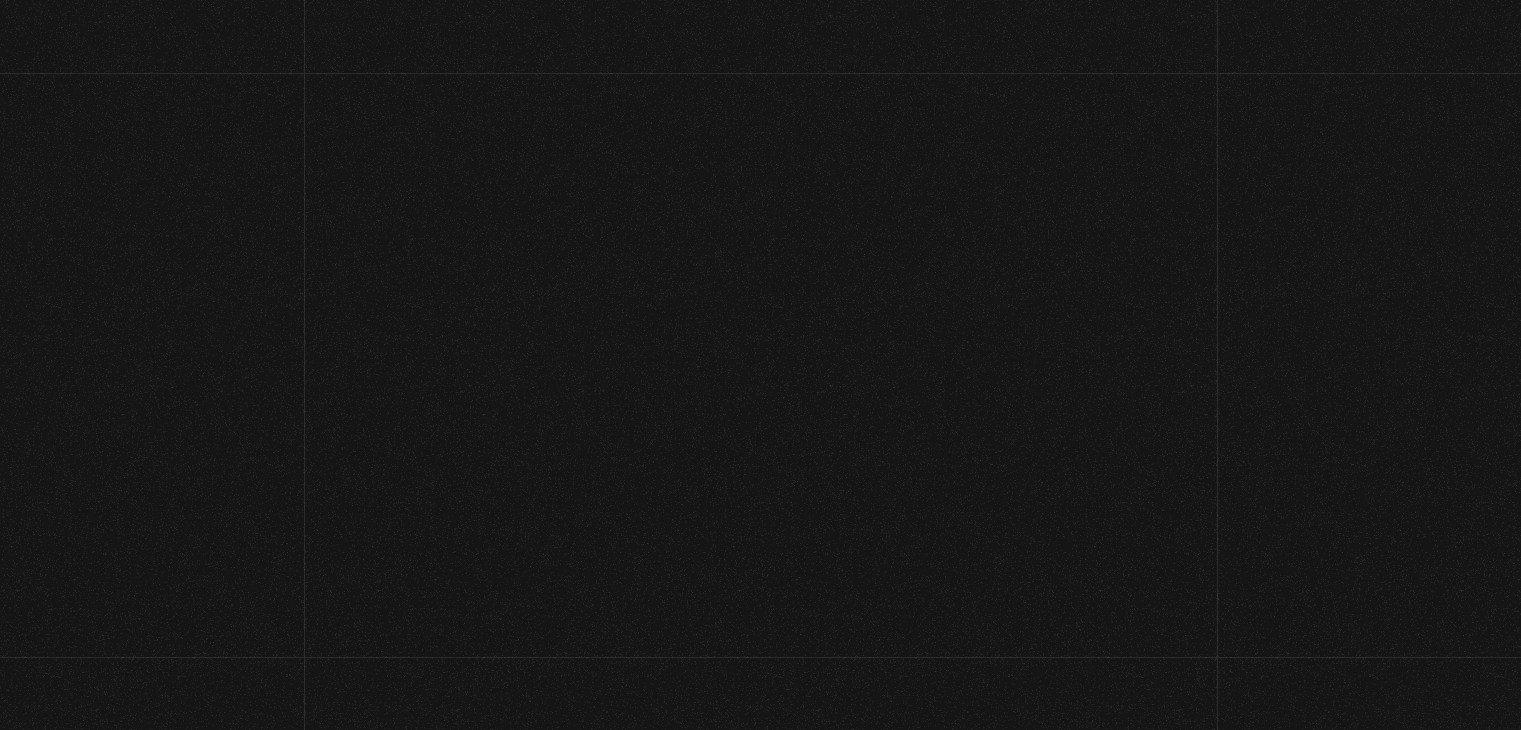 scroll, scrollTop: 0, scrollLeft: 0, axis: both 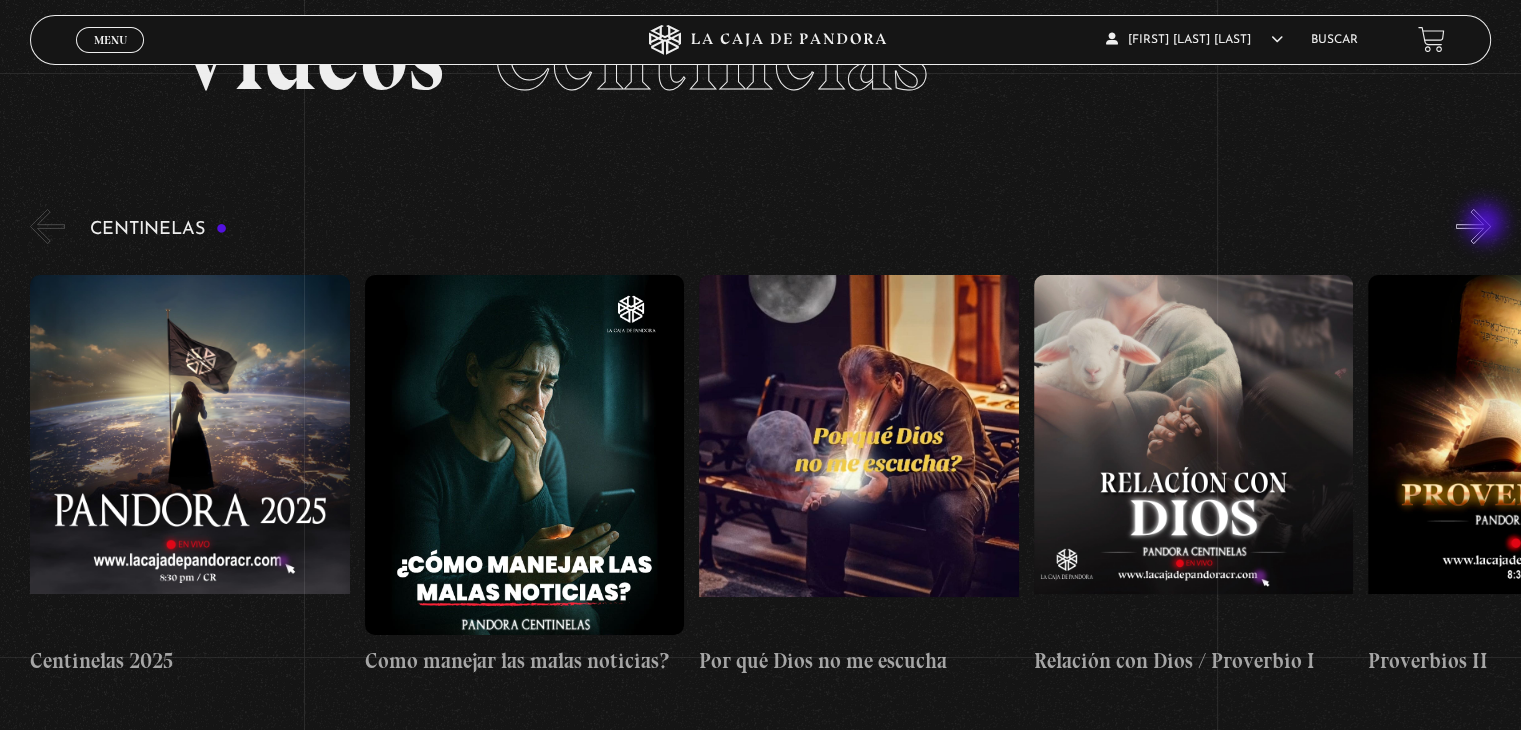 click on "»" at bounding box center [1473, 226] 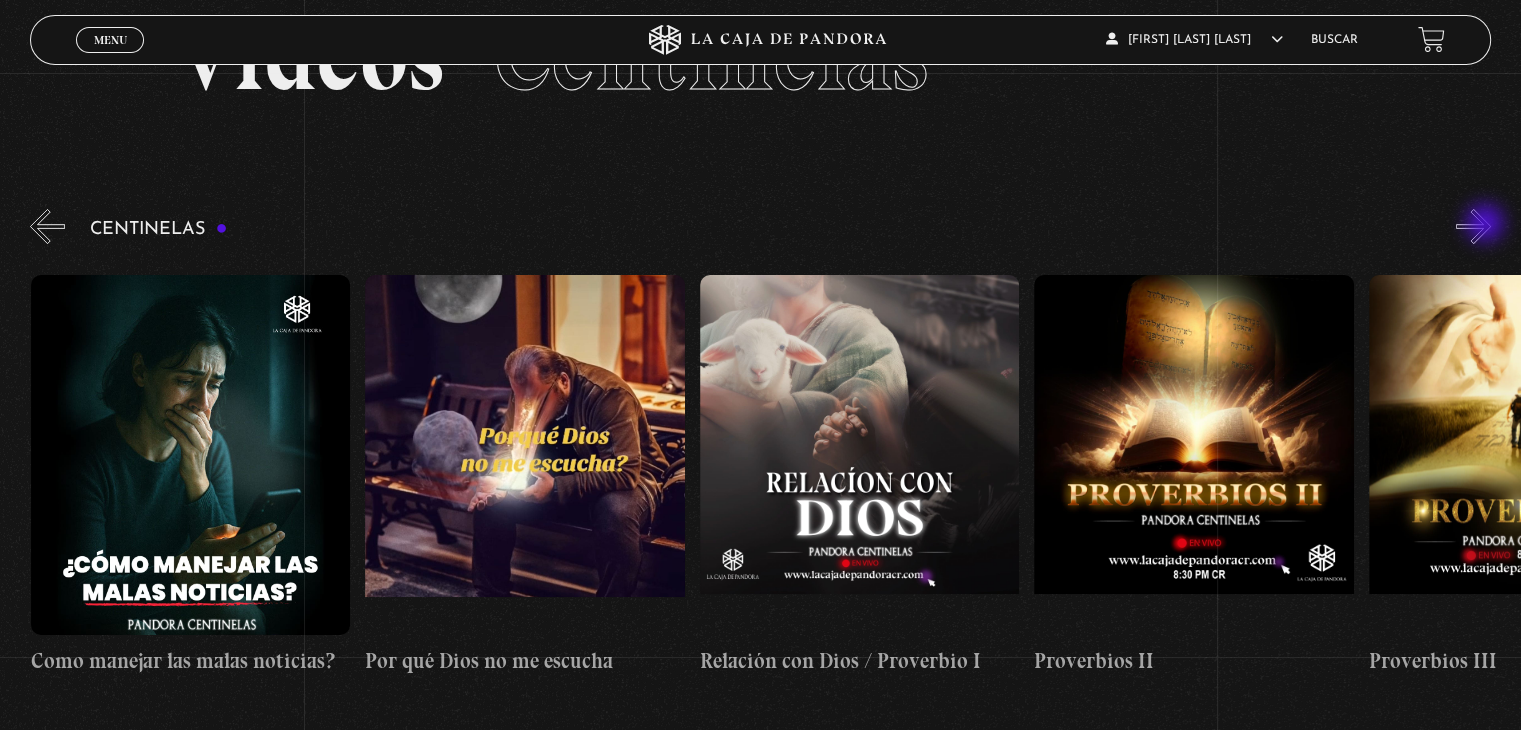 click on "»" at bounding box center [1473, 226] 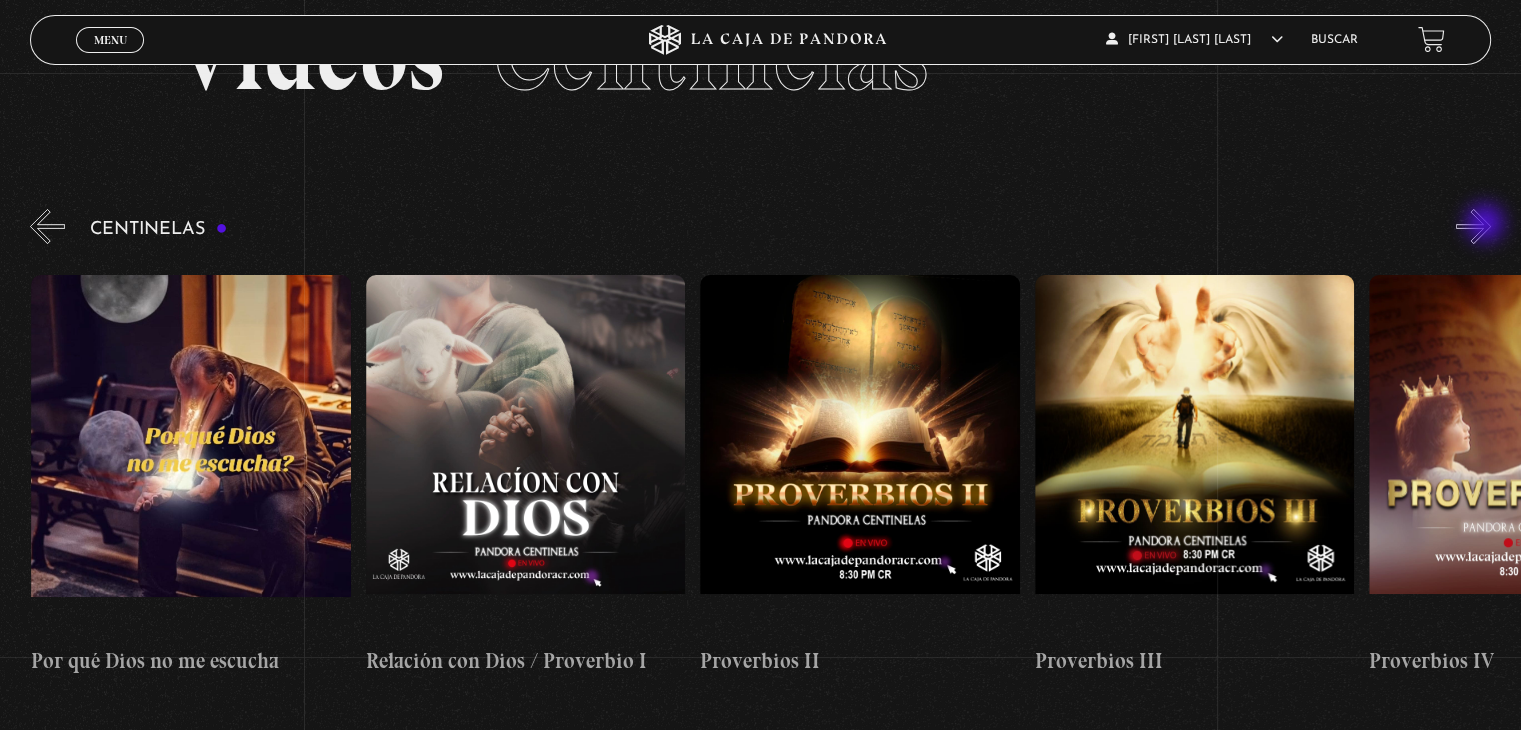 click on "»" at bounding box center [1473, 226] 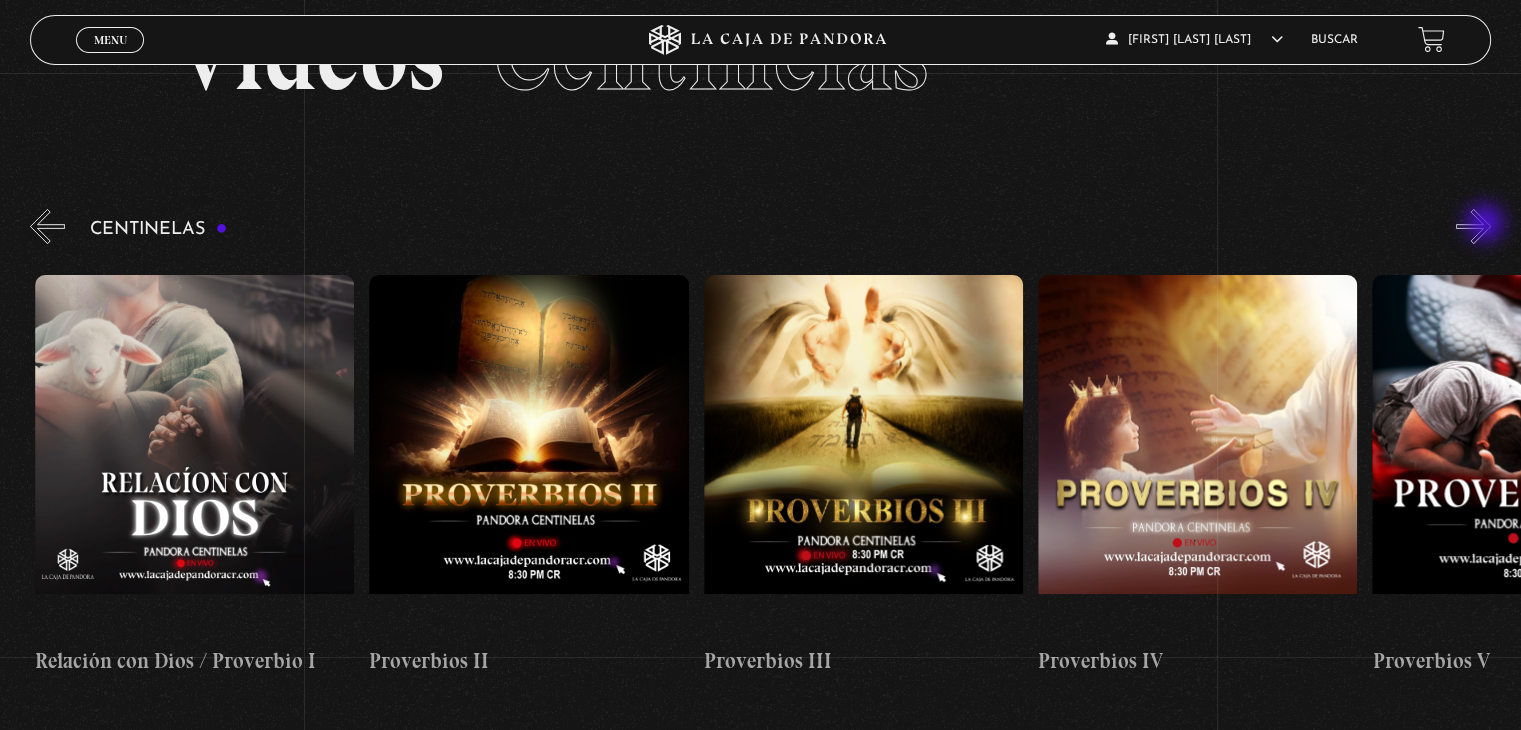 click on "»" at bounding box center [1473, 226] 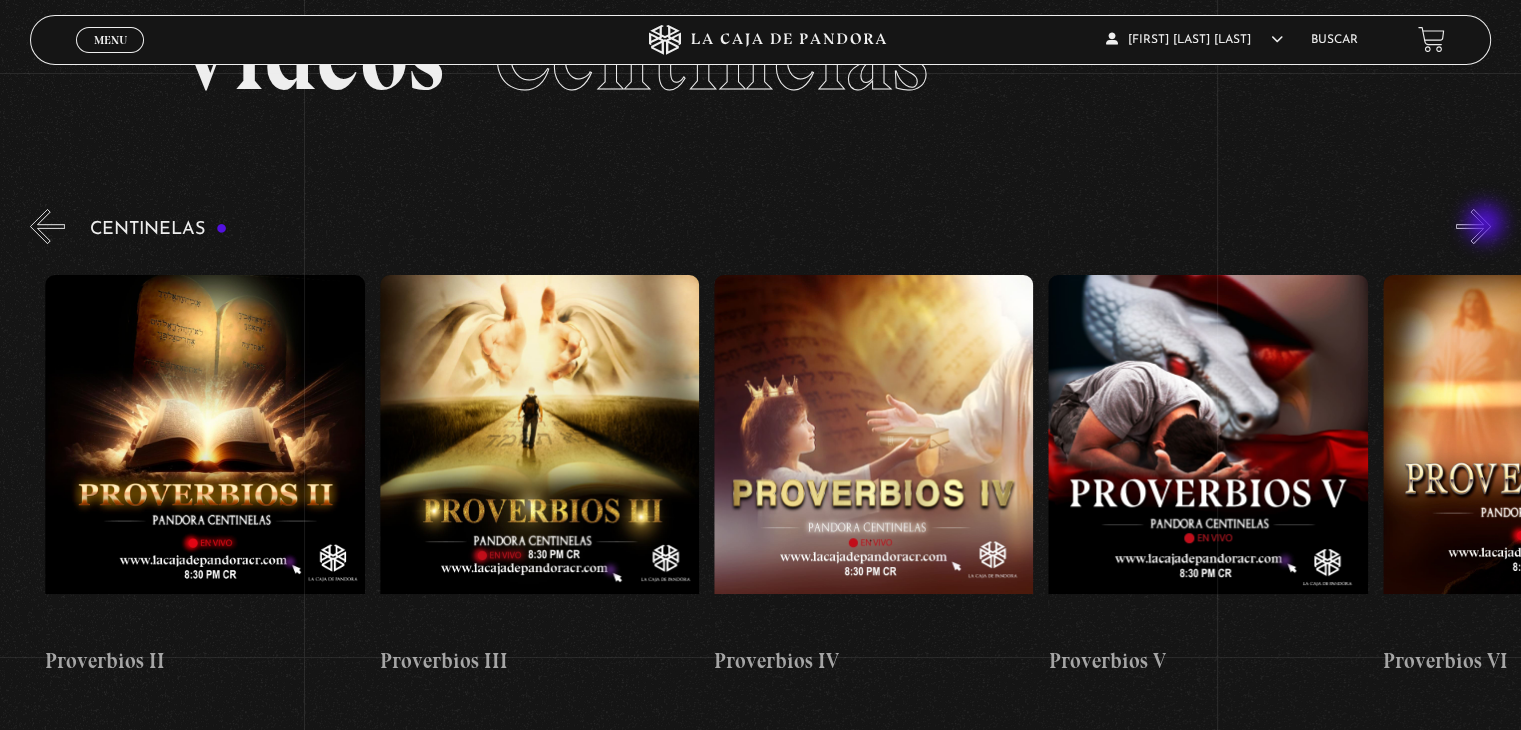 click on "»" at bounding box center (1473, 226) 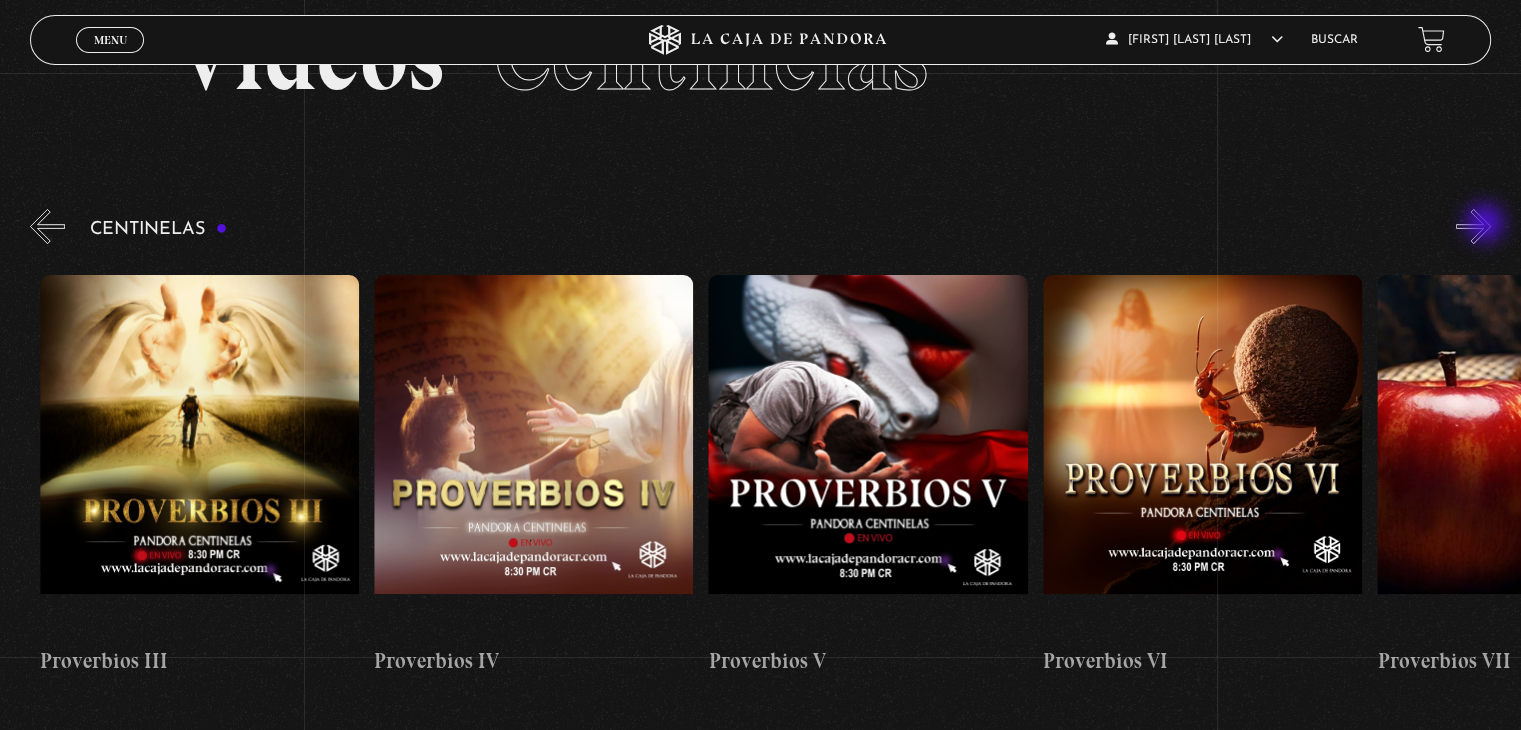 click on "»" at bounding box center [1473, 226] 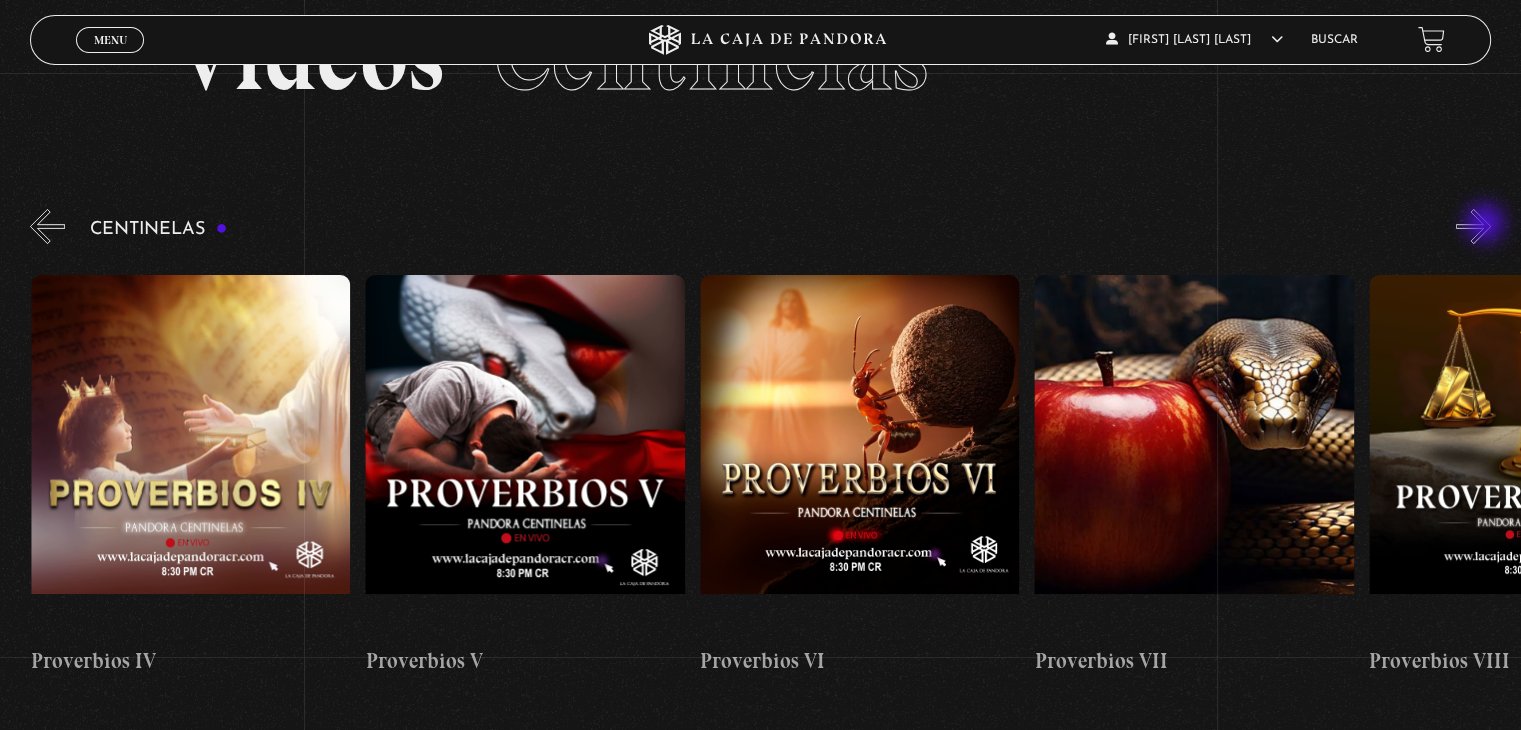 click on "»" at bounding box center [1473, 226] 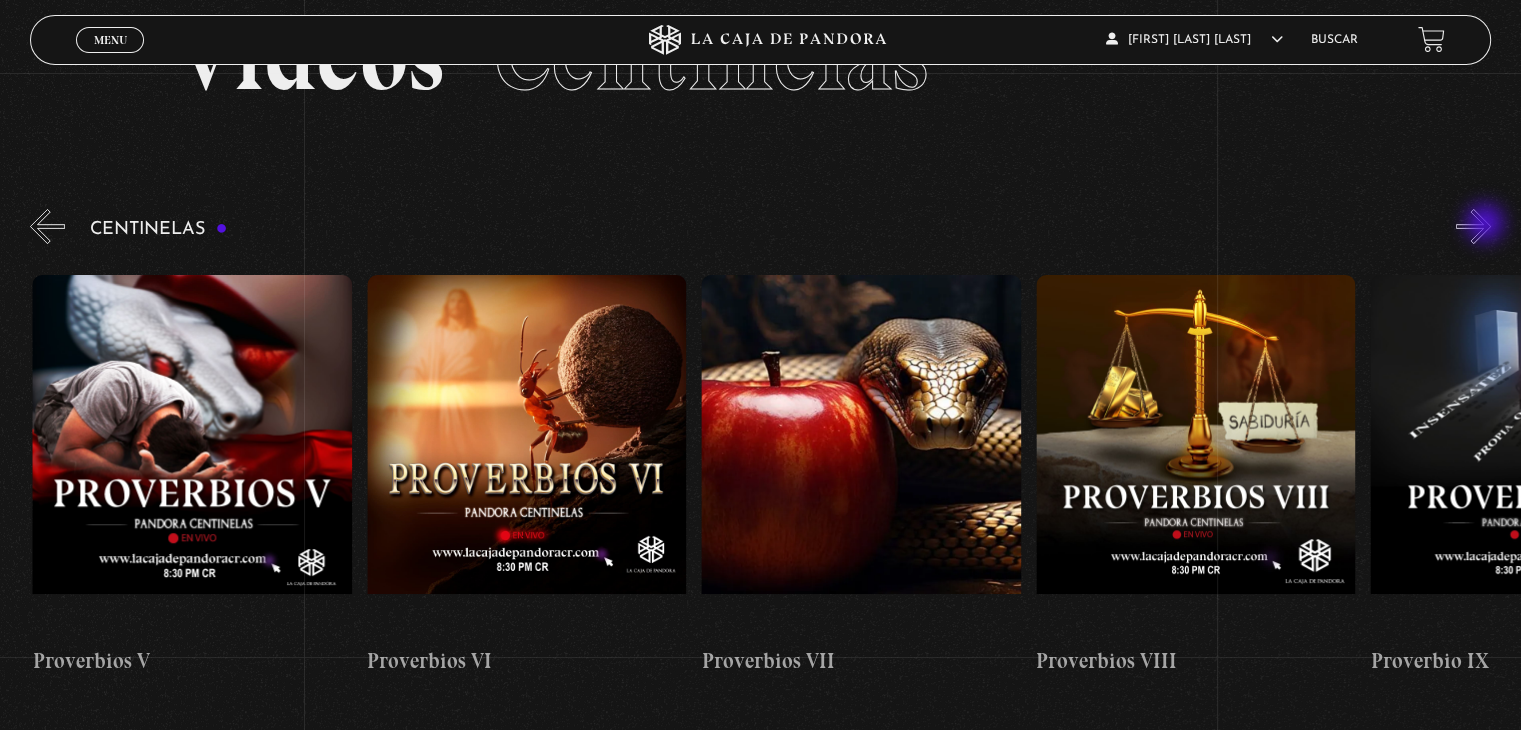 click on "»" at bounding box center [1473, 226] 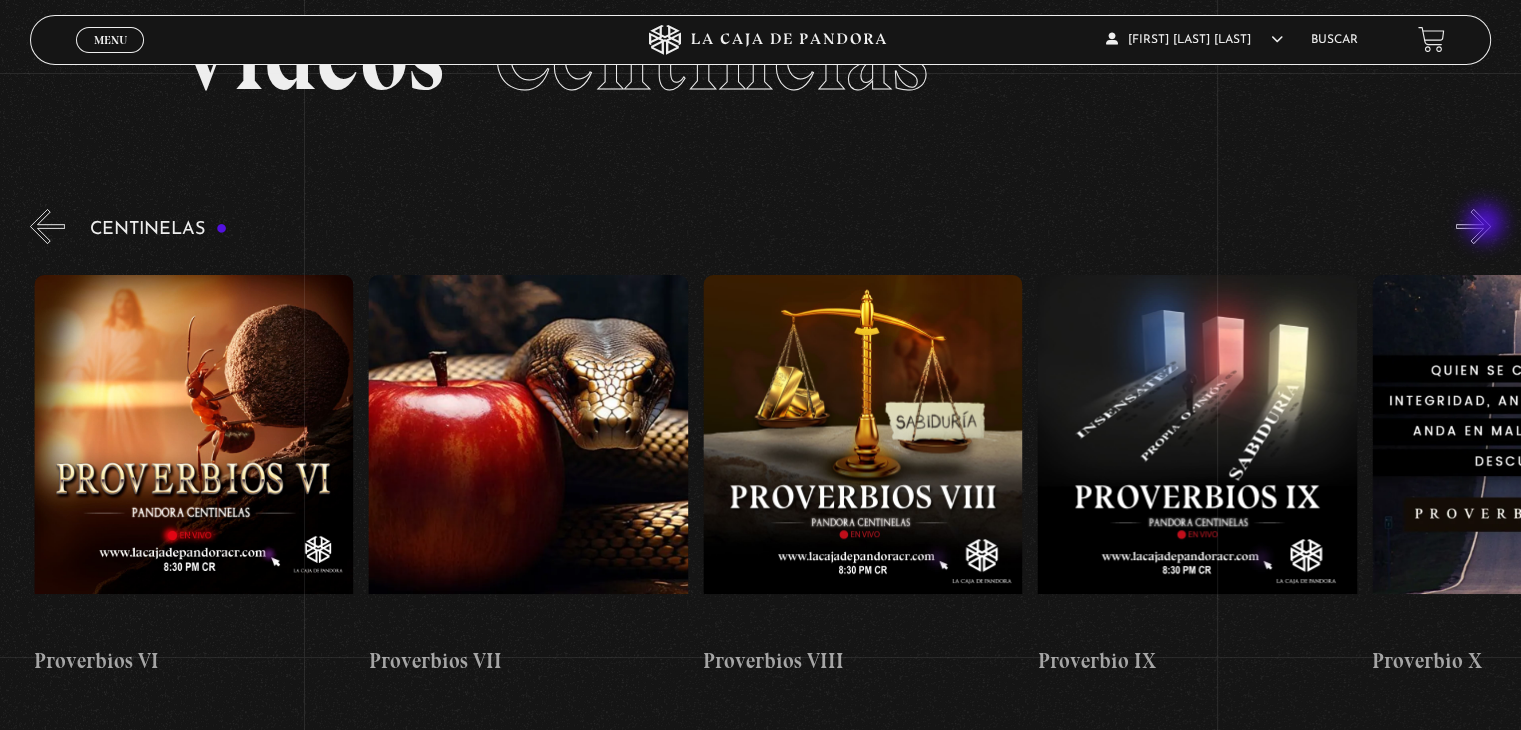 click on "»" at bounding box center (1473, 226) 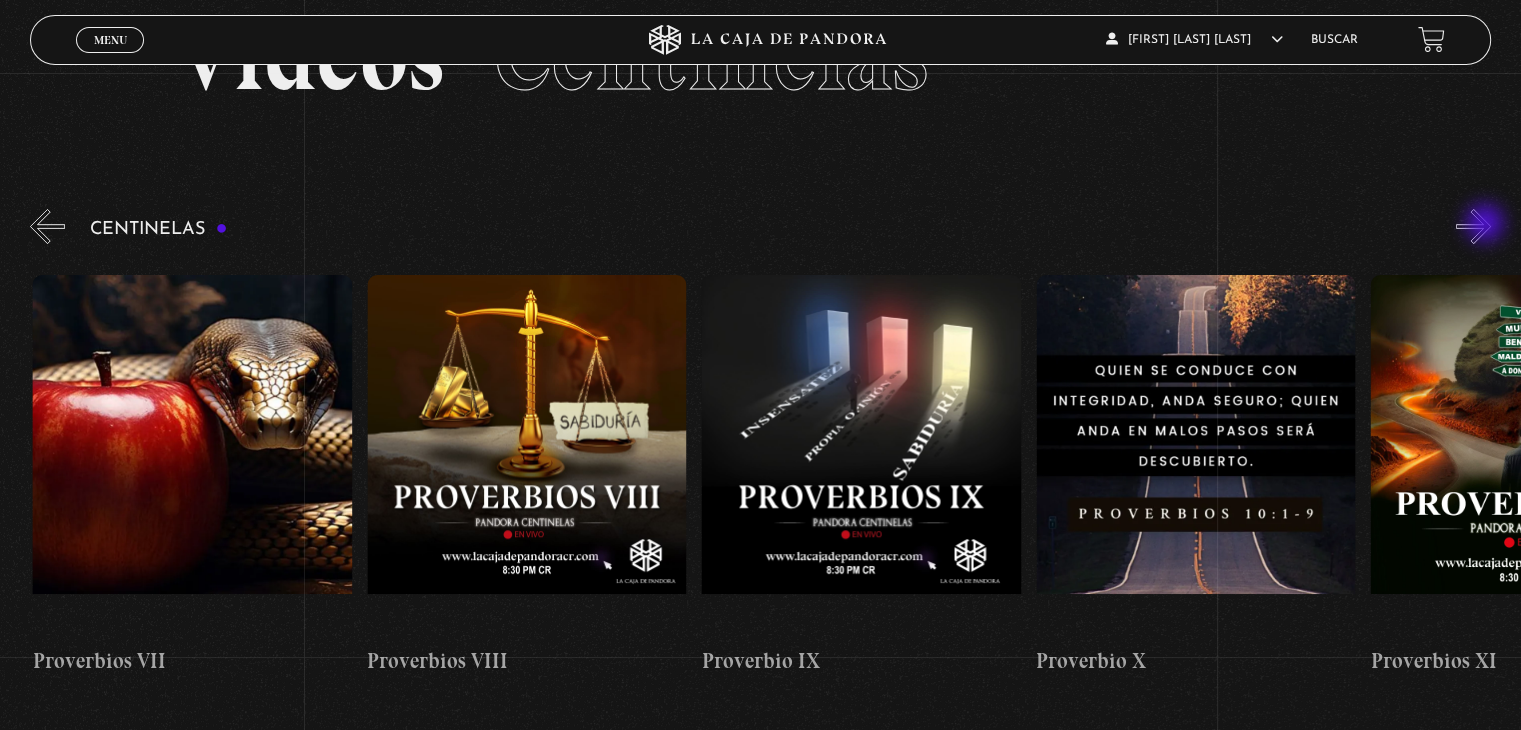 click on "»" at bounding box center (1473, 226) 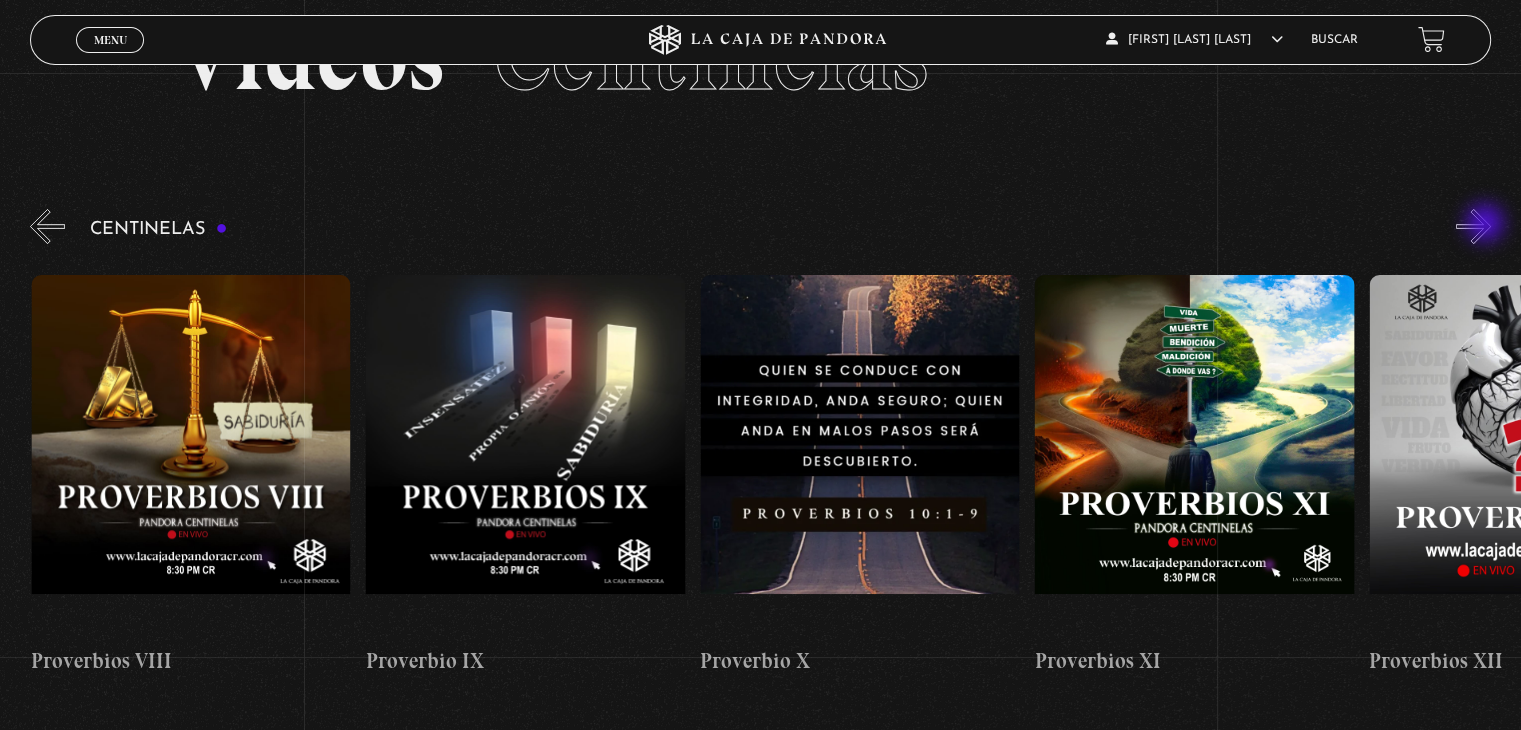 scroll, scrollTop: 0, scrollLeft: 3344, axis: horizontal 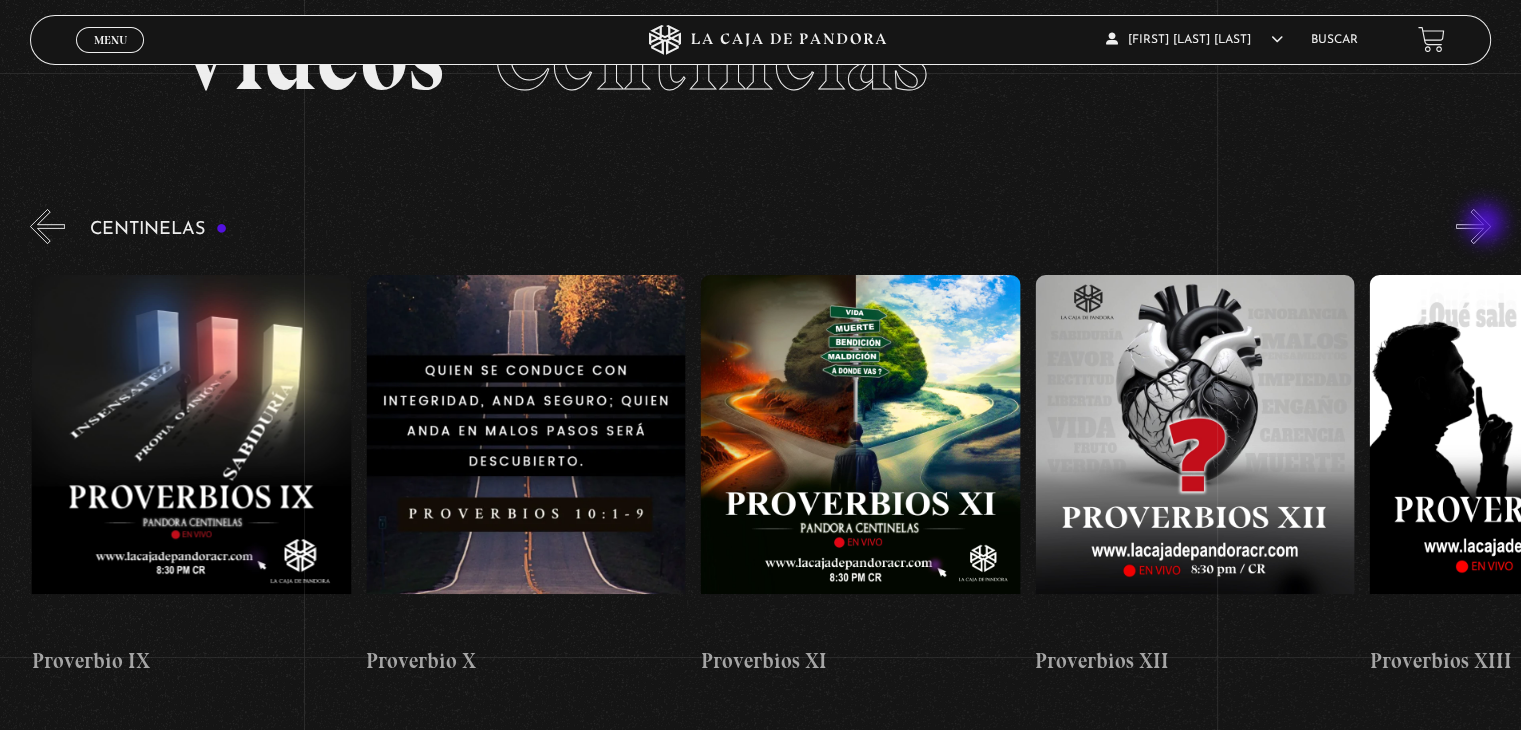click on "»" at bounding box center [1473, 226] 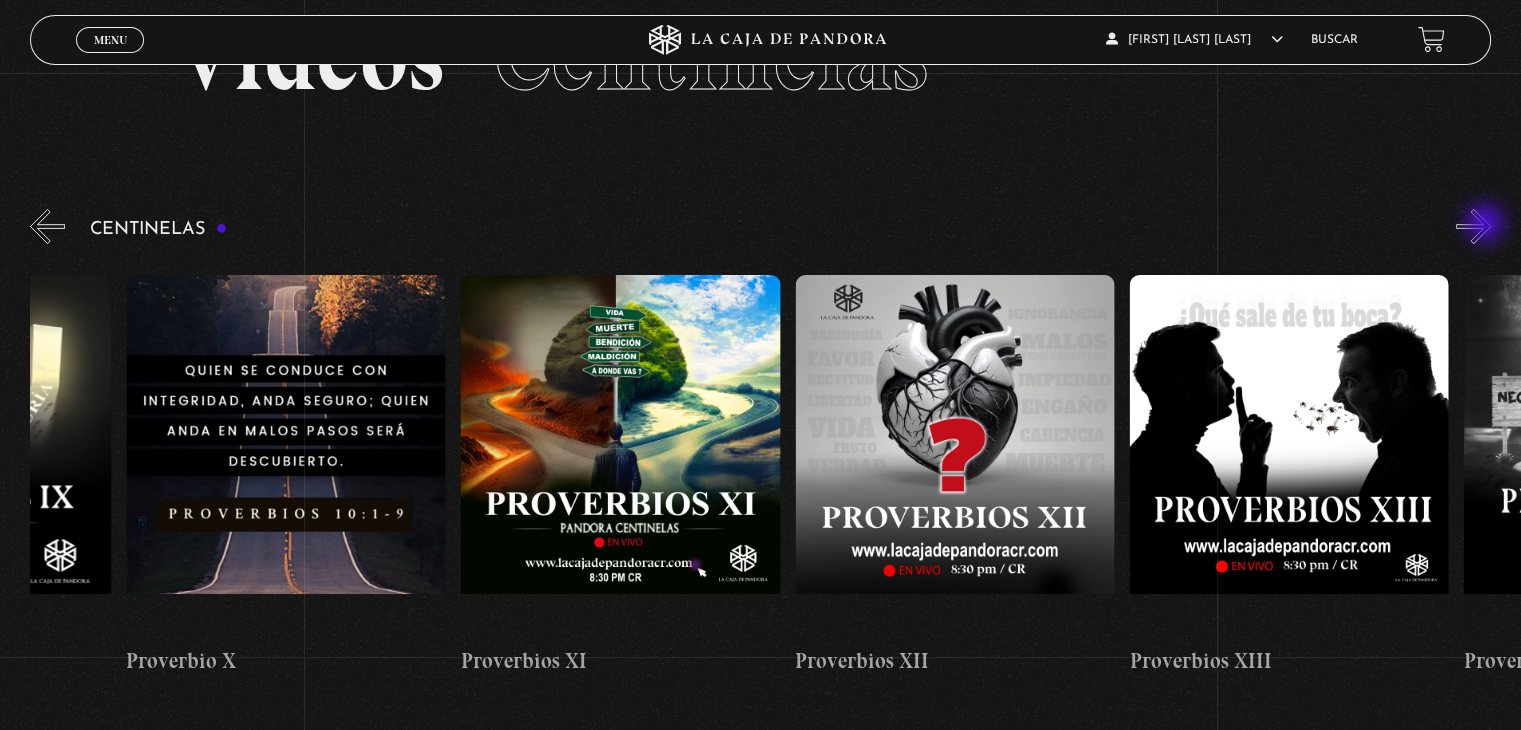 click on "»" at bounding box center [1473, 226] 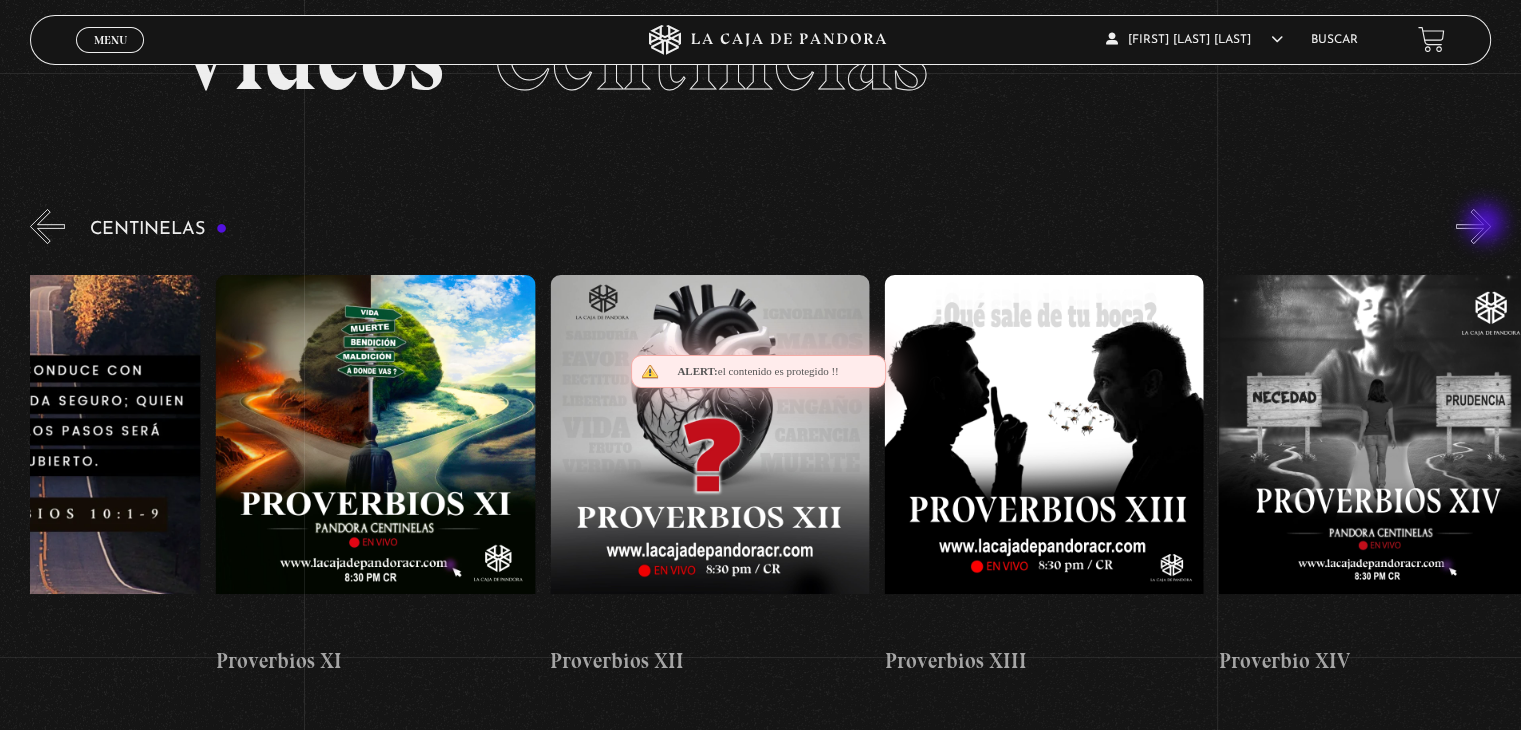 click on "»" at bounding box center (1473, 226) 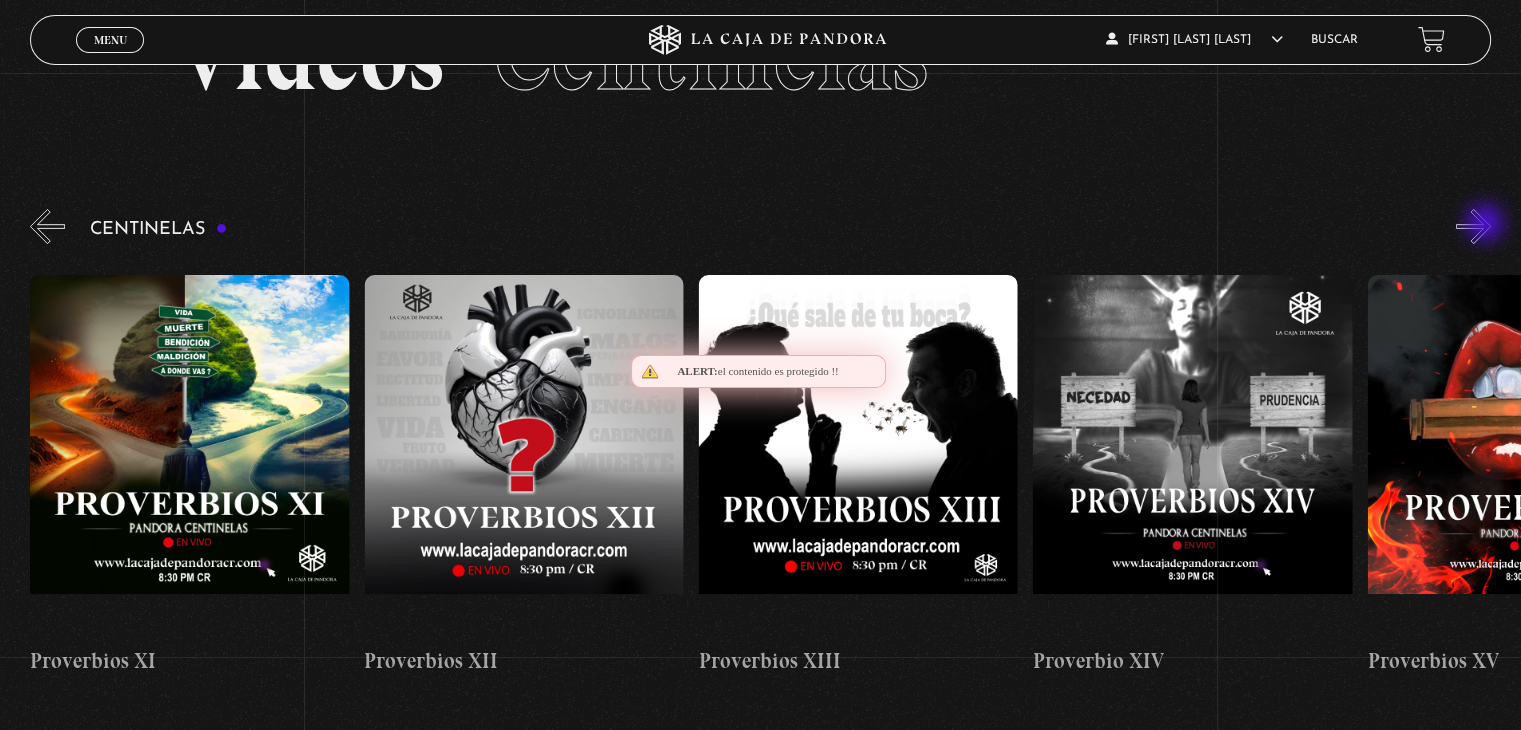 click on "»" at bounding box center [1473, 226] 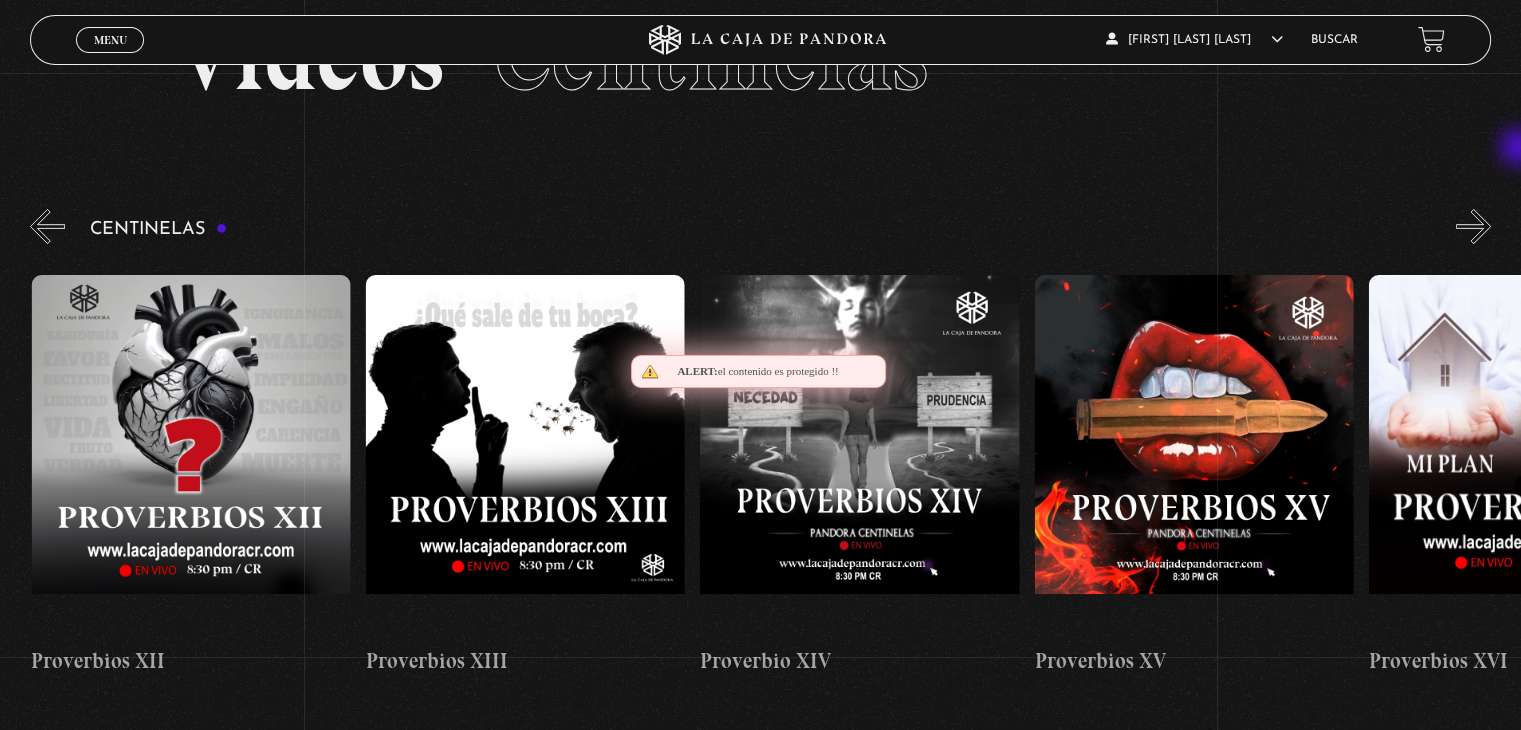 scroll, scrollTop: 0, scrollLeft: 4682, axis: horizontal 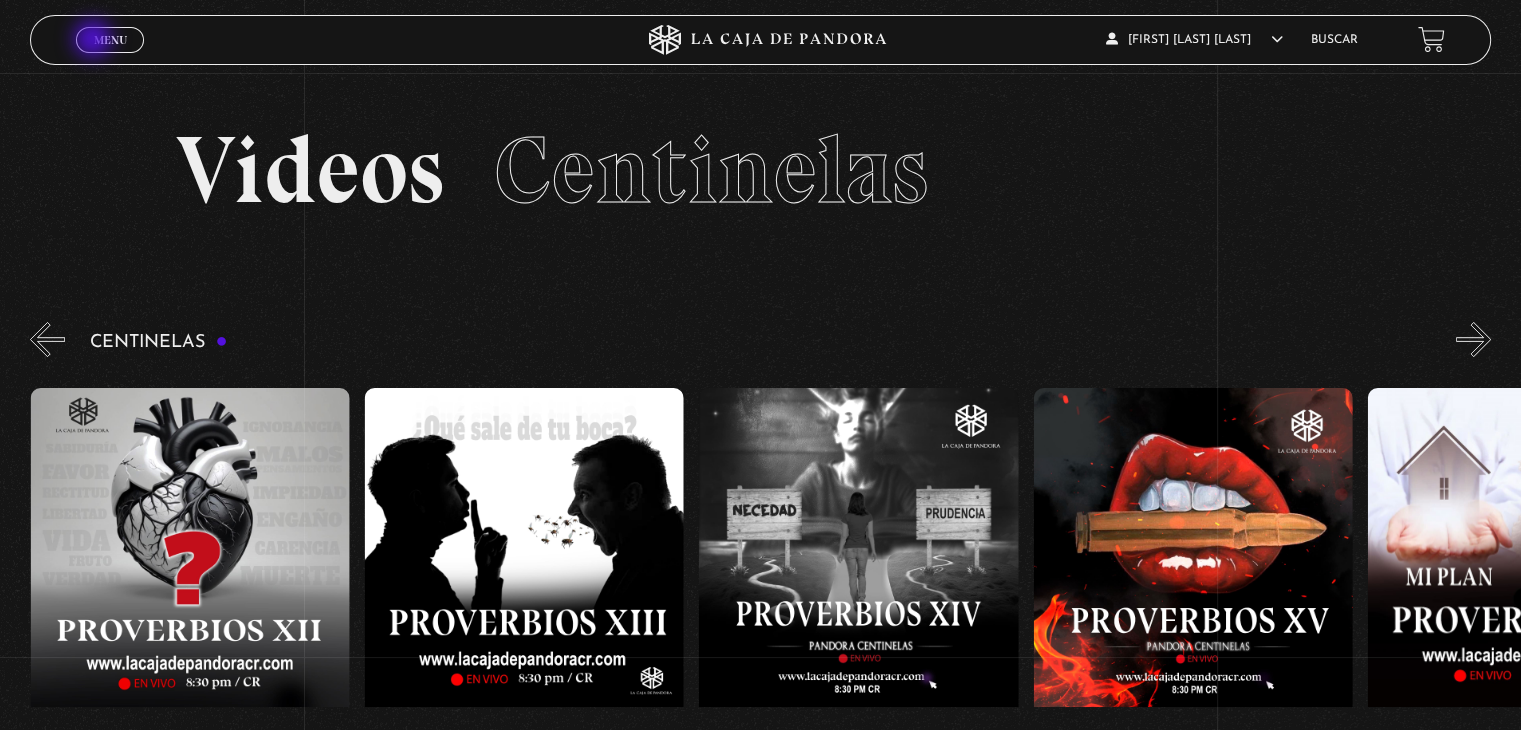 click on "Menu" at bounding box center [110, 40] 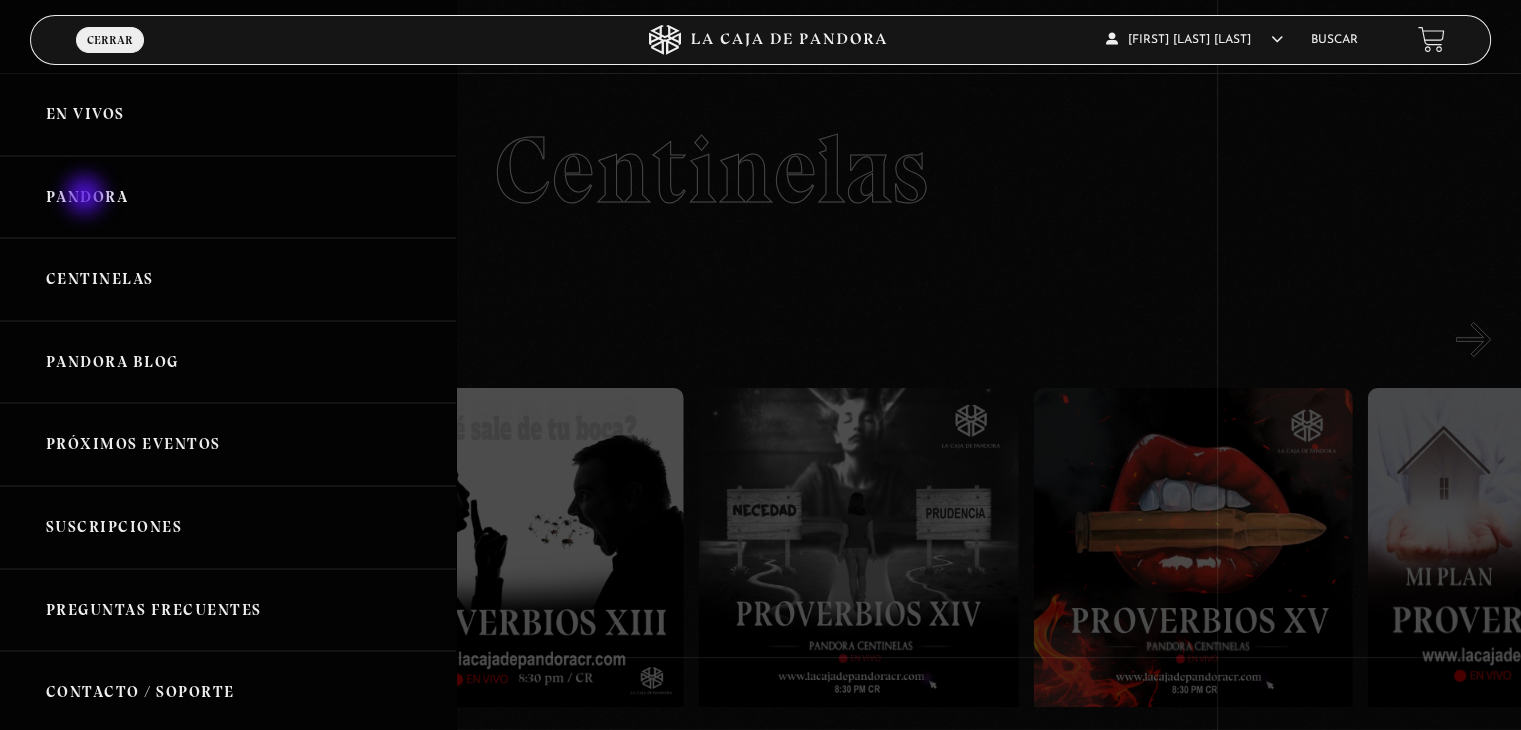click on "Pandora" at bounding box center (228, 197) 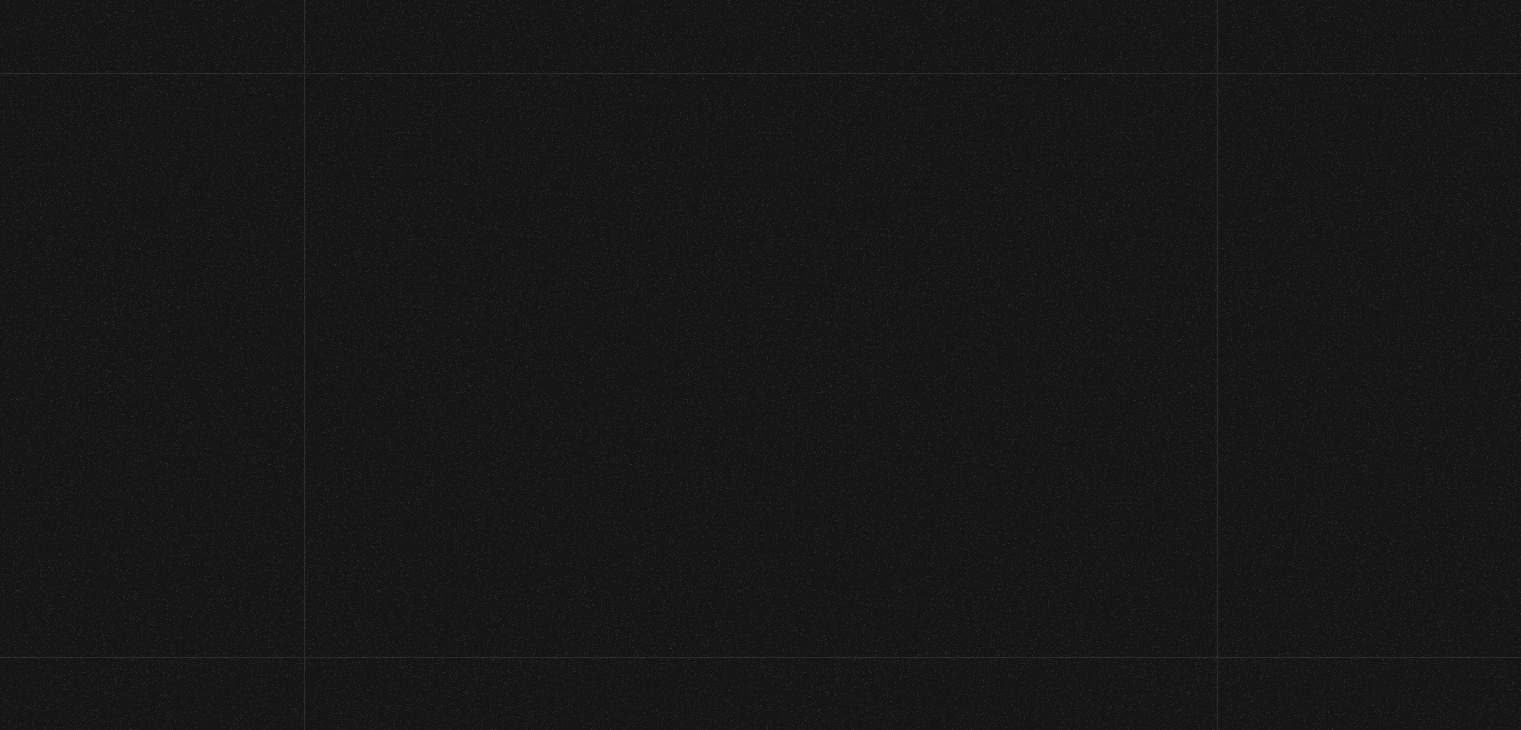 scroll, scrollTop: 0, scrollLeft: 0, axis: both 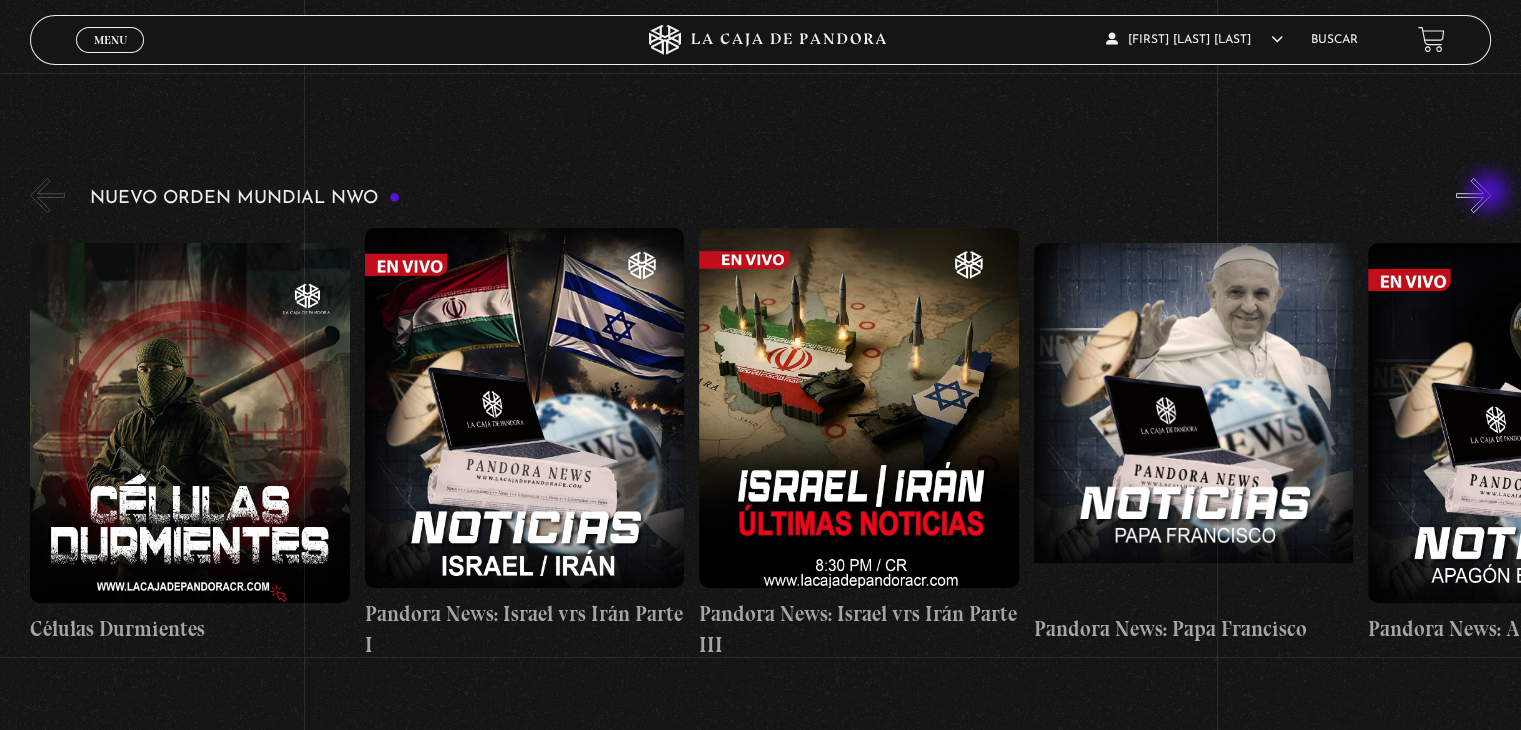 click on "»" at bounding box center (1473, 195) 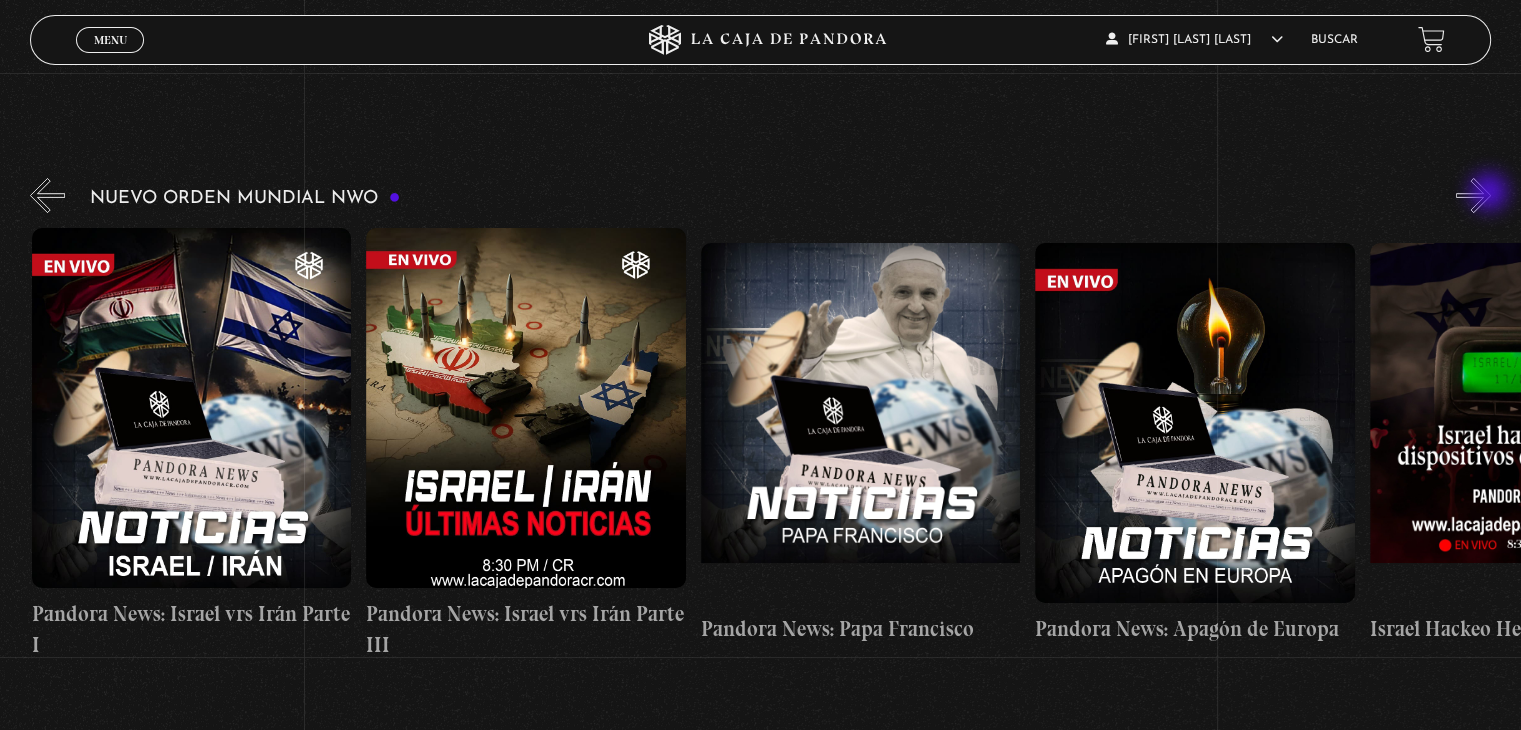 click on "»" at bounding box center [1473, 195] 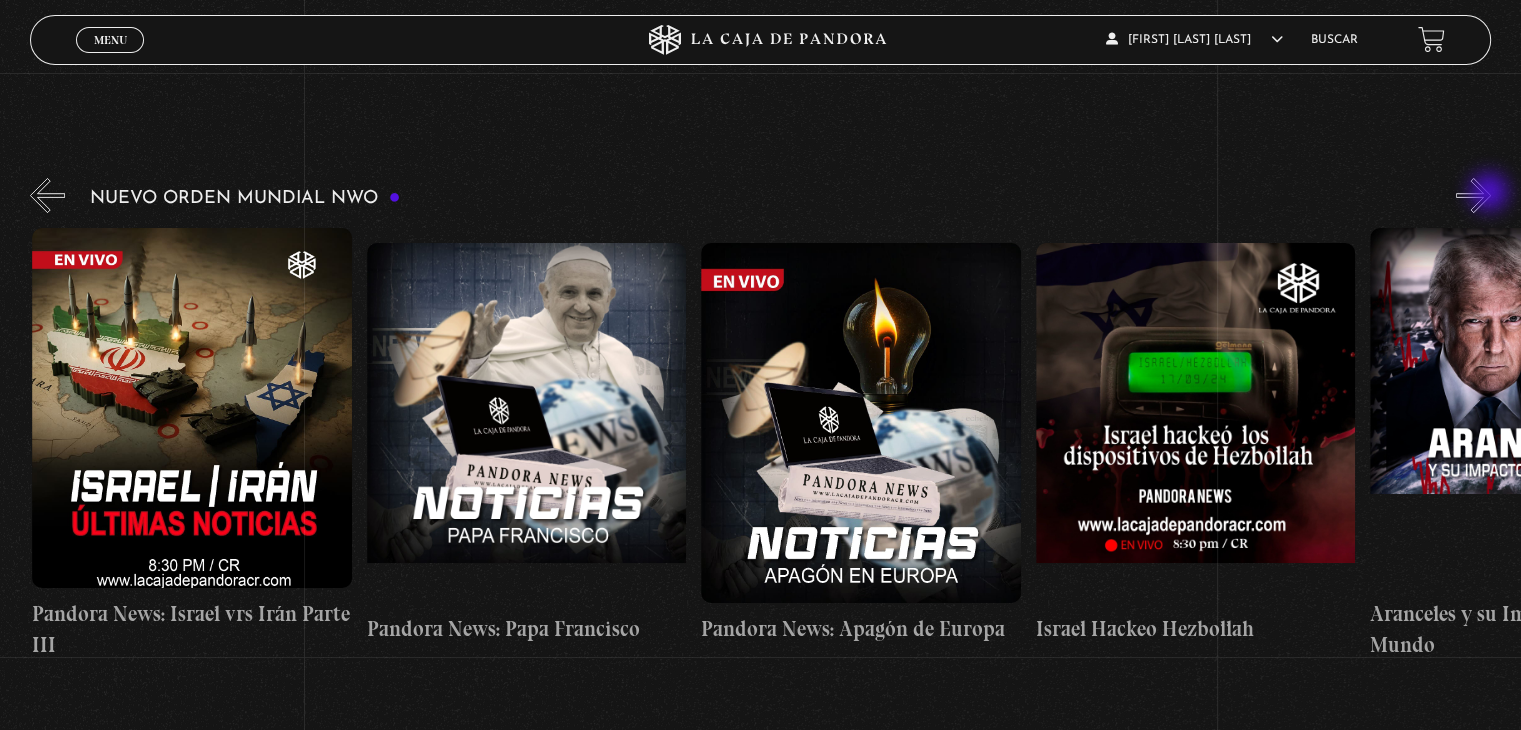 click on "»" at bounding box center [1473, 195] 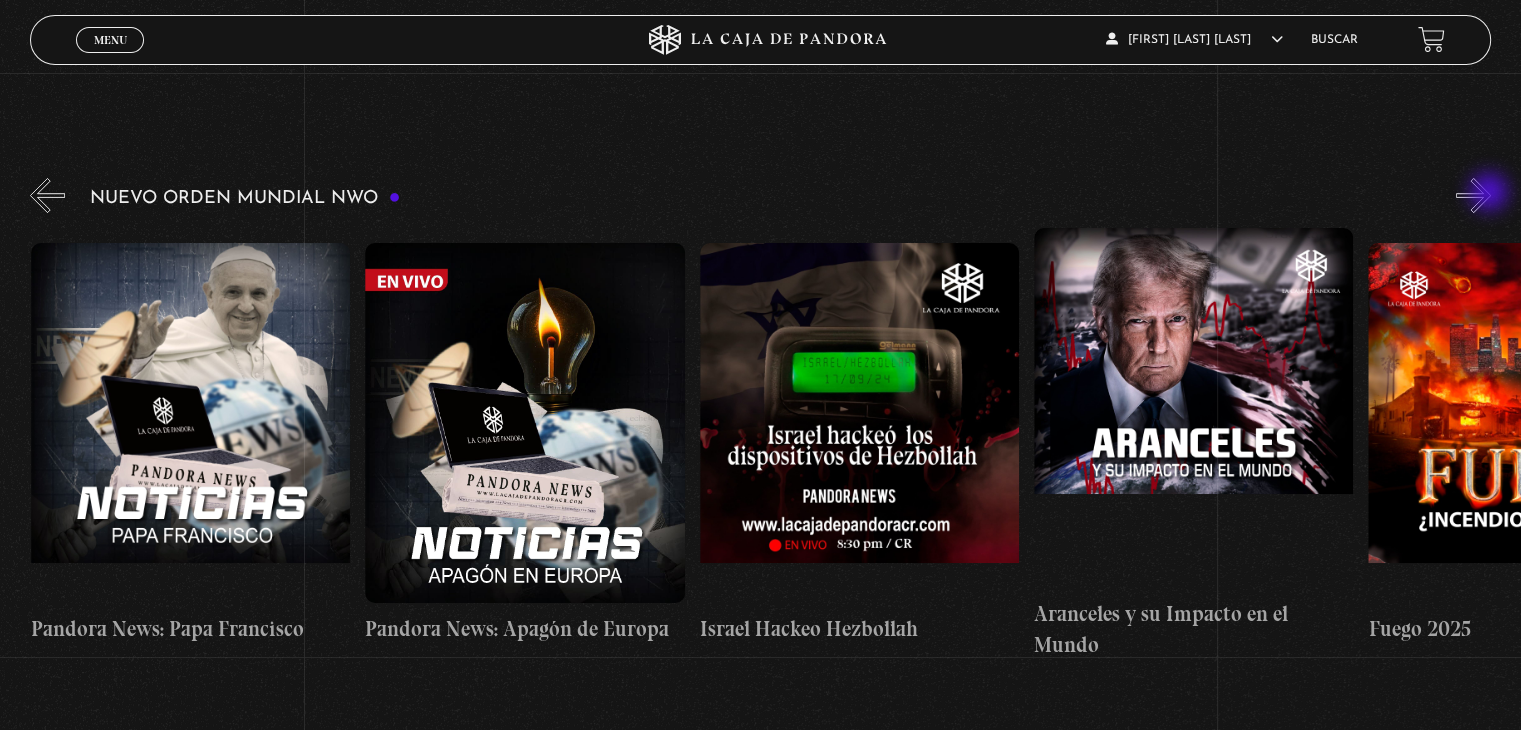 click on "»" at bounding box center [1473, 195] 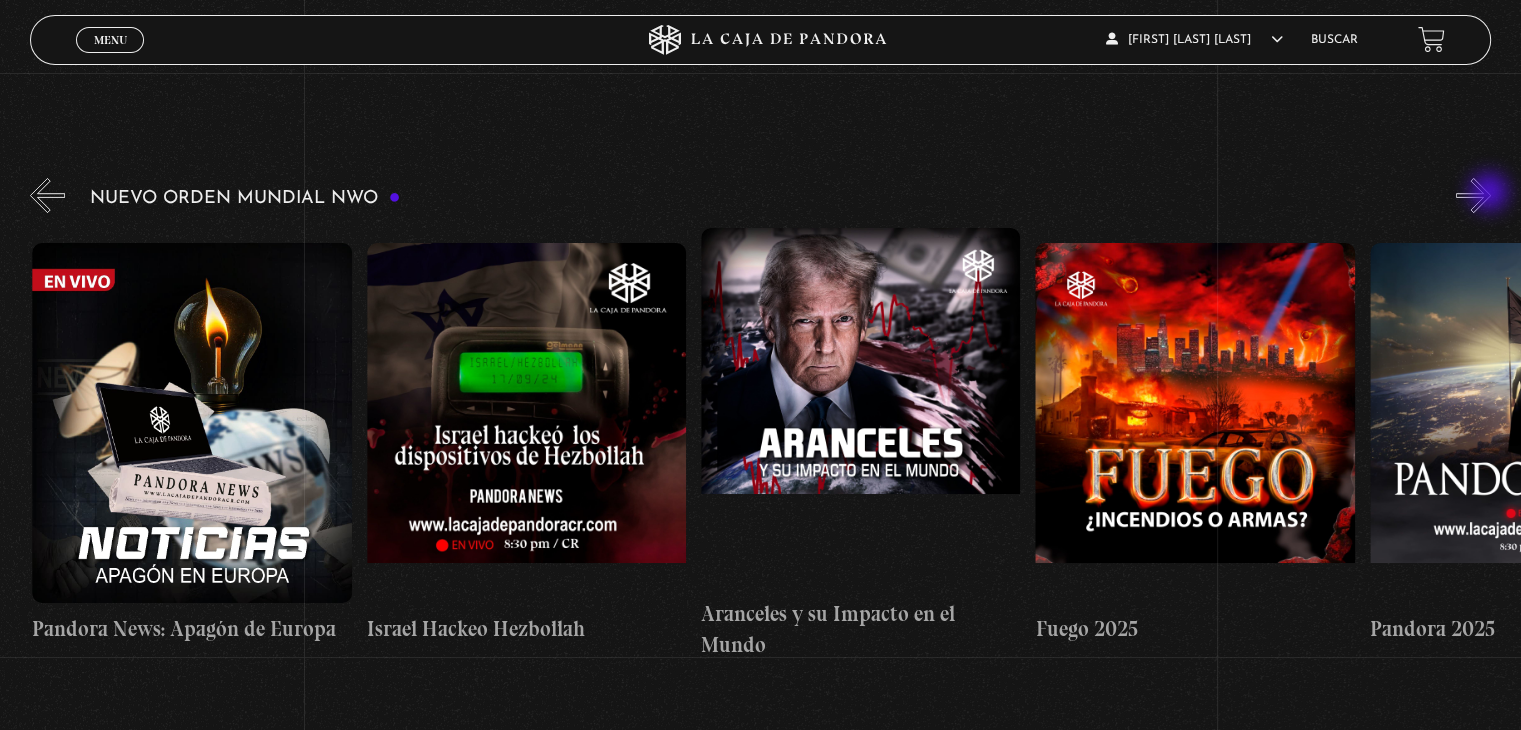 click on "»" at bounding box center [1473, 195] 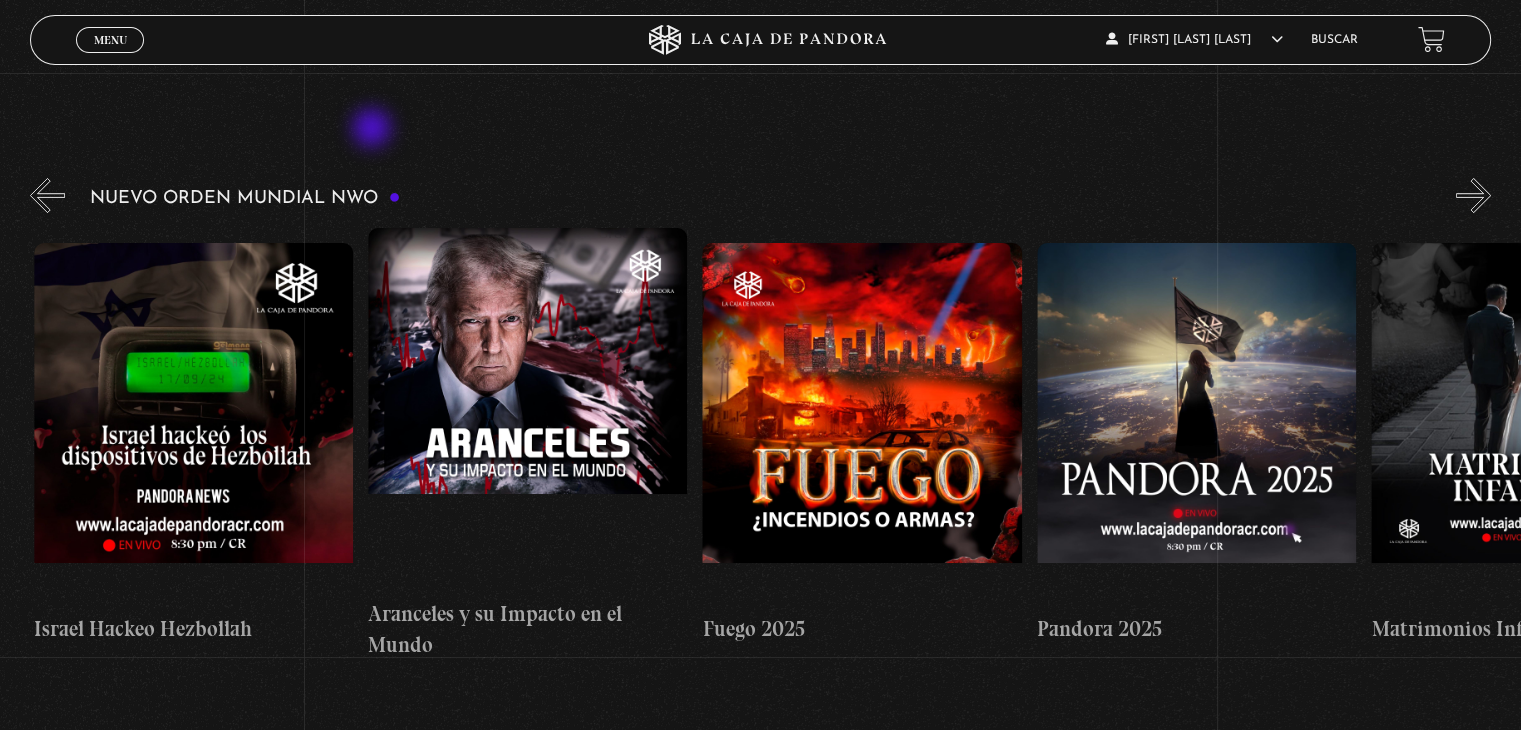 scroll, scrollTop: 0, scrollLeft: 1672, axis: horizontal 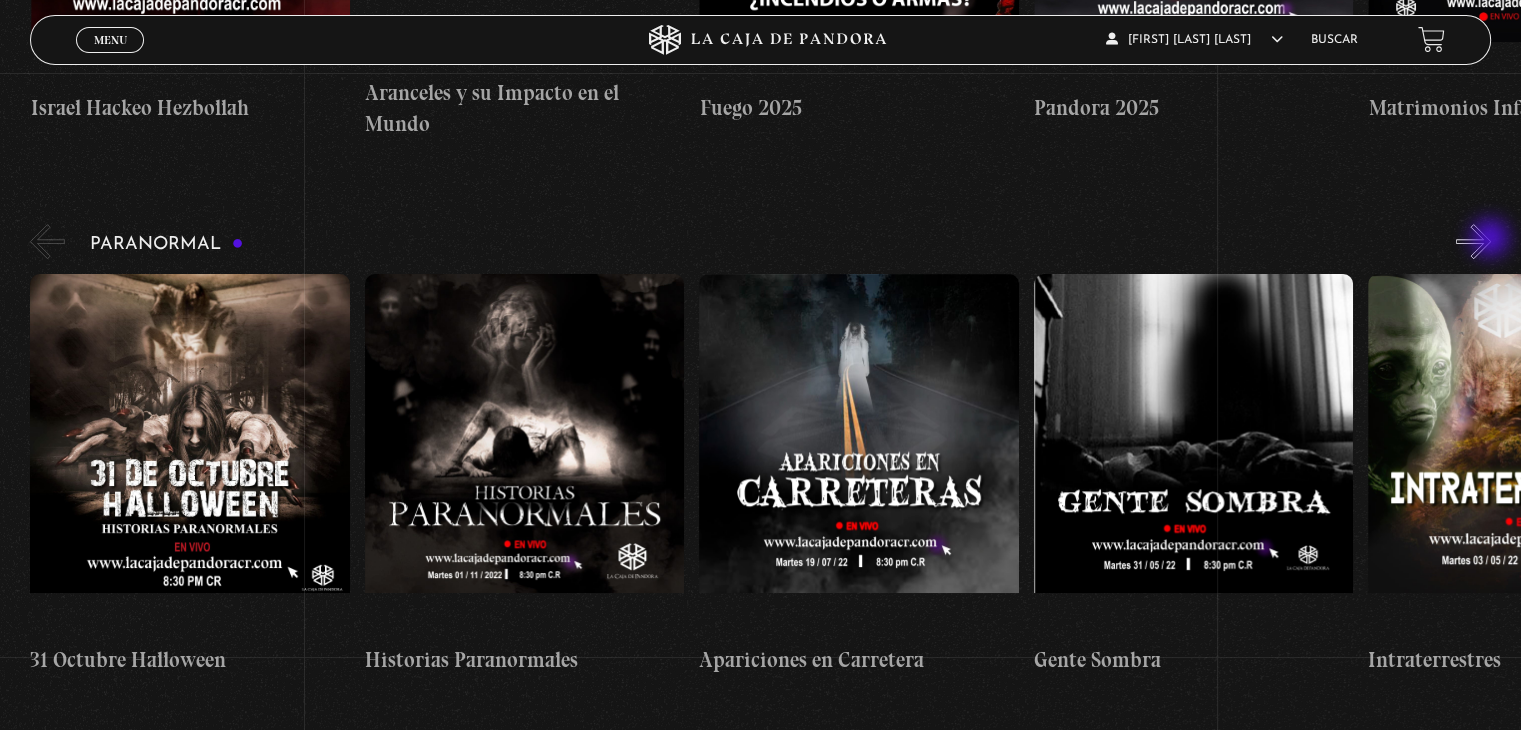 click on "»" at bounding box center (1473, 241) 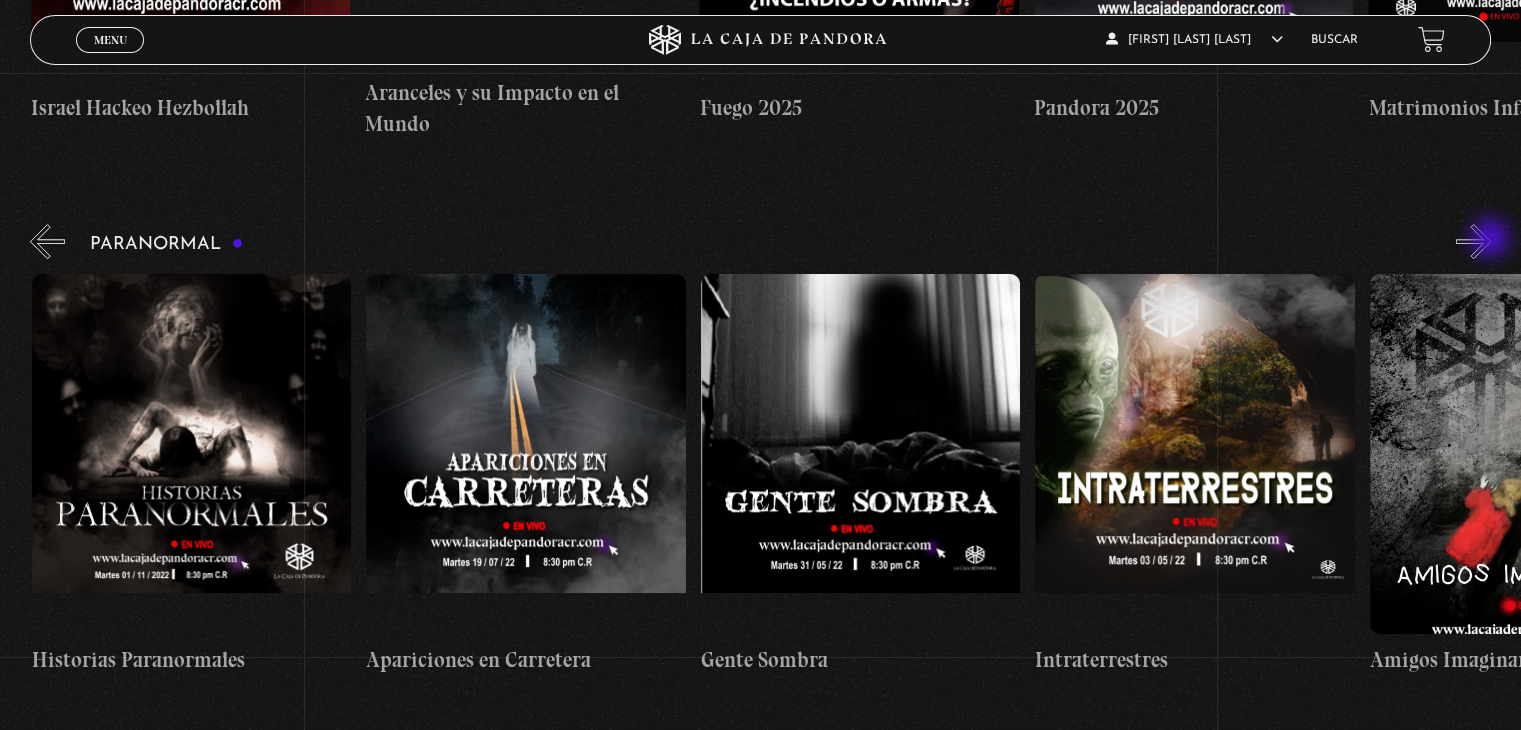 click on "»" at bounding box center [1473, 241] 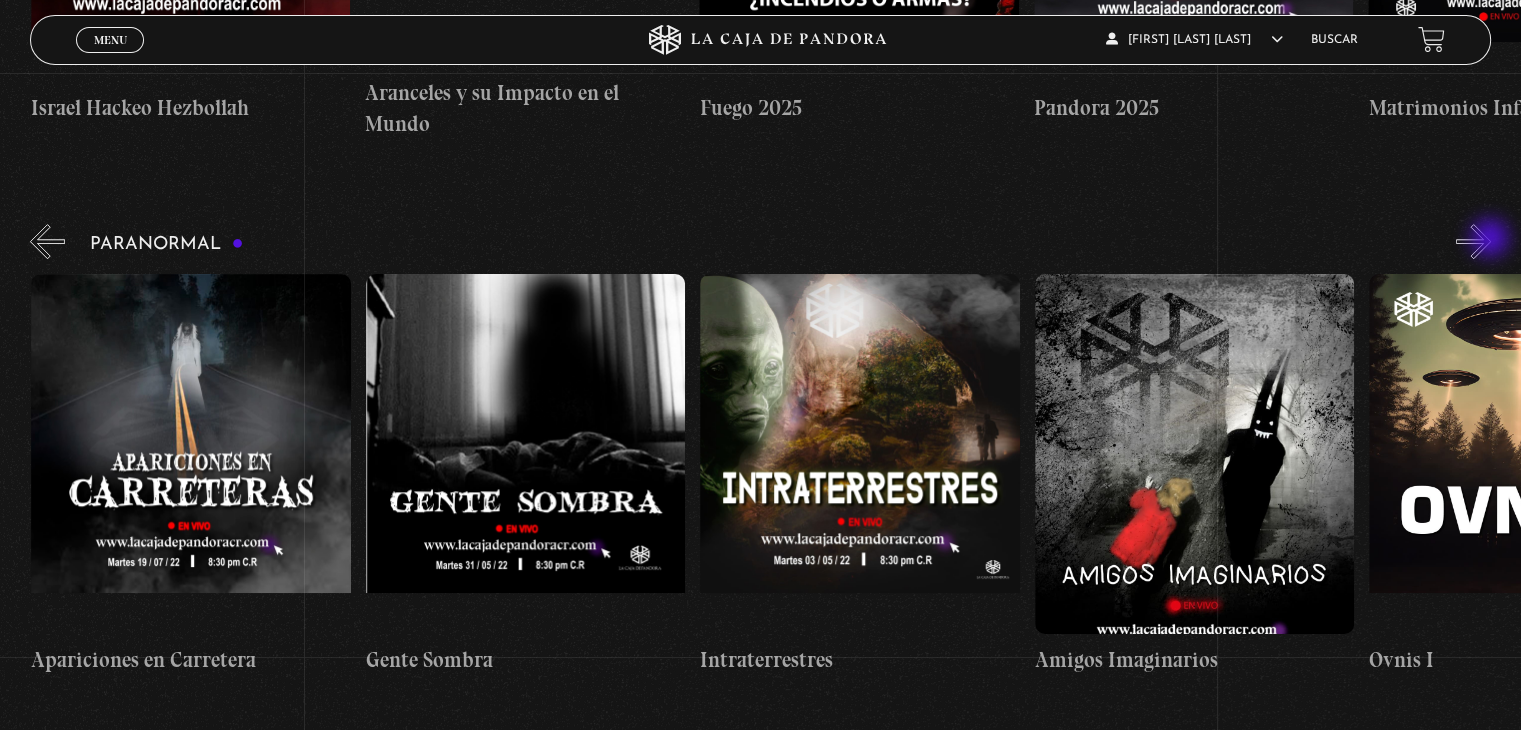 scroll, scrollTop: 0, scrollLeft: 668, axis: horizontal 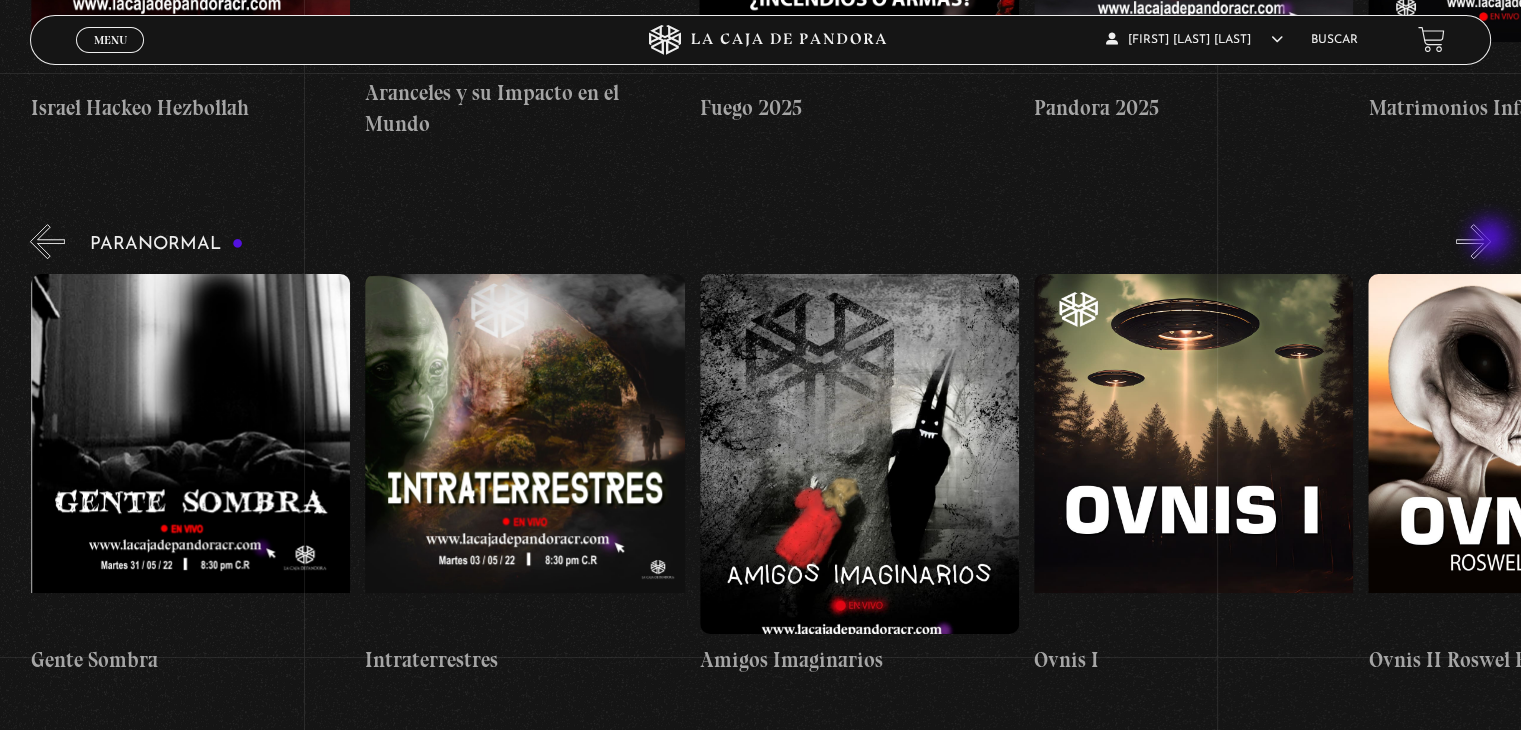 click on "»" at bounding box center [1473, 241] 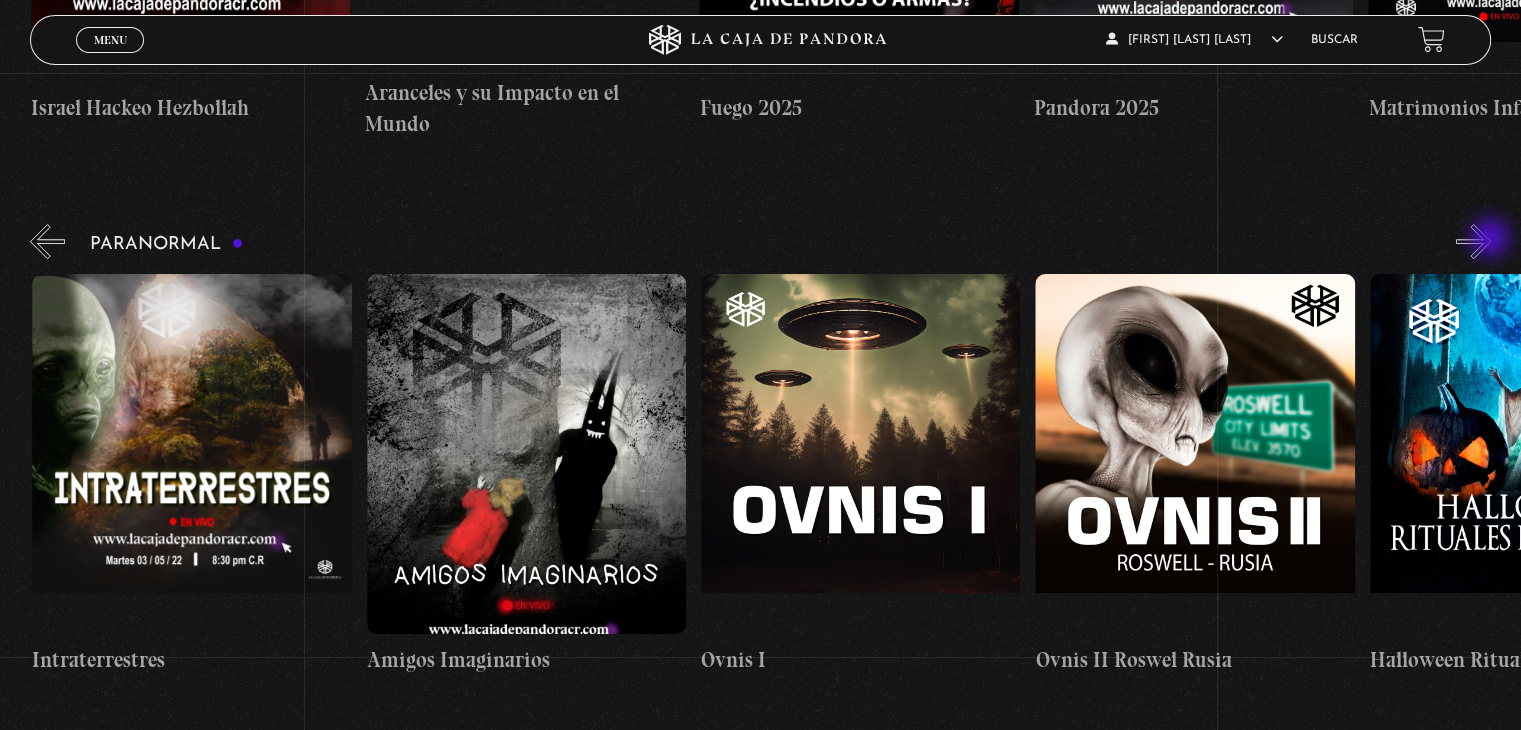 scroll, scrollTop: 0, scrollLeft: 1337, axis: horizontal 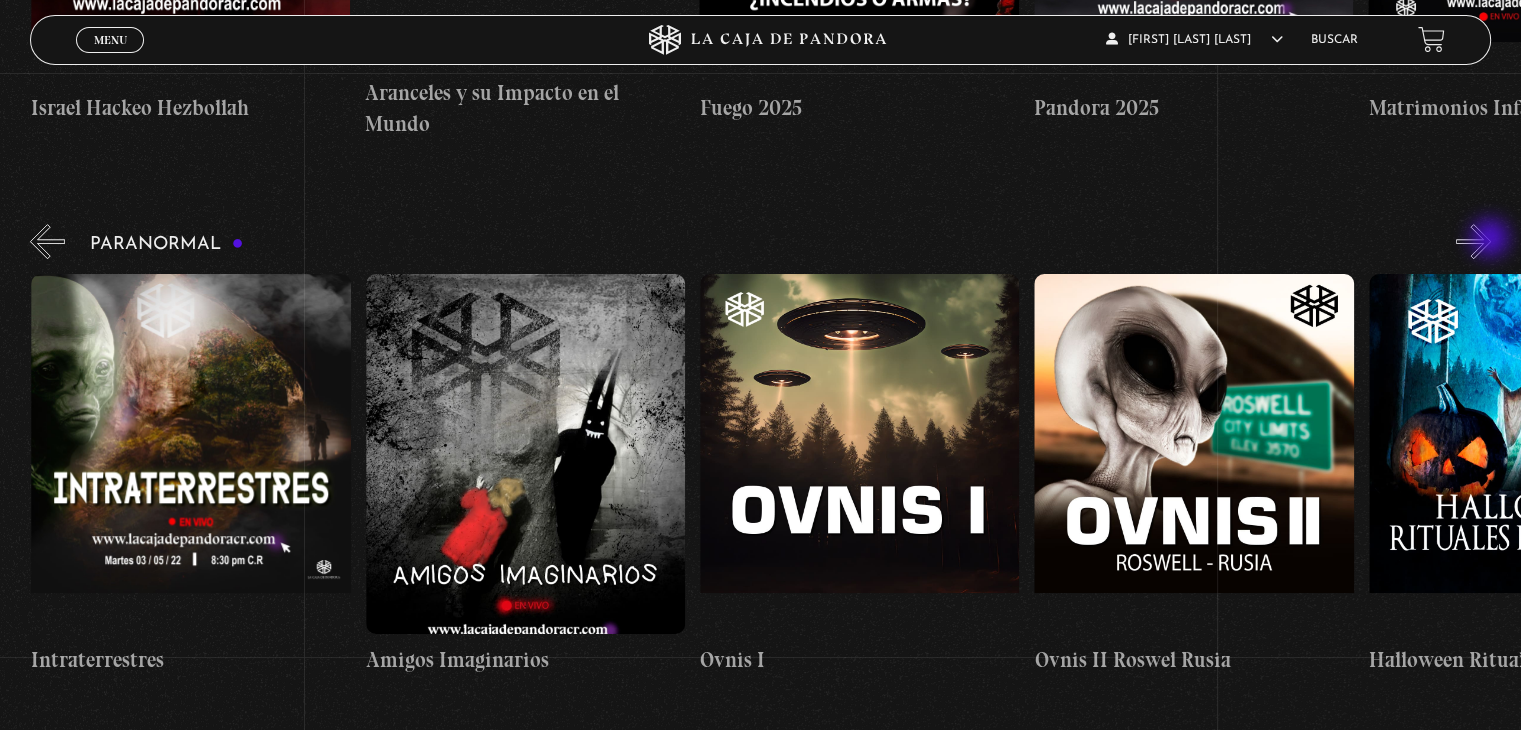 click on "»" at bounding box center (1473, 241) 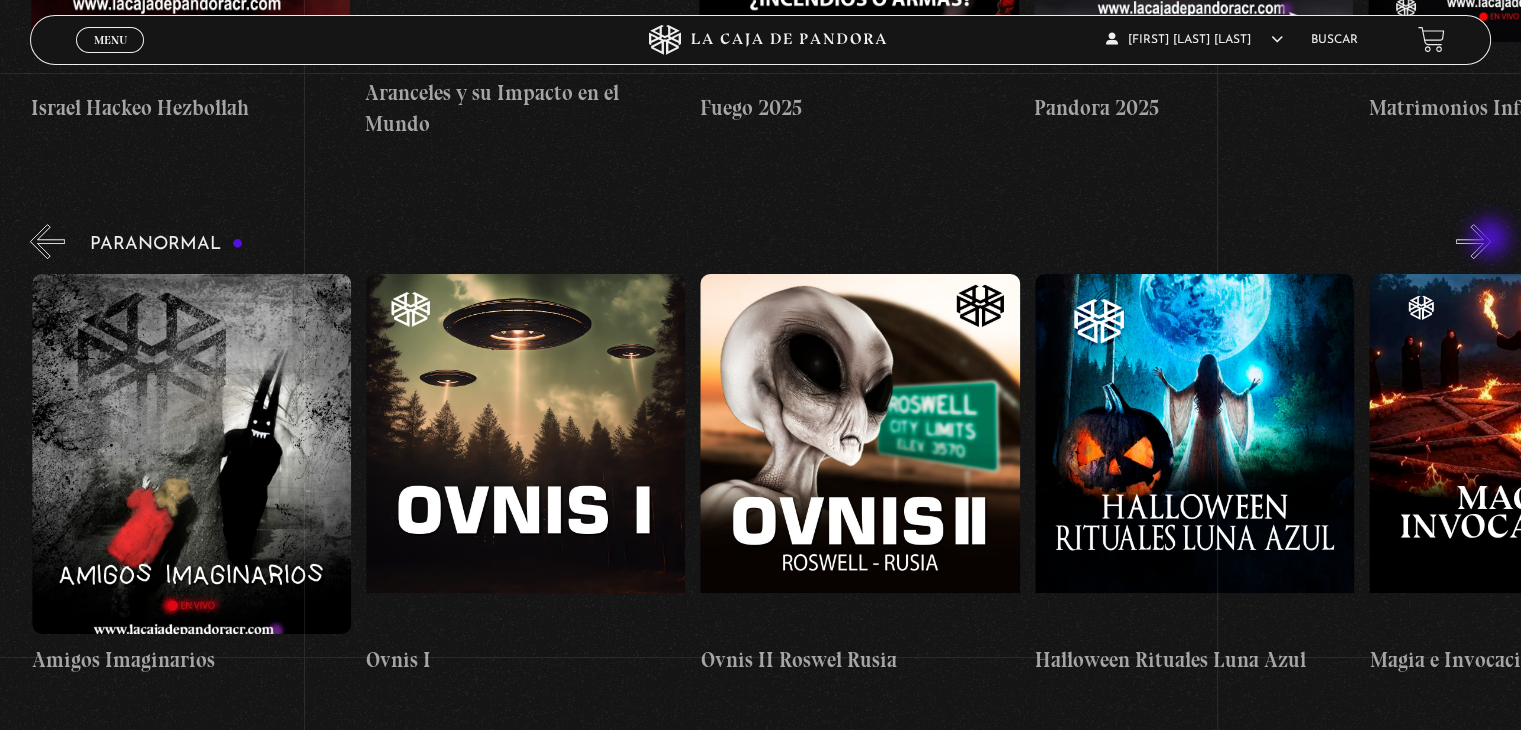 scroll, scrollTop: 0, scrollLeft: 1672, axis: horizontal 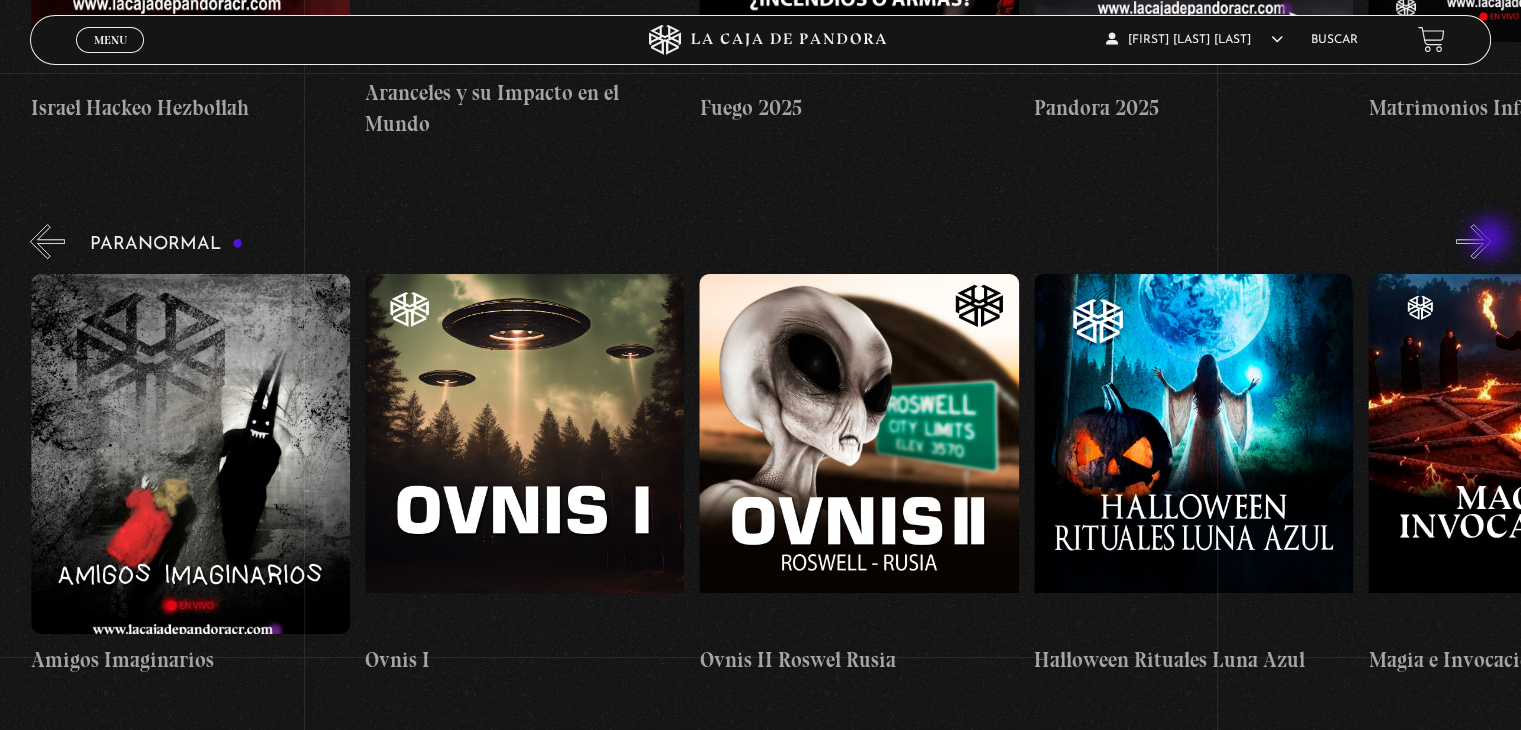 click on "»" at bounding box center [1473, 241] 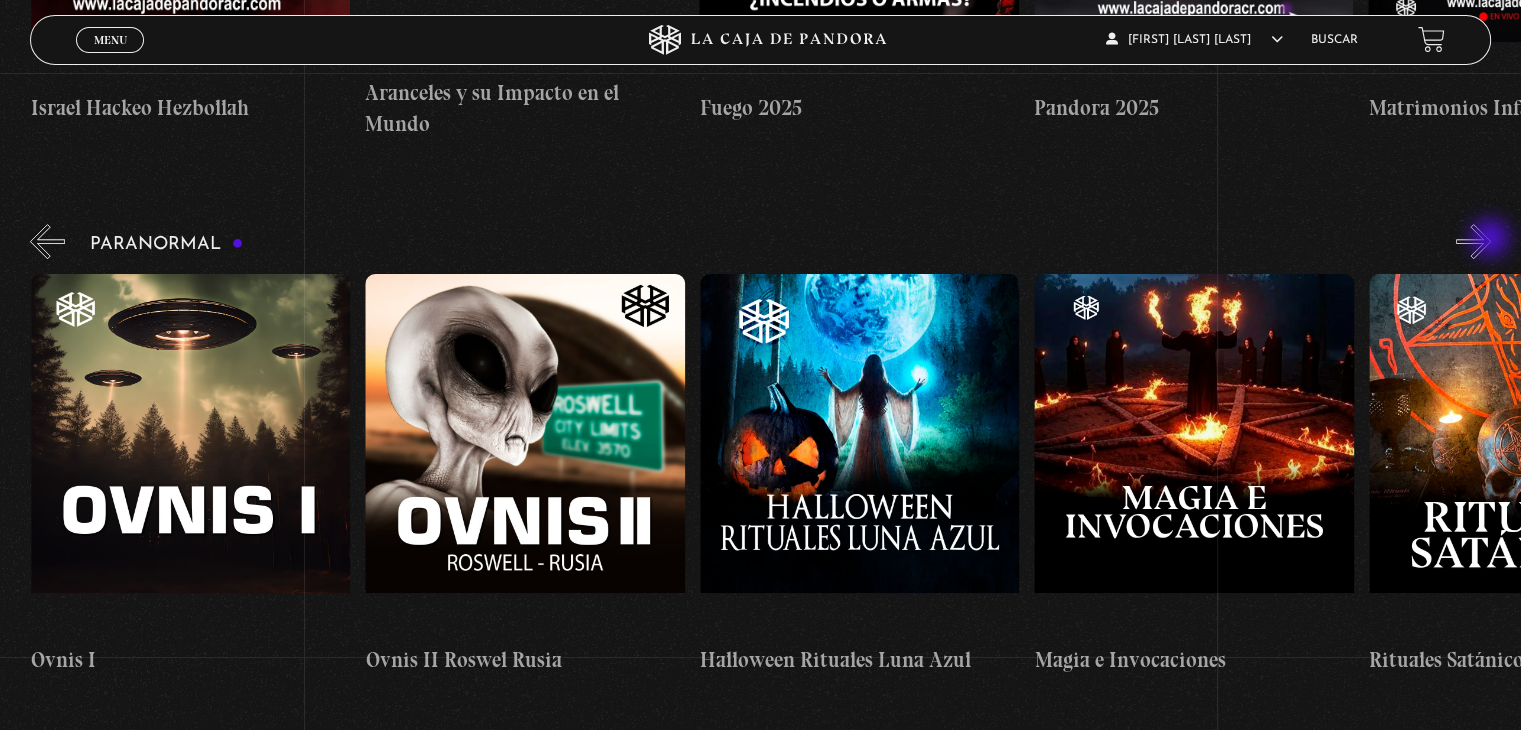 click on "»" at bounding box center [1473, 241] 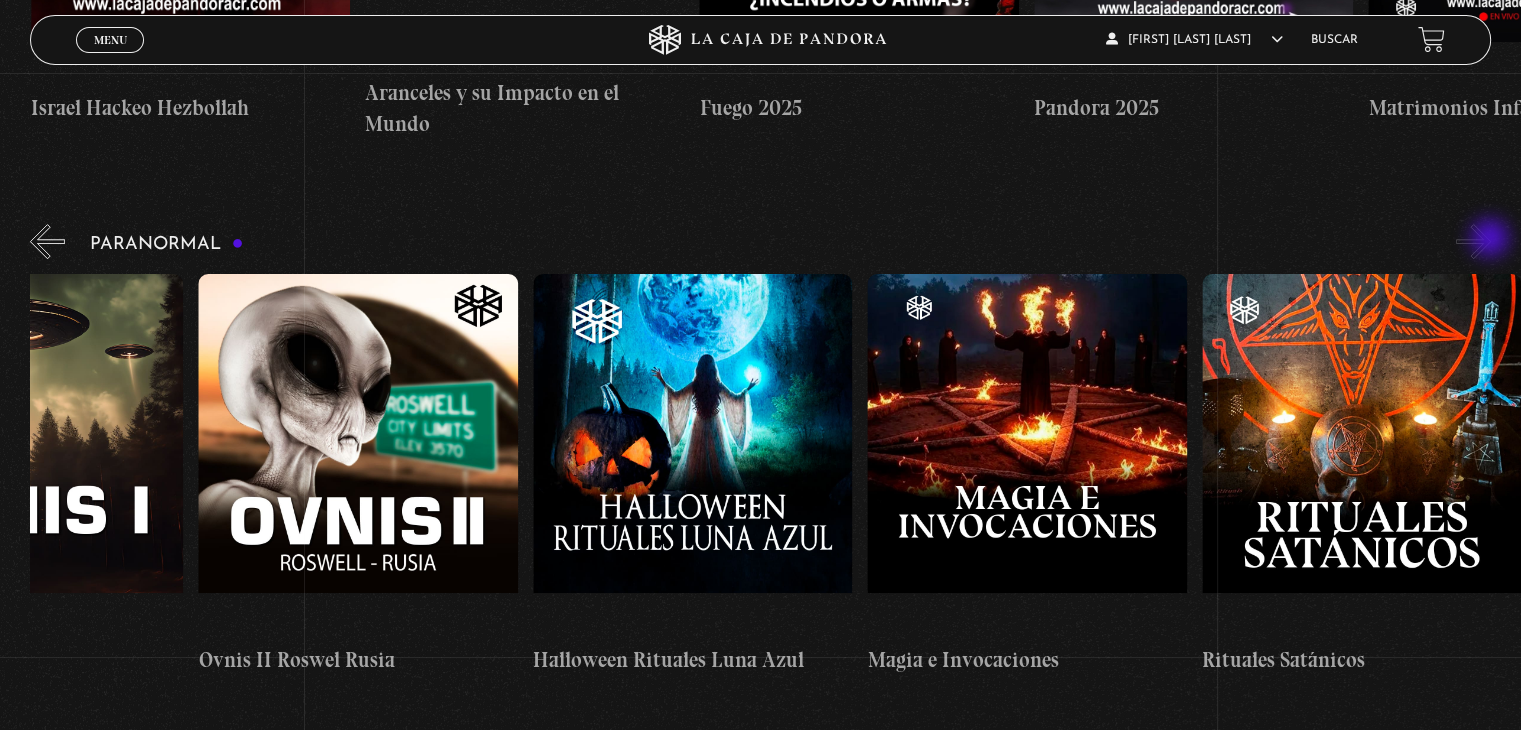 scroll, scrollTop: 0, scrollLeft: 2173, axis: horizontal 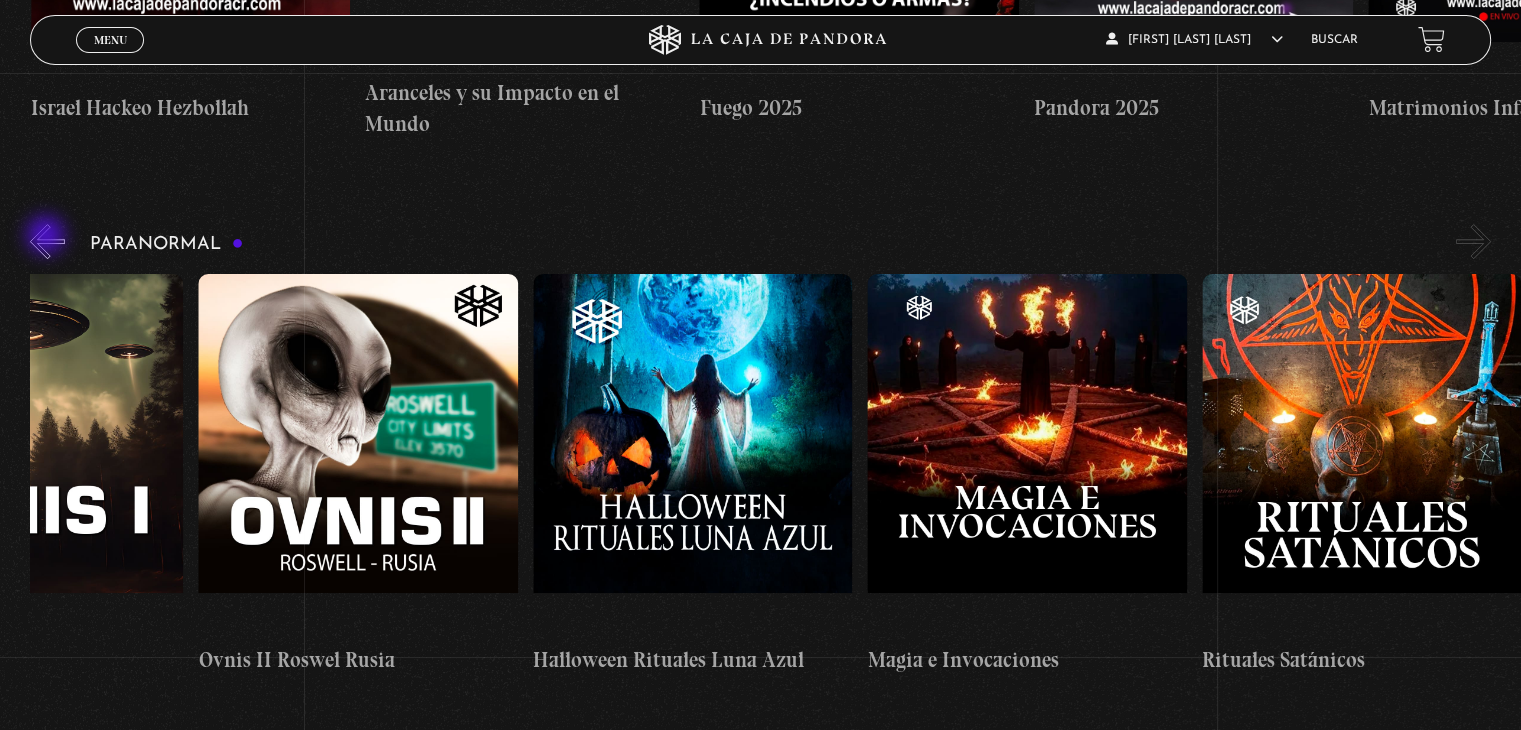click on "«" at bounding box center [47, 241] 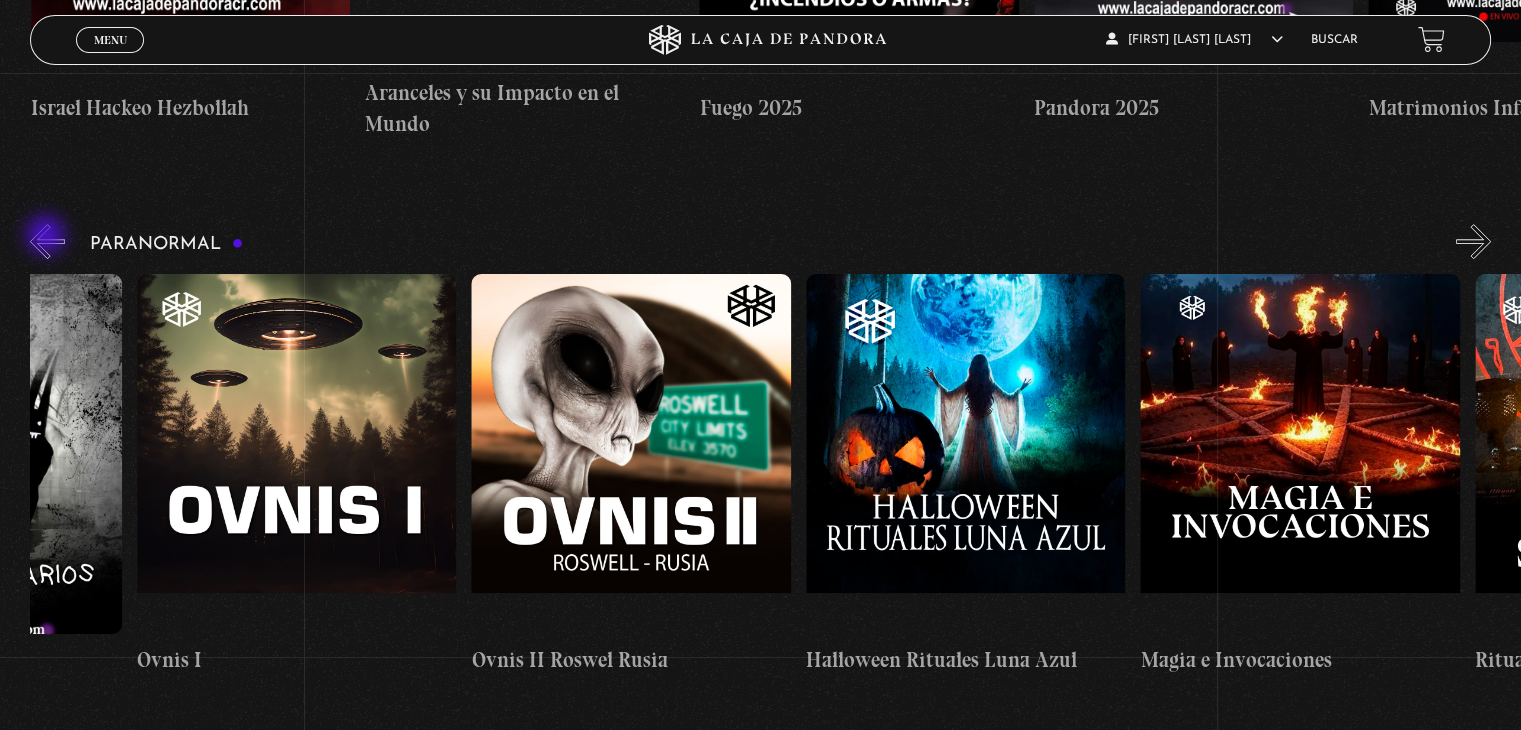 click on "«" at bounding box center (47, 241) 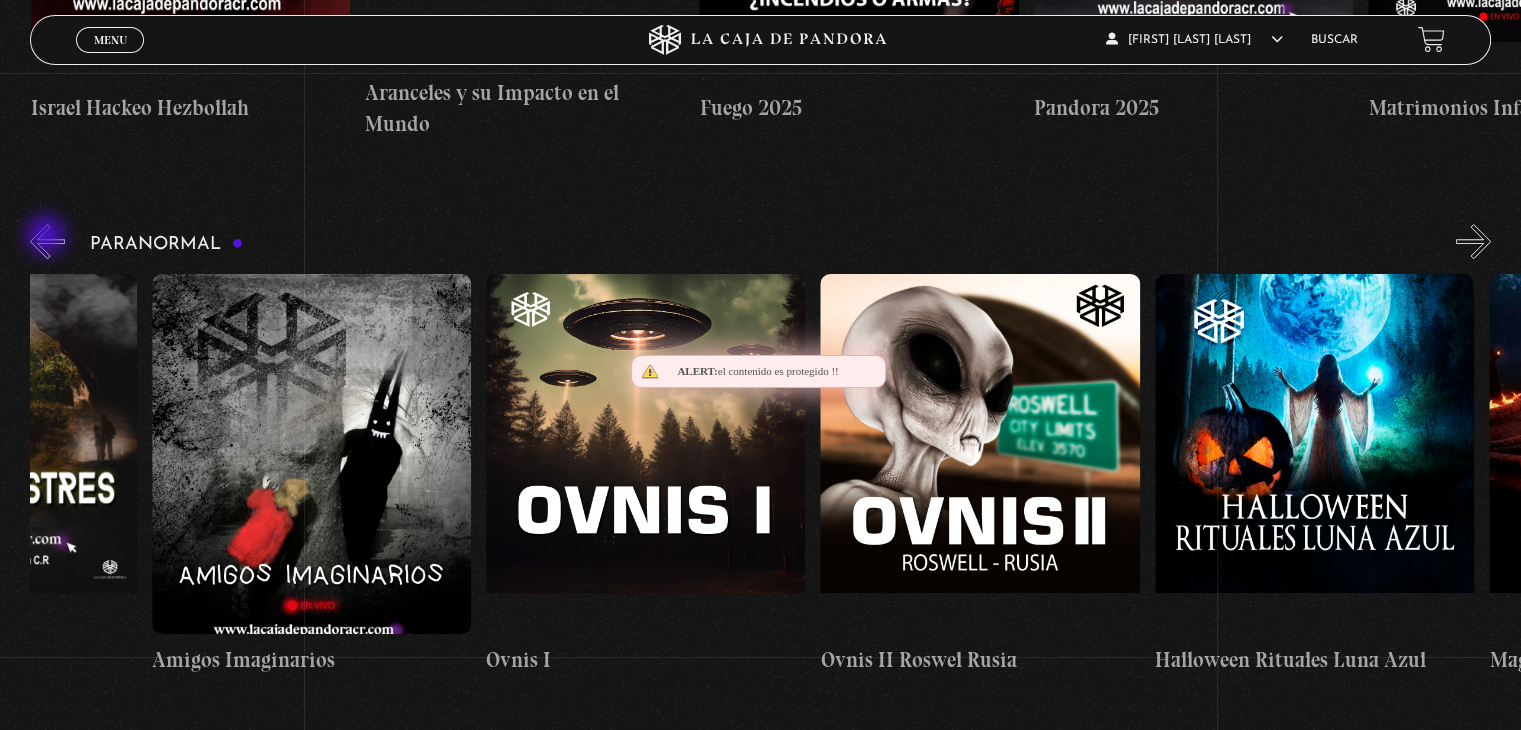 click on "«" at bounding box center (47, 241) 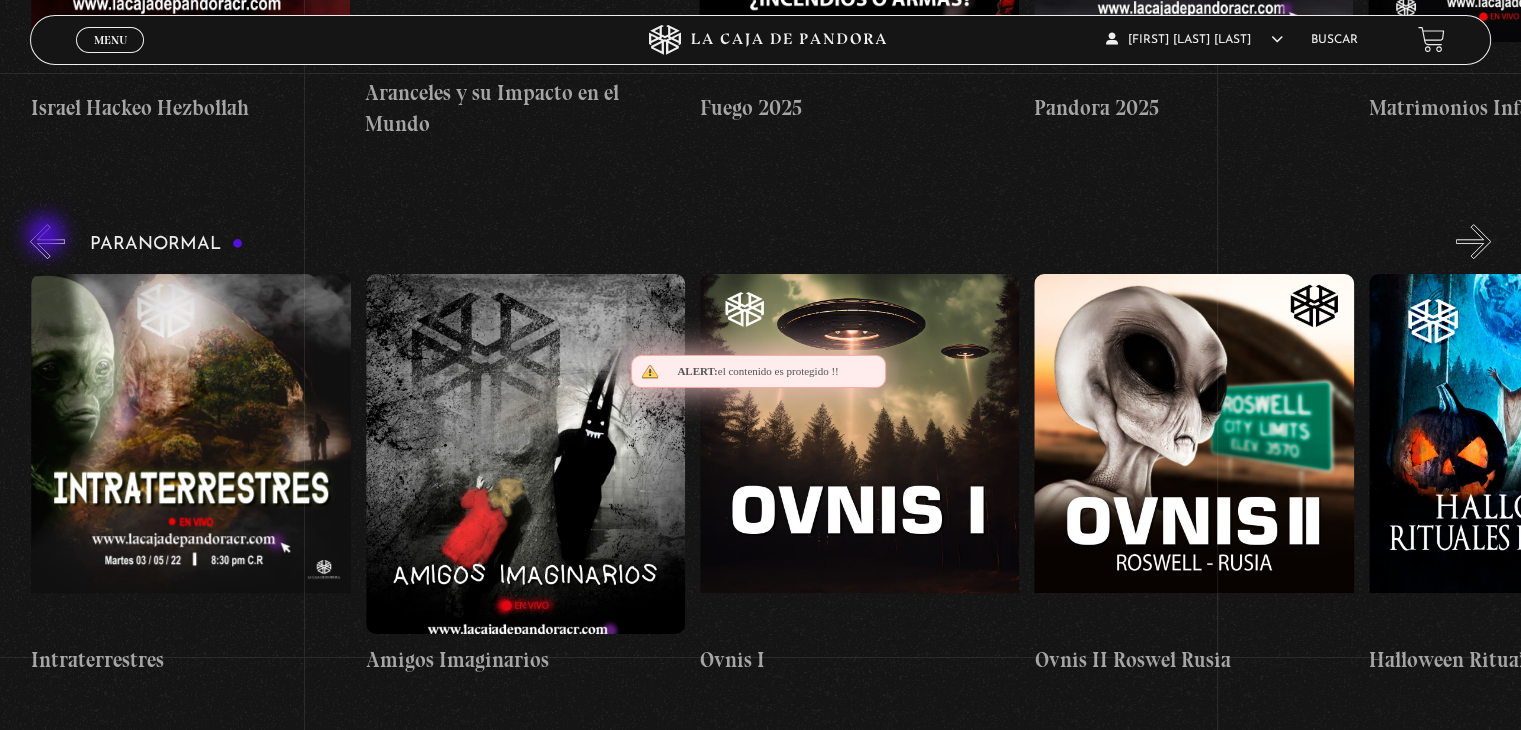 click on "«" at bounding box center [47, 241] 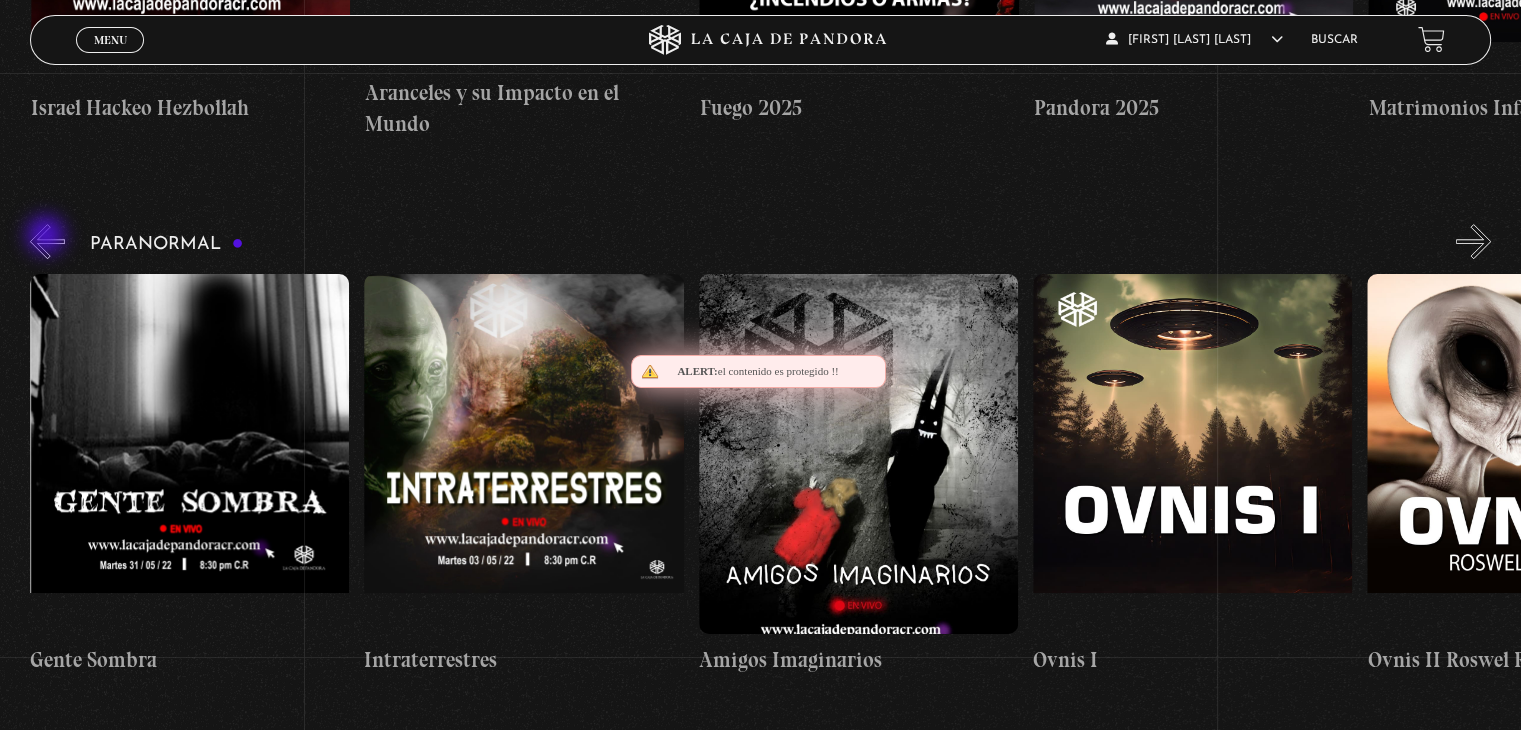 scroll, scrollTop: 0, scrollLeft: 1003, axis: horizontal 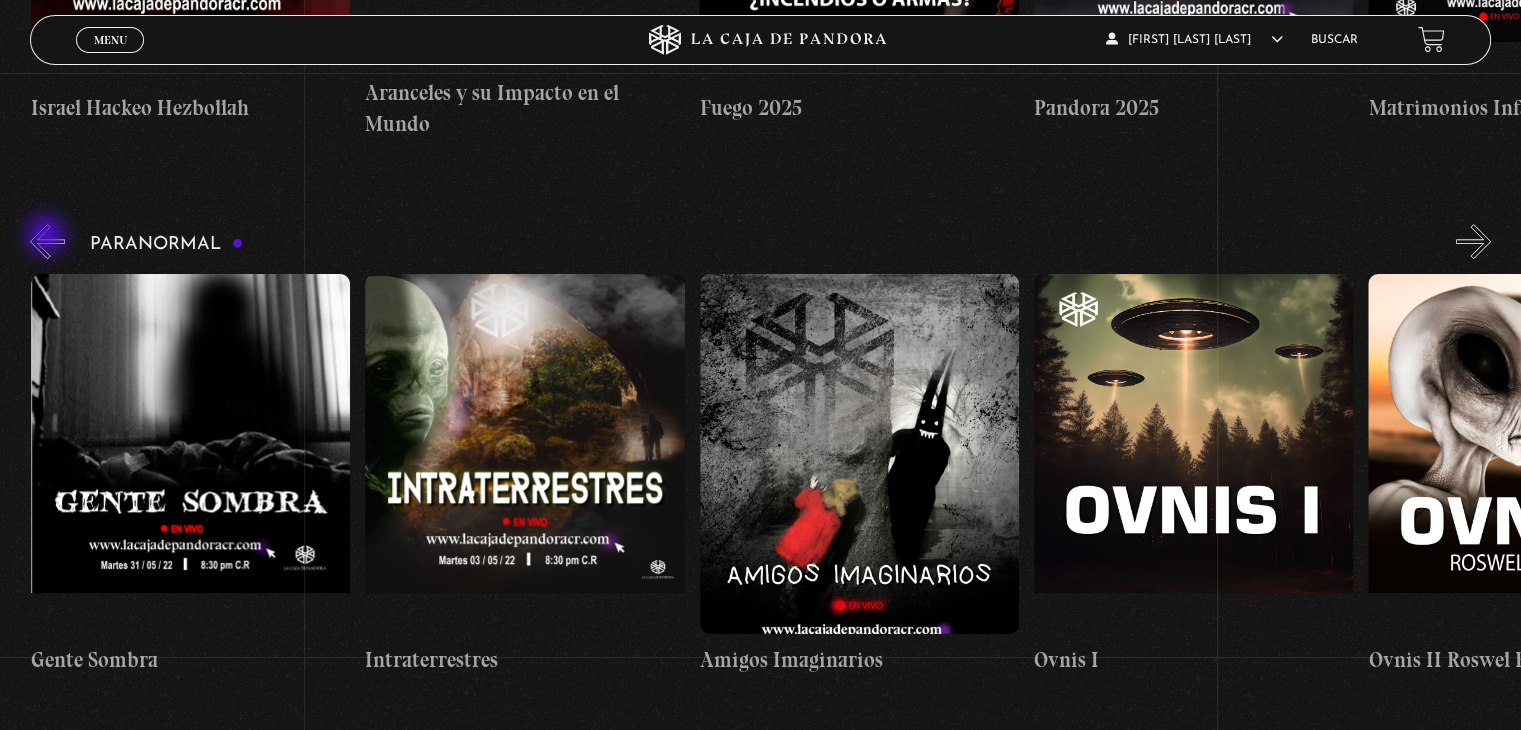 click on "«" at bounding box center (47, 241) 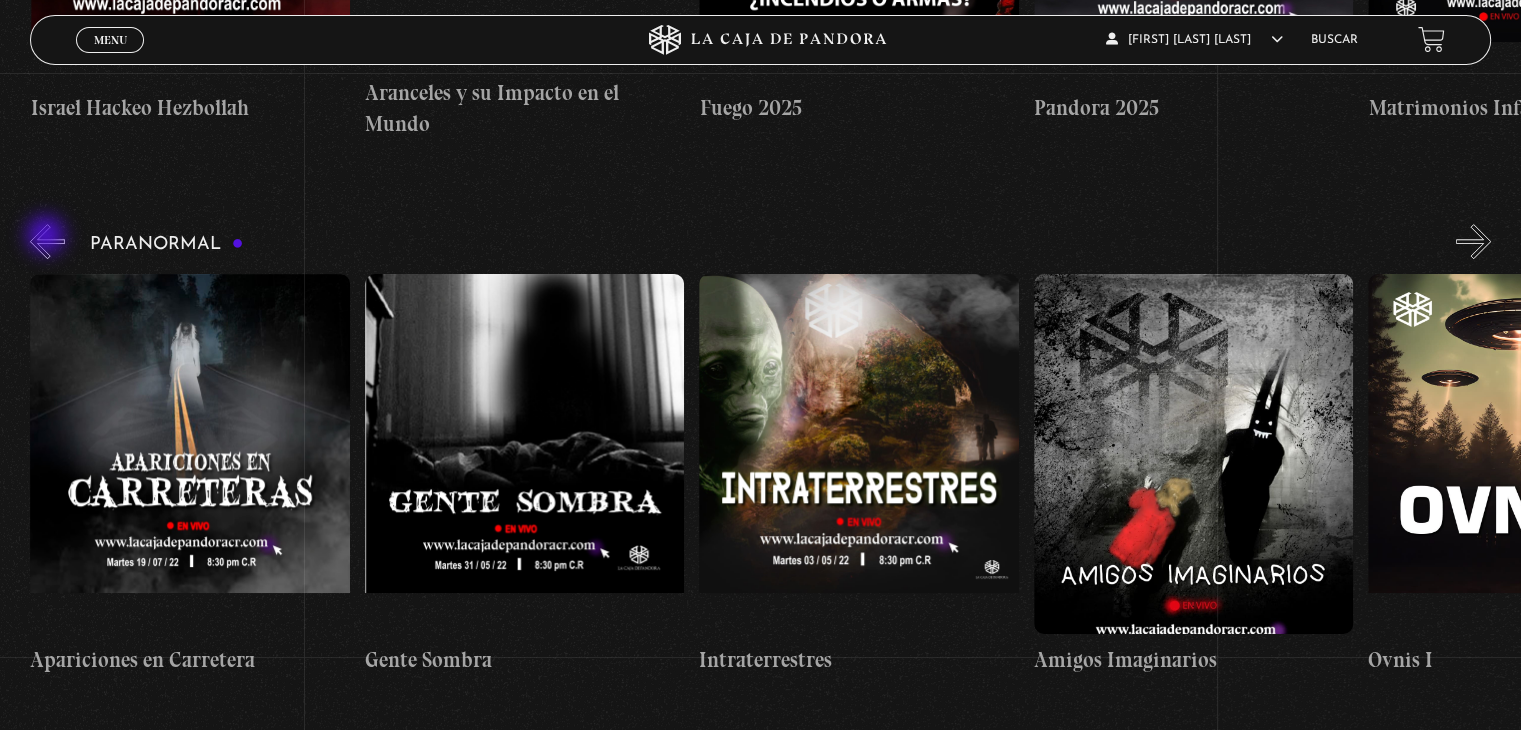 click on "«" at bounding box center (47, 241) 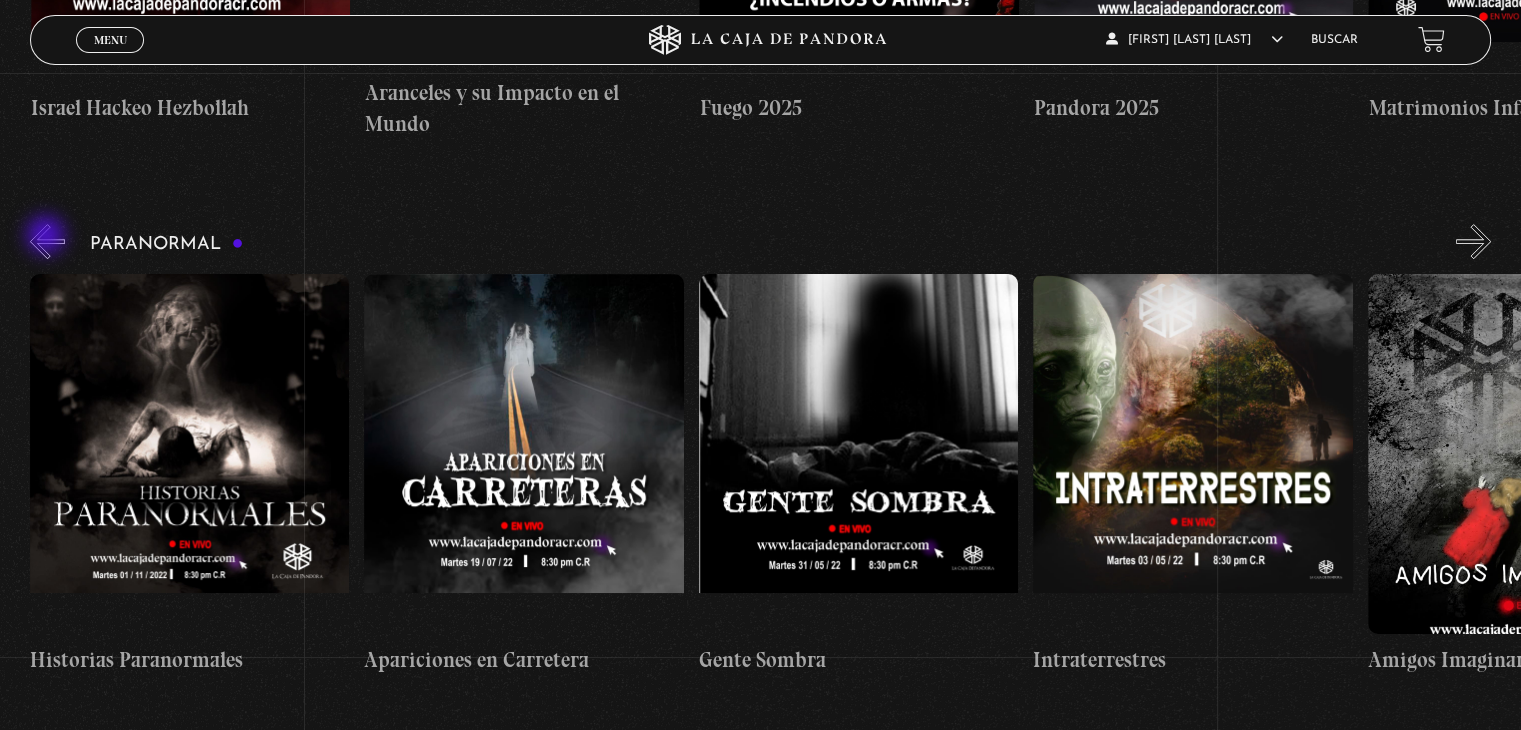 scroll, scrollTop: 0, scrollLeft: 334, axis: horizontal 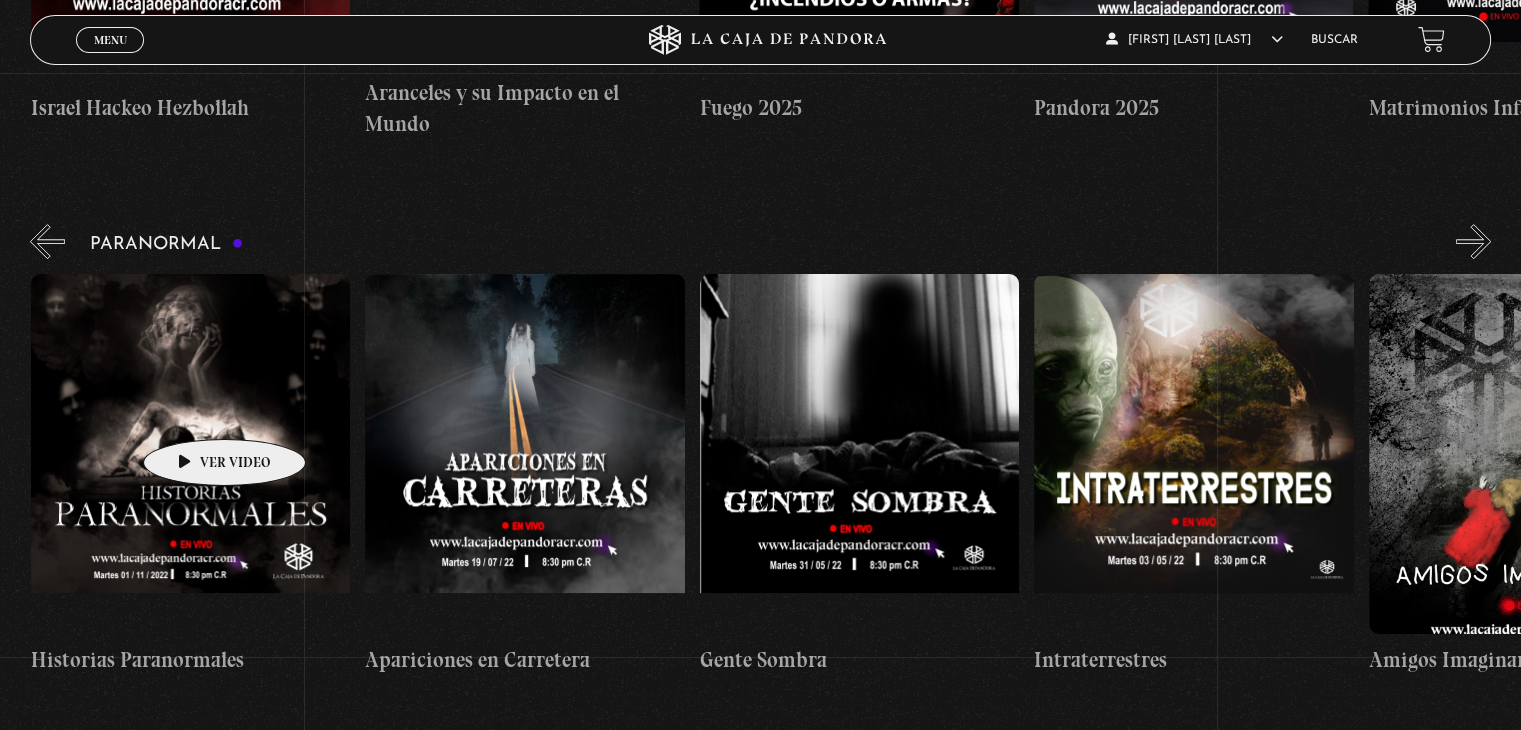 click at bounding box center [190, 454] 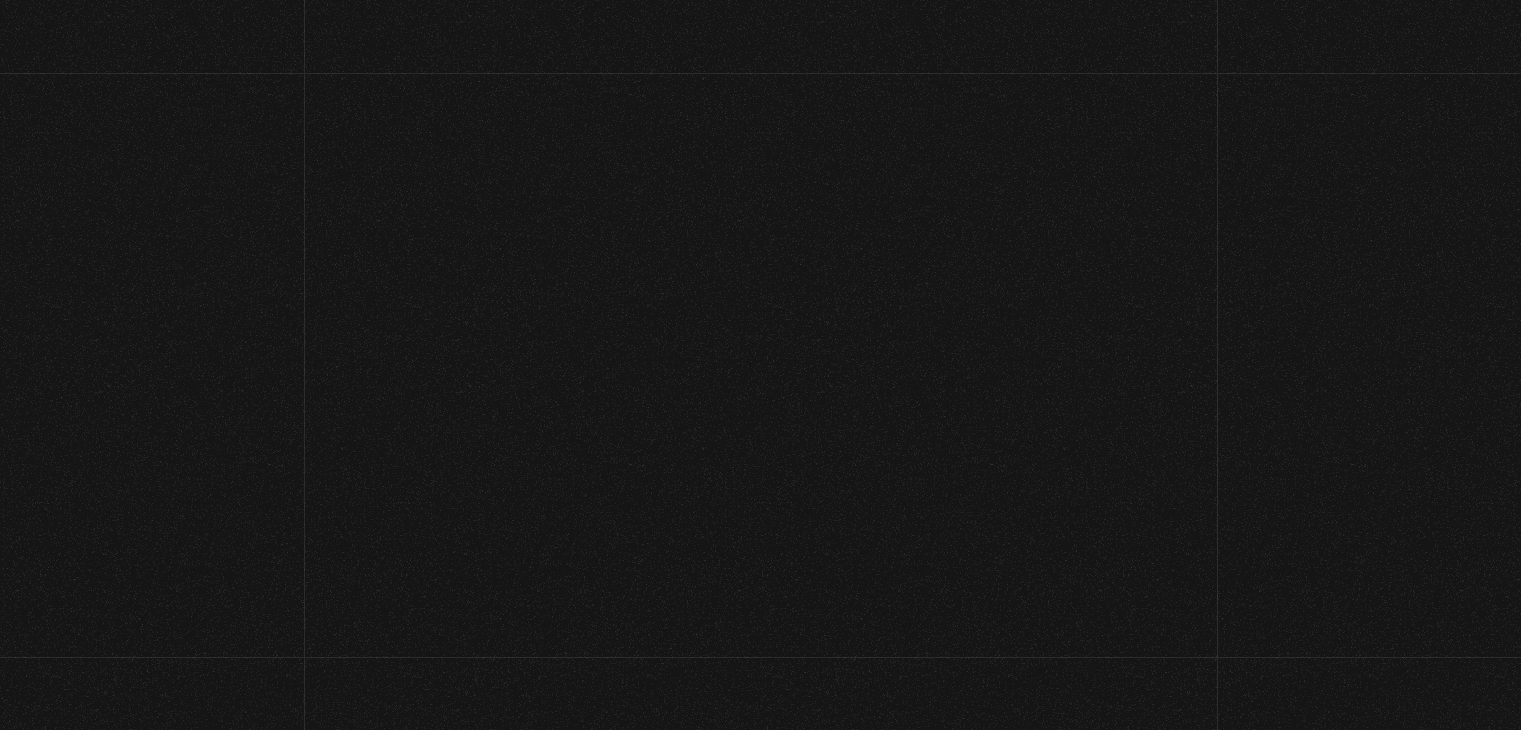 scroll, scrollTop: 0, scrollLeft: 0, axis: both 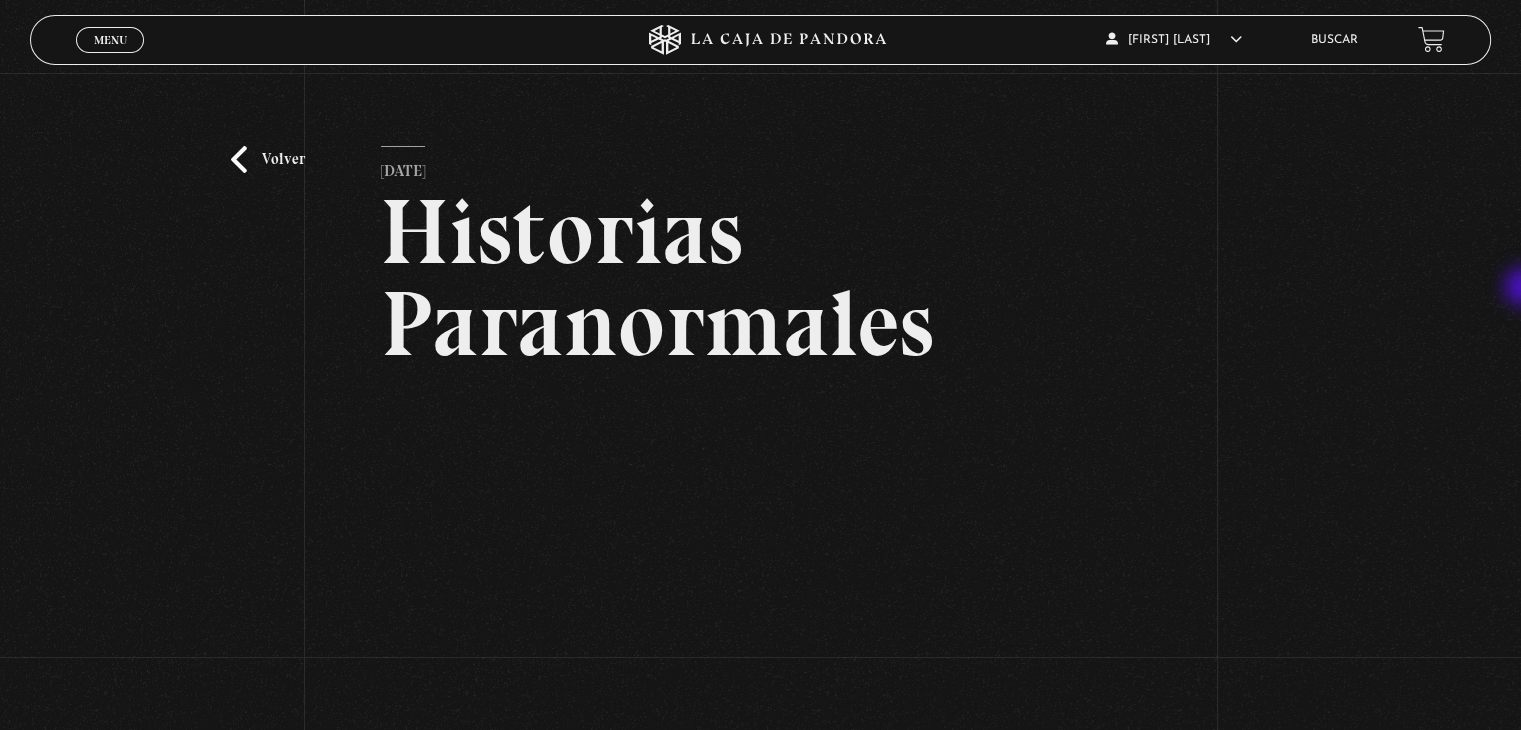 drag, startPoint x: 1520, startPoint y: 225, endPoint x: 1526, endPoint y: 289, distance: 64.28063 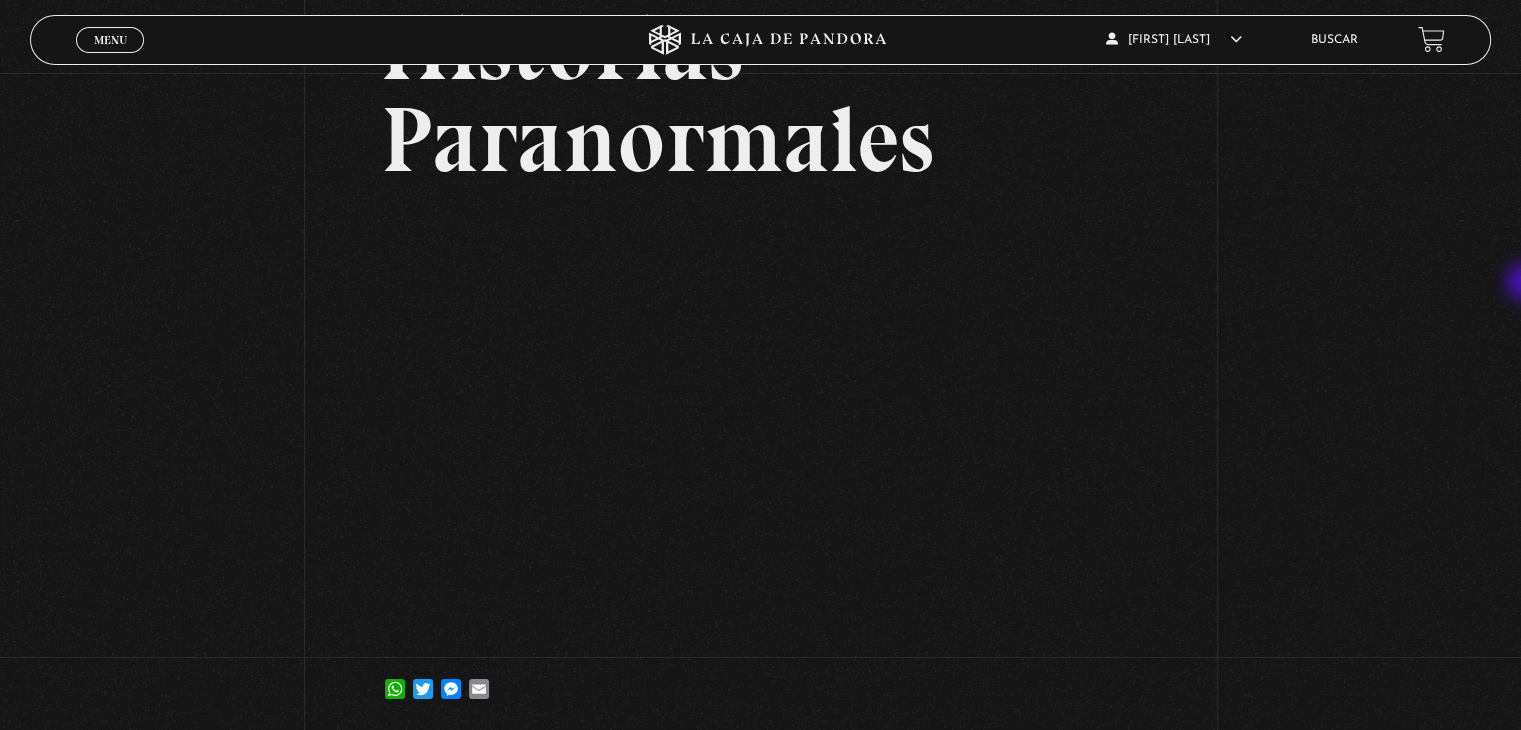 scroll, scrollTop: 0, scrollLeft: 0, axis: both 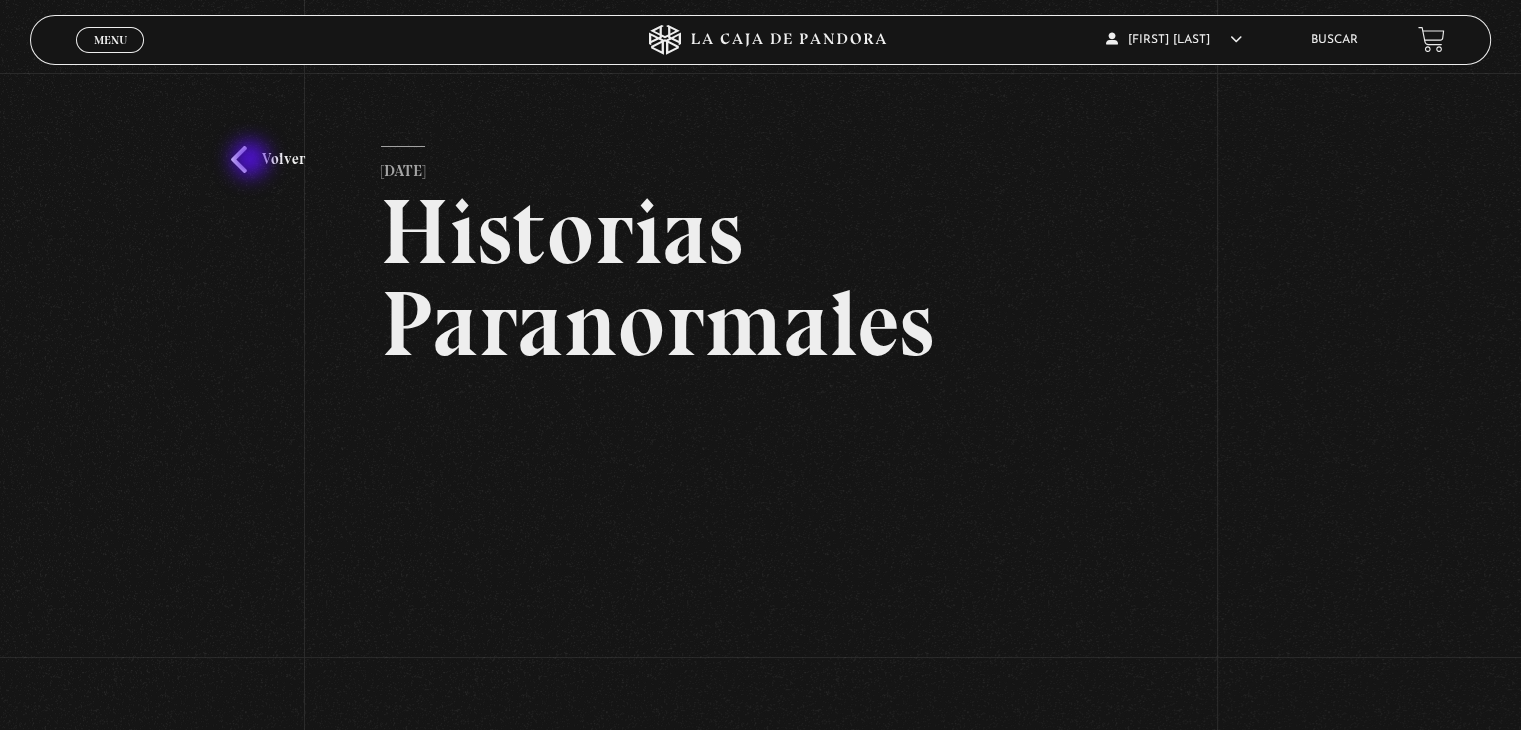 click on "Volver" at bounding box center [268, 159] 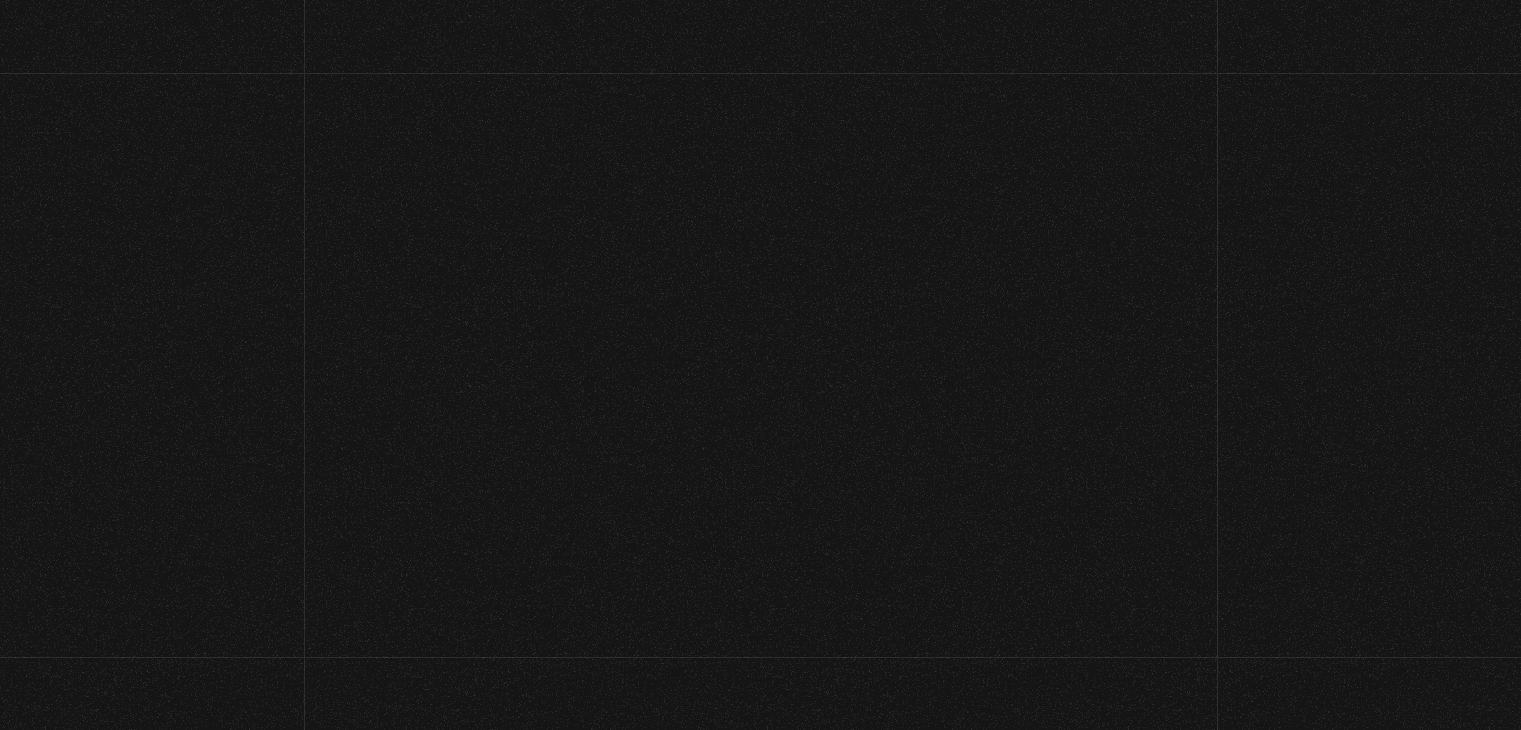 scroll, scrollTop: 776, scrollLeft: 0, axis: vertical 